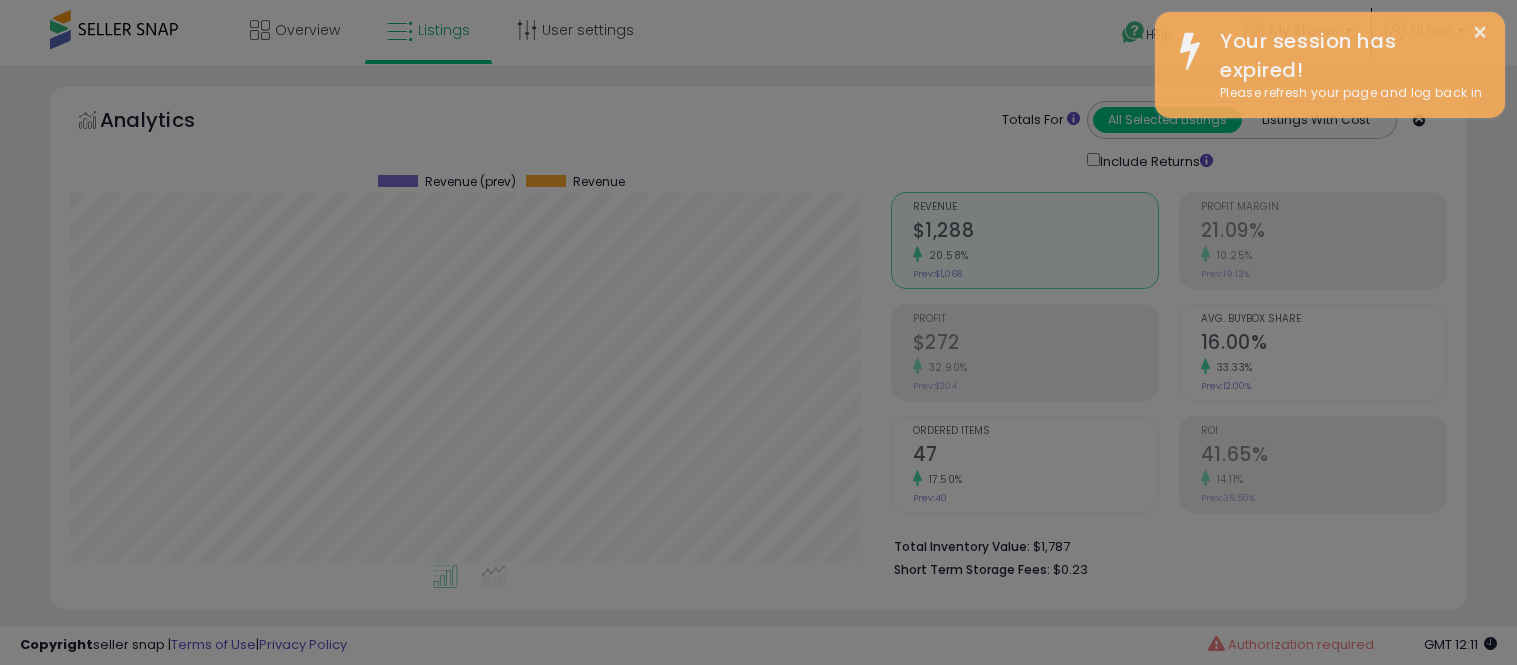 select on "**" 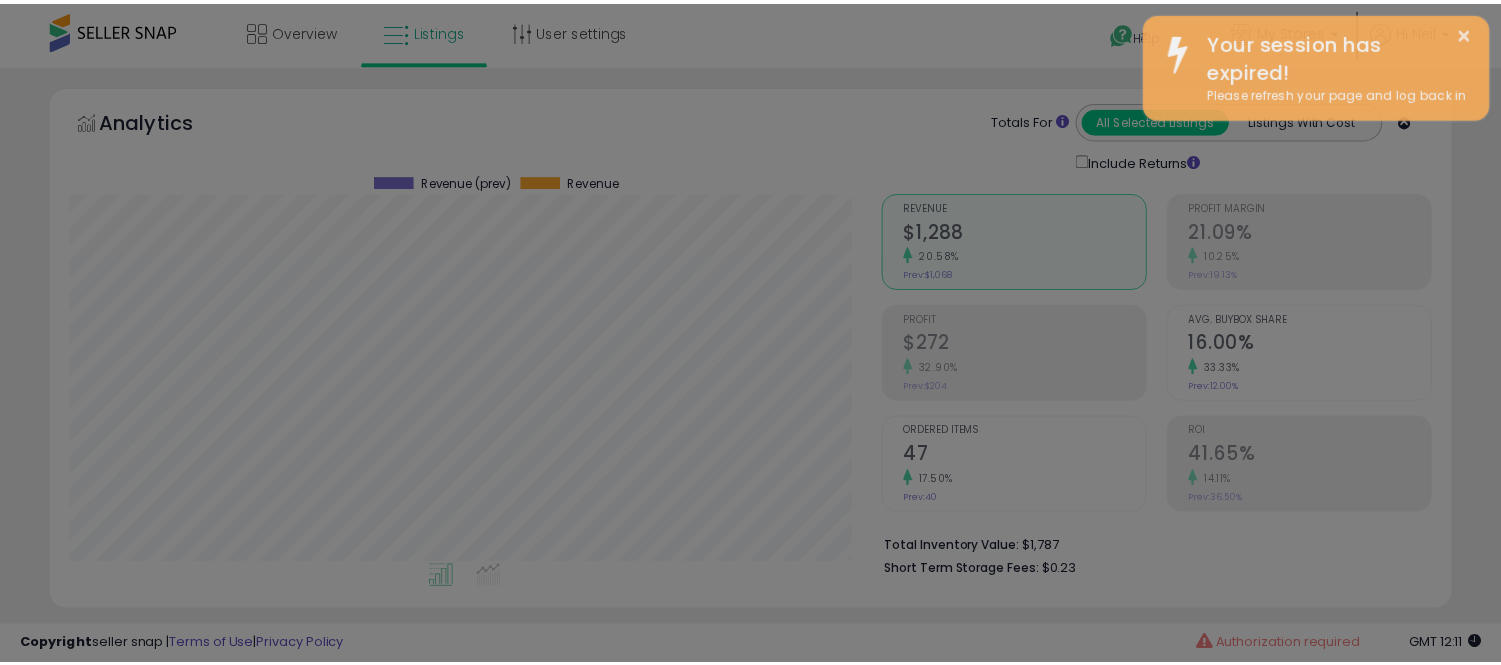 scroll, scrollTop: 750, scrollLeft: 0, axis: vertical 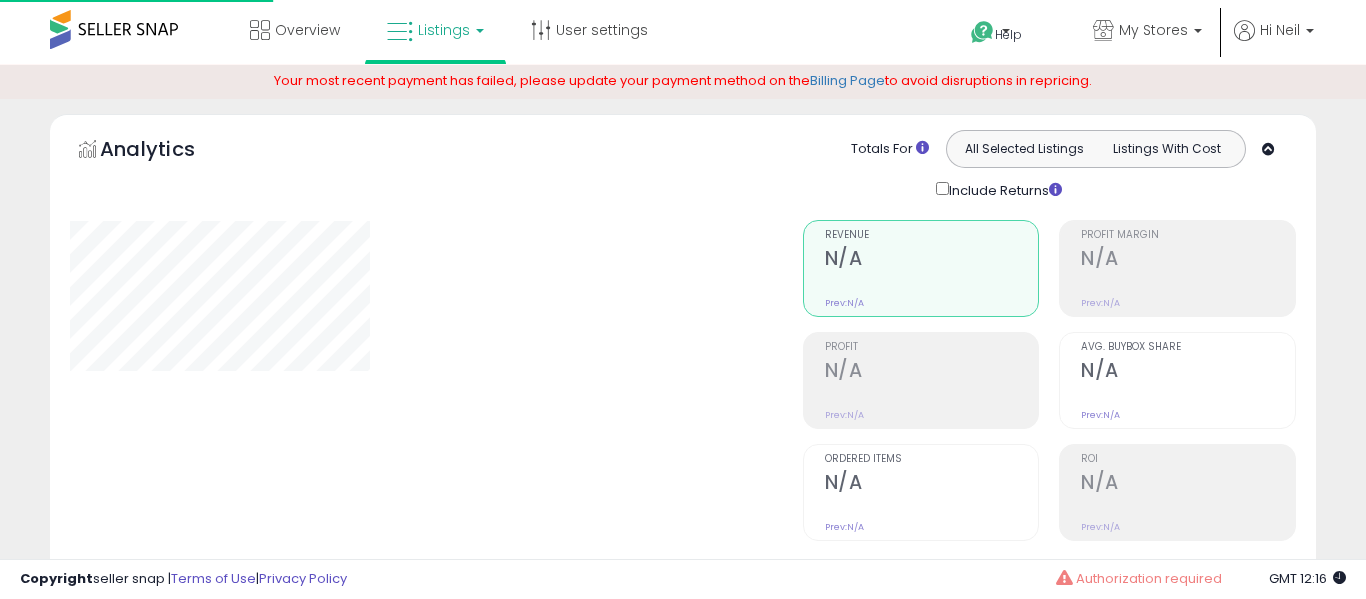 type on "*********" 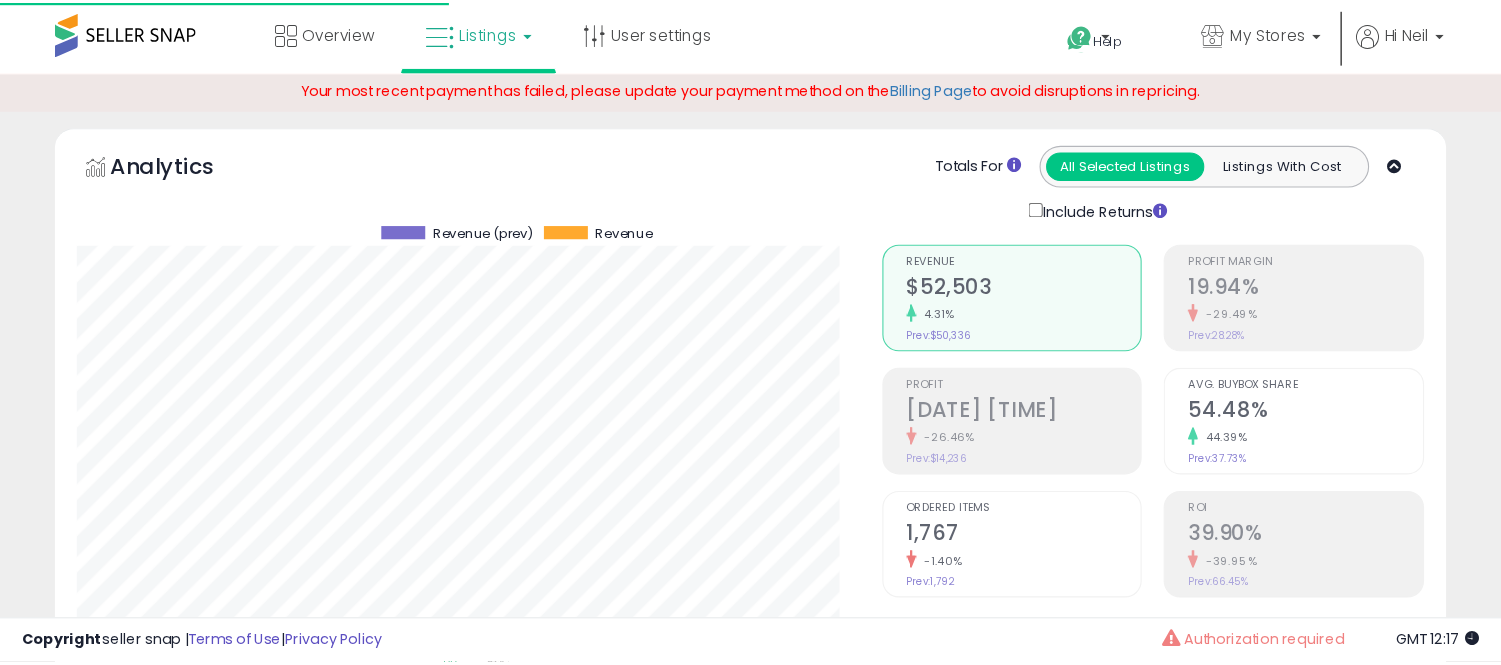 scroll, scrollTop: 0, scrollLeft: 0, axis: both 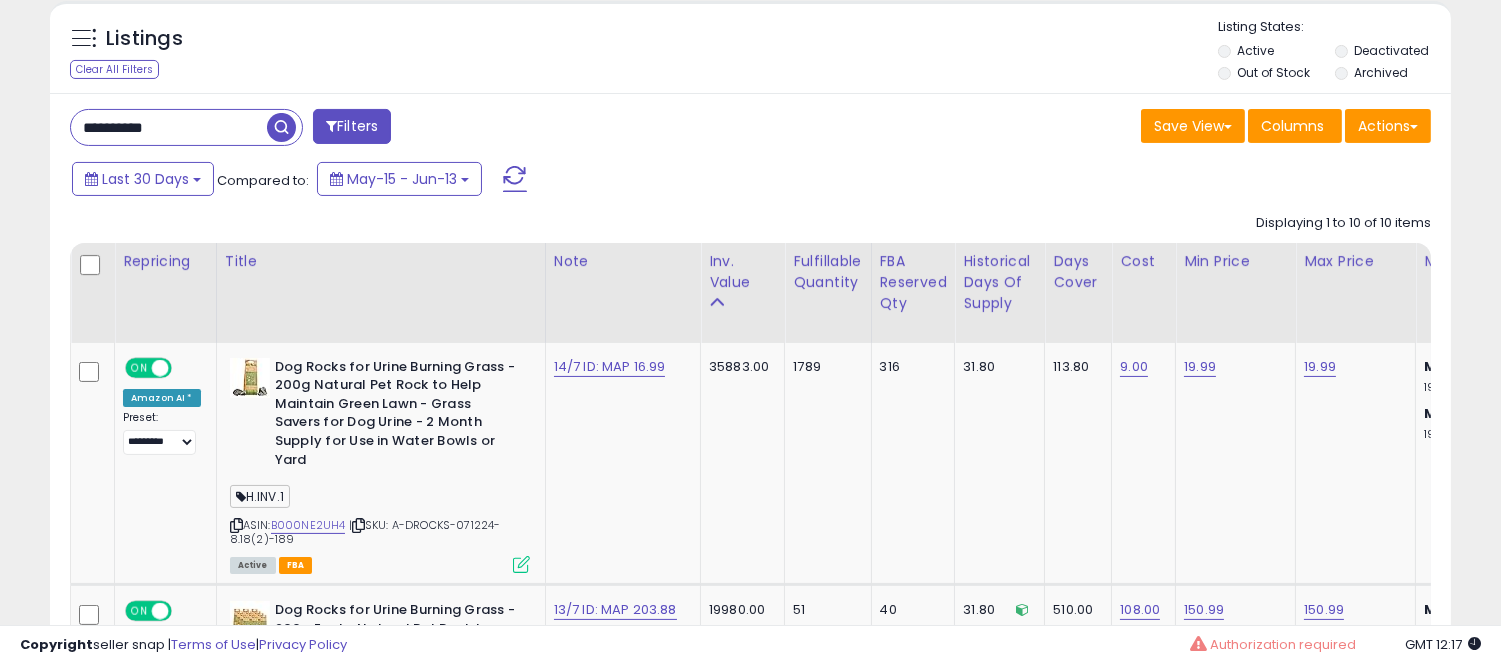 click on "*********" at bounding box center [169, 127] 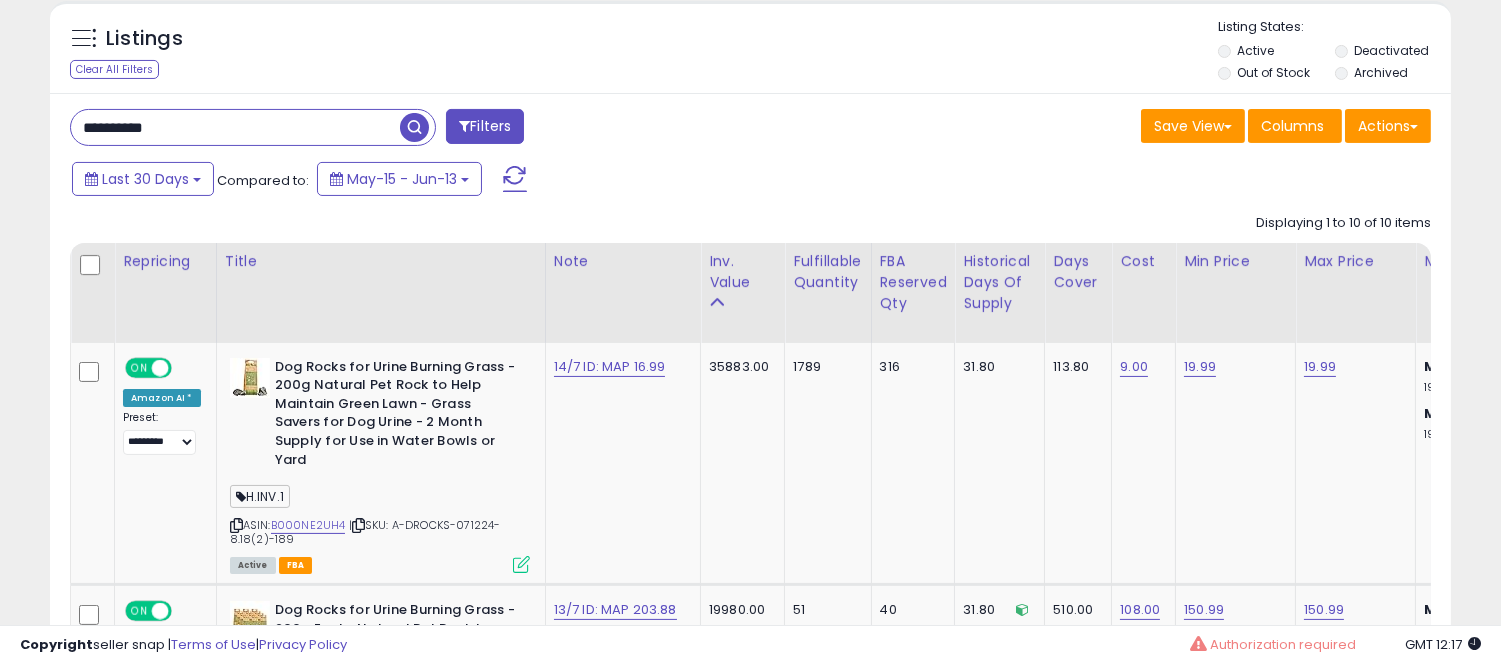 click on "*********" at bounding box center (235, 127) 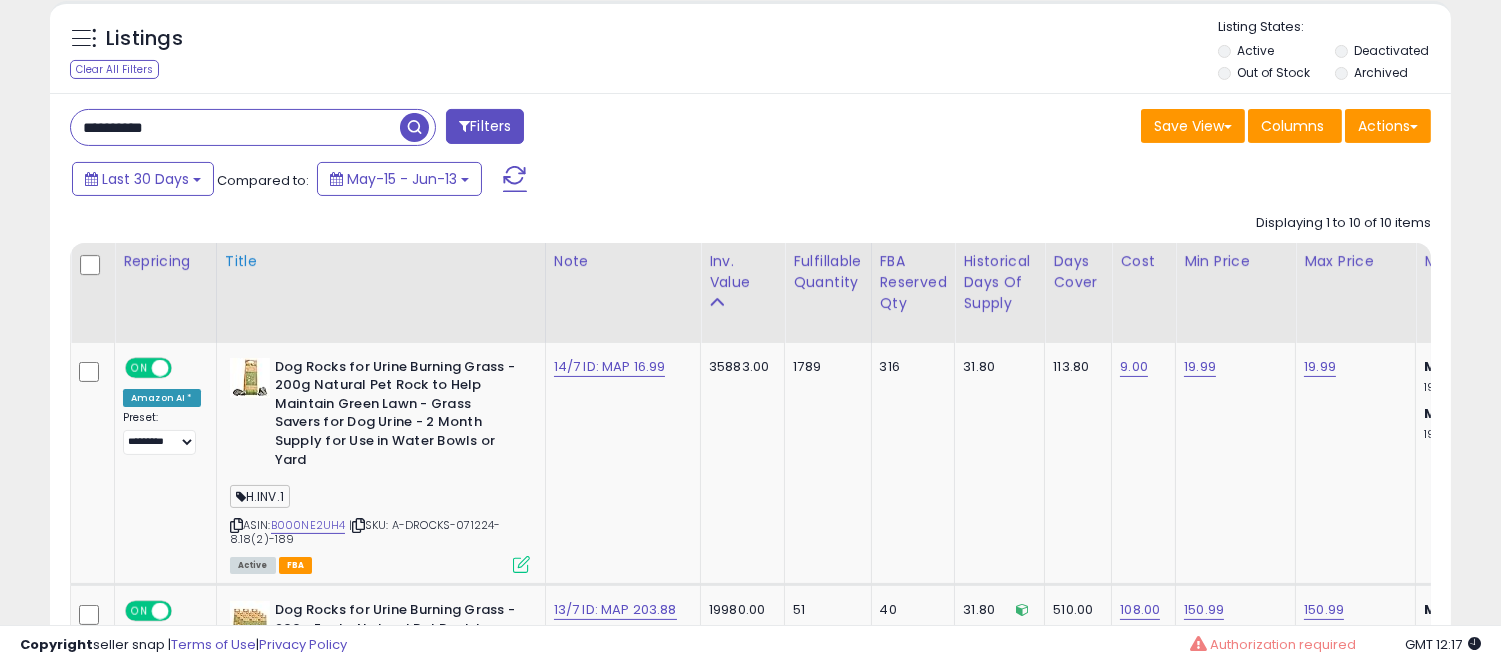 scroll, scrollTop: 853, scrollLeft: 0, axis: vertical 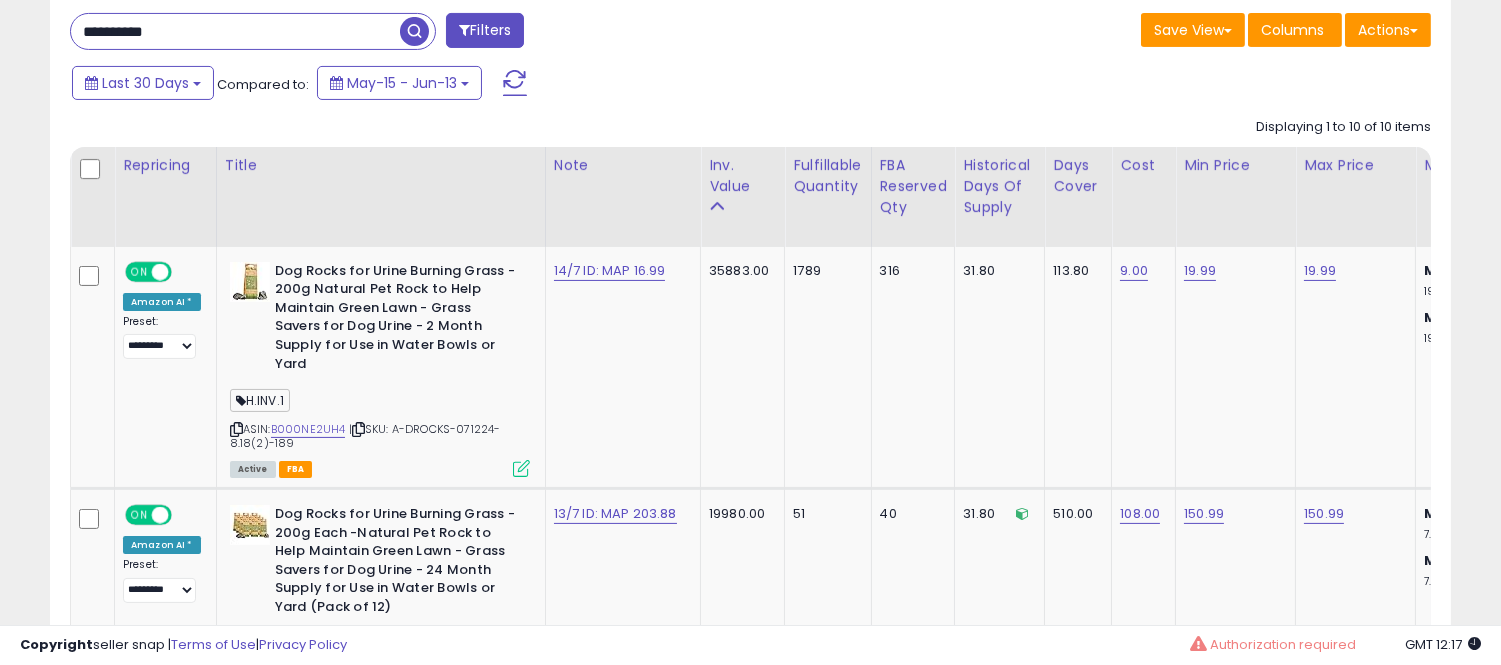 type on "**********" 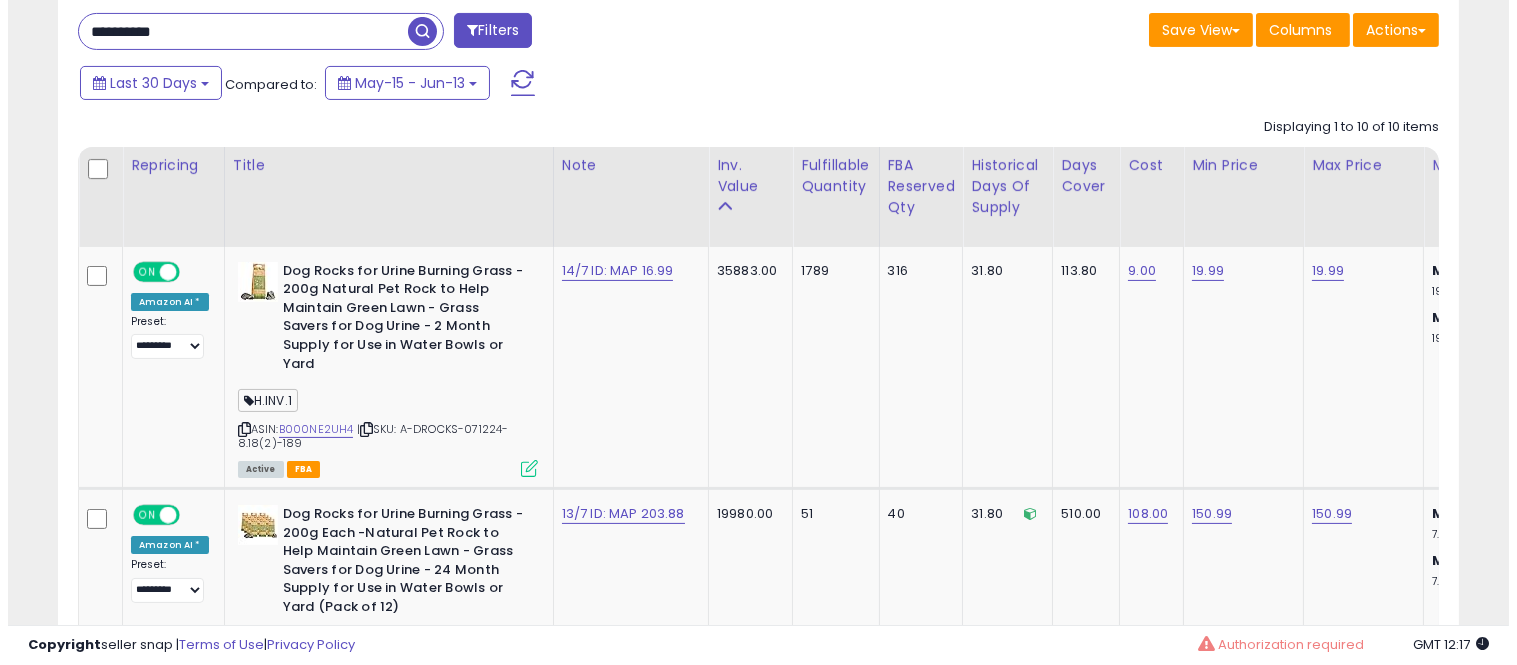 scroll, scrollTop: 607, scrollLeft: 0, axis: vertical 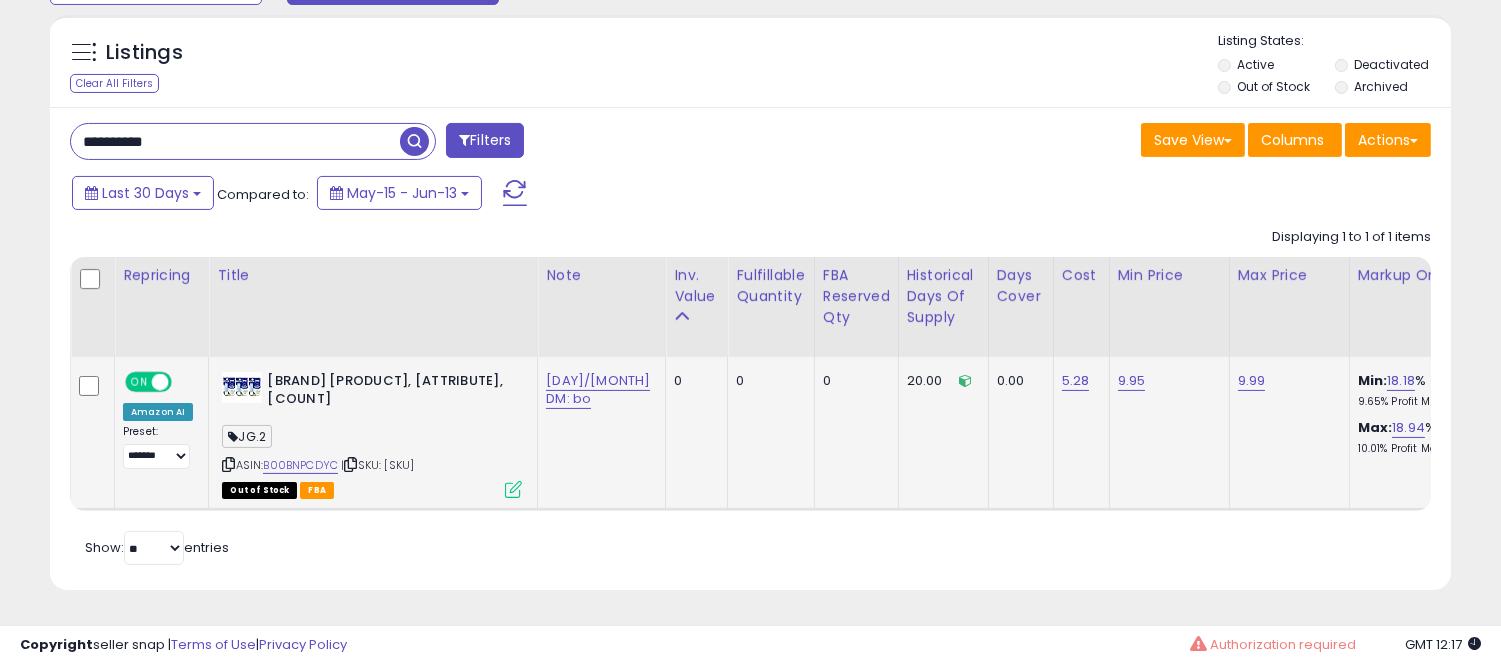 click at bounding box center (513, 489) 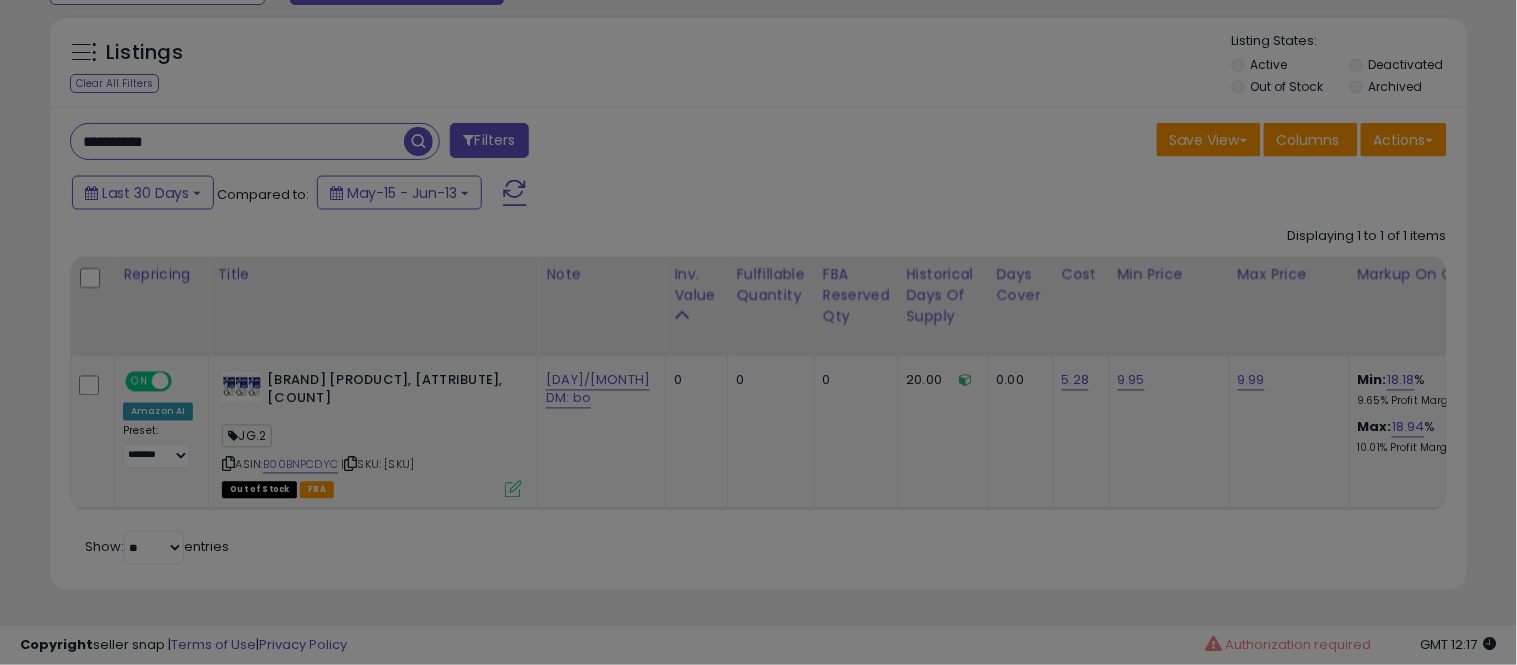 scroll, scrollTop: 999590, scrollLeft: 999178, axis: both 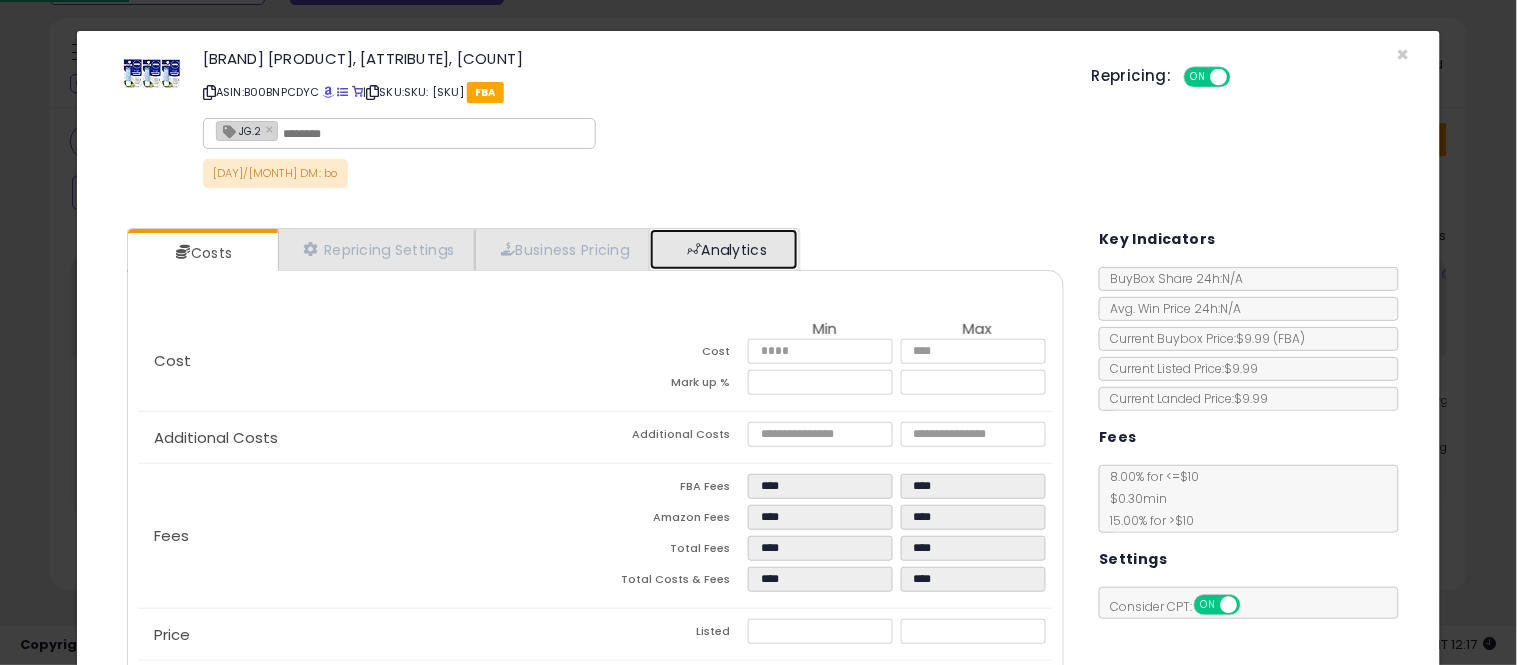 click on "Analytics" at bounding box center [724, 249] 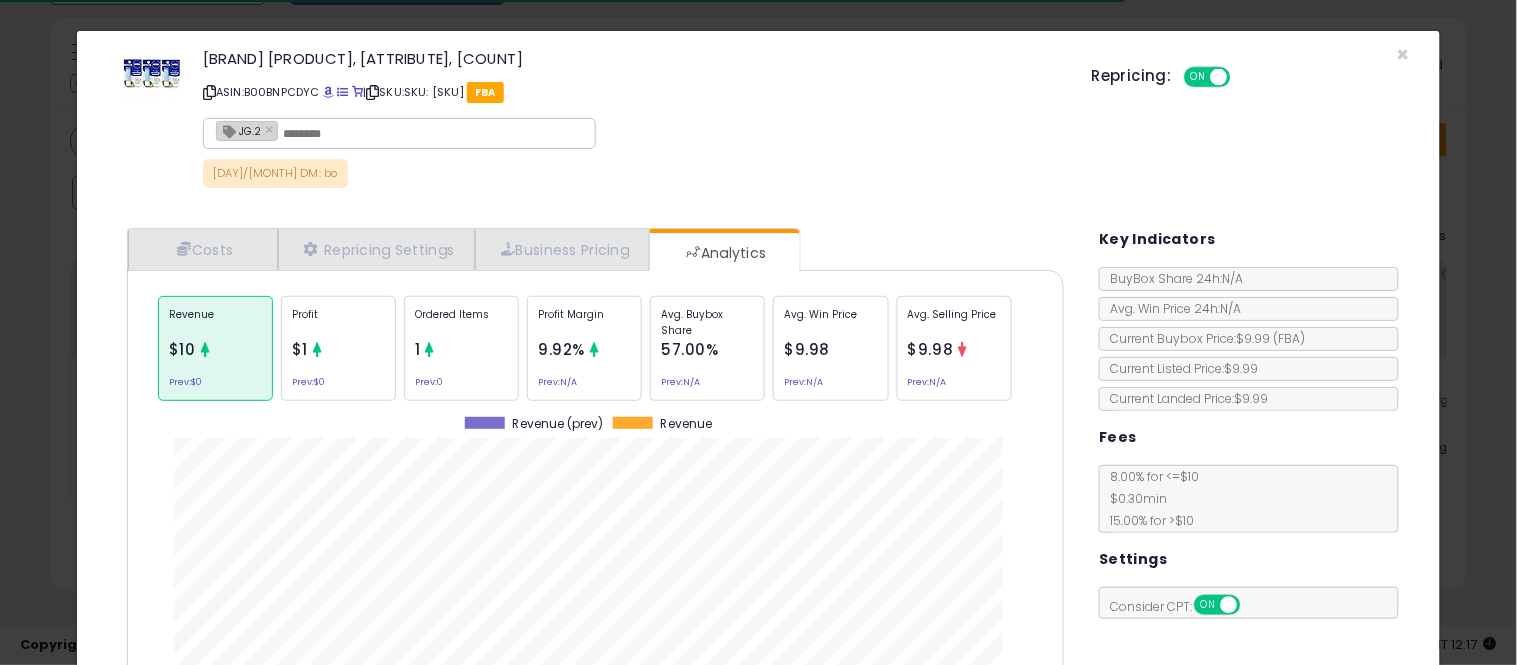 scroll, scrollTop: 999384, scrollLeft: 999033, axis: both 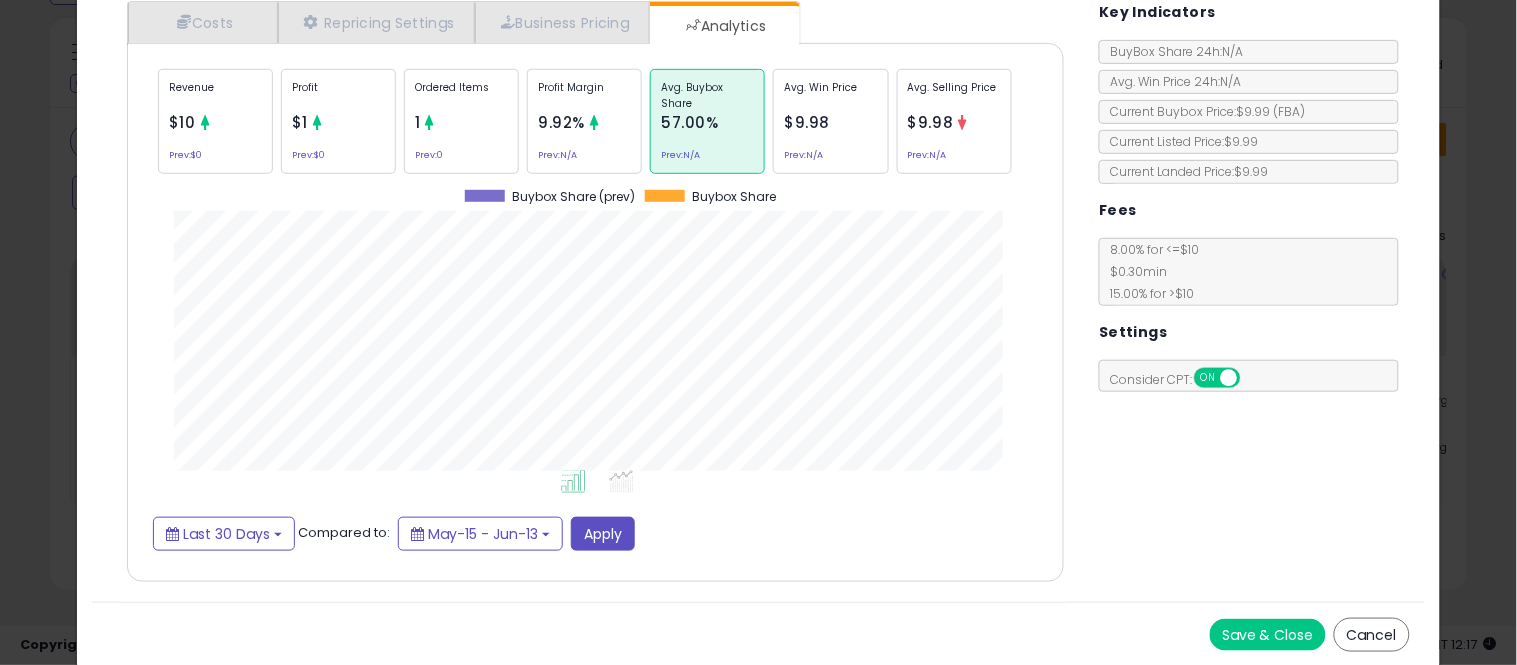 click on "Revenue
$[AMOUNT]
Prev:  $[AMOUNT]
Profit
$[AMOUNT]
Prev:  $[AMOUNT]
Ordered Items
[NUMBER]
Prev:  [NUMBER]
Profit Margin
[PERCENTAGE]
Prev:  N/A
Avg. Buybox Share
[PERCENTAGE]
Prev:  N/A" at bounding box center [595, 307] 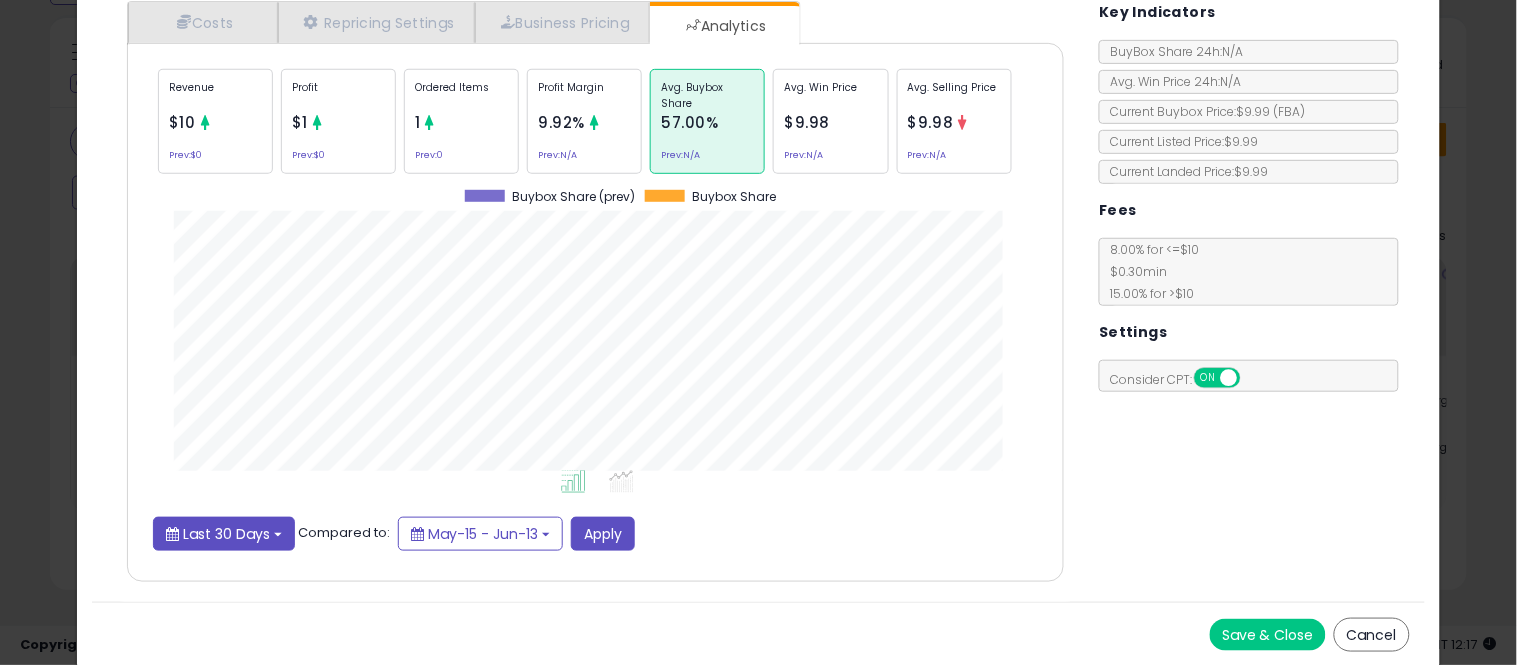 click on "Last 30 Days" at bounding box center (226, 534) 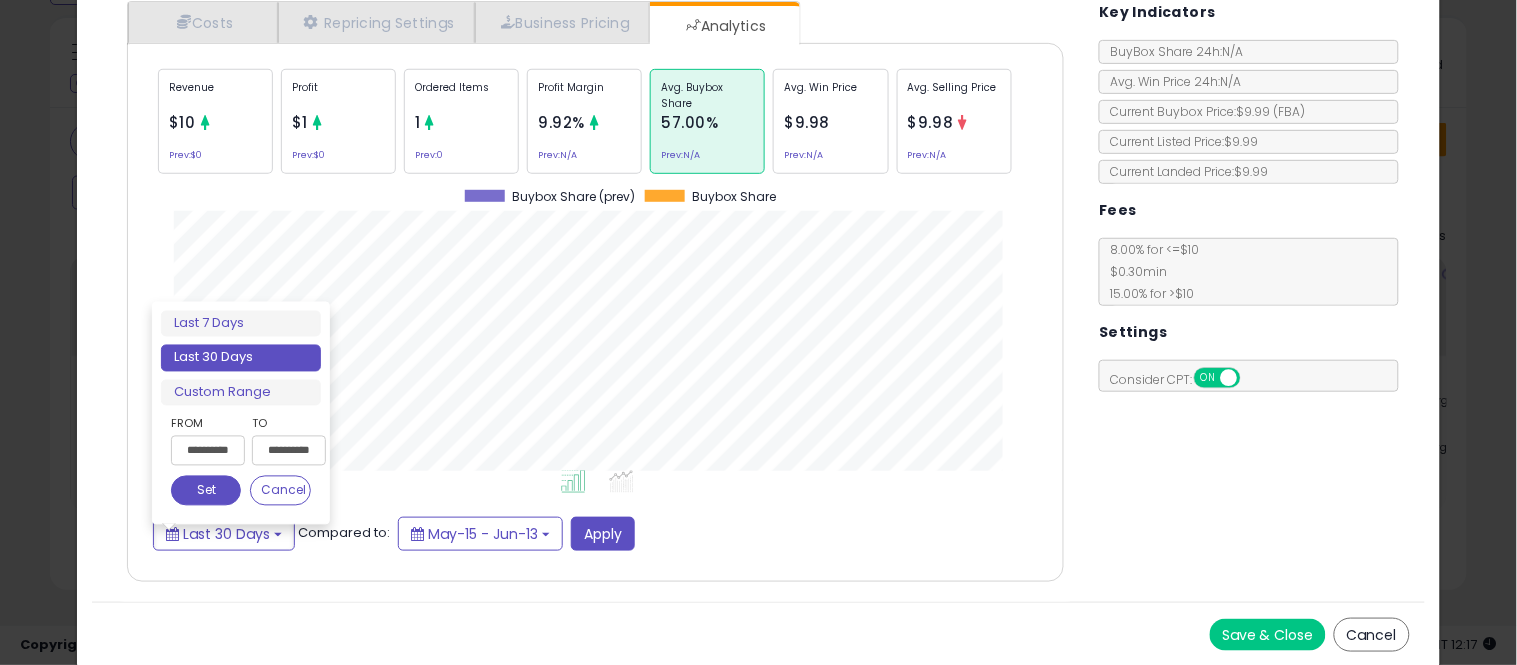 click on "**********" at bounding box center [208, 451] 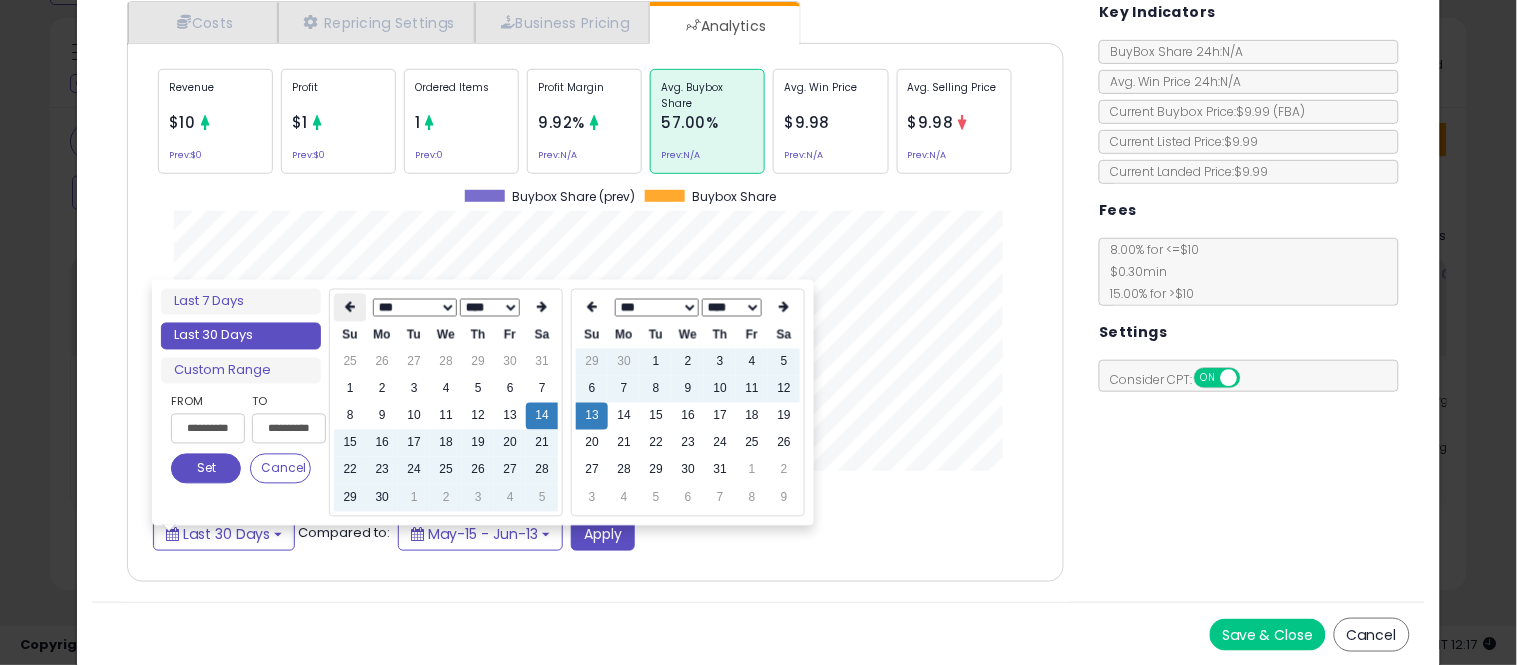 click at bounding box center (350, 308) 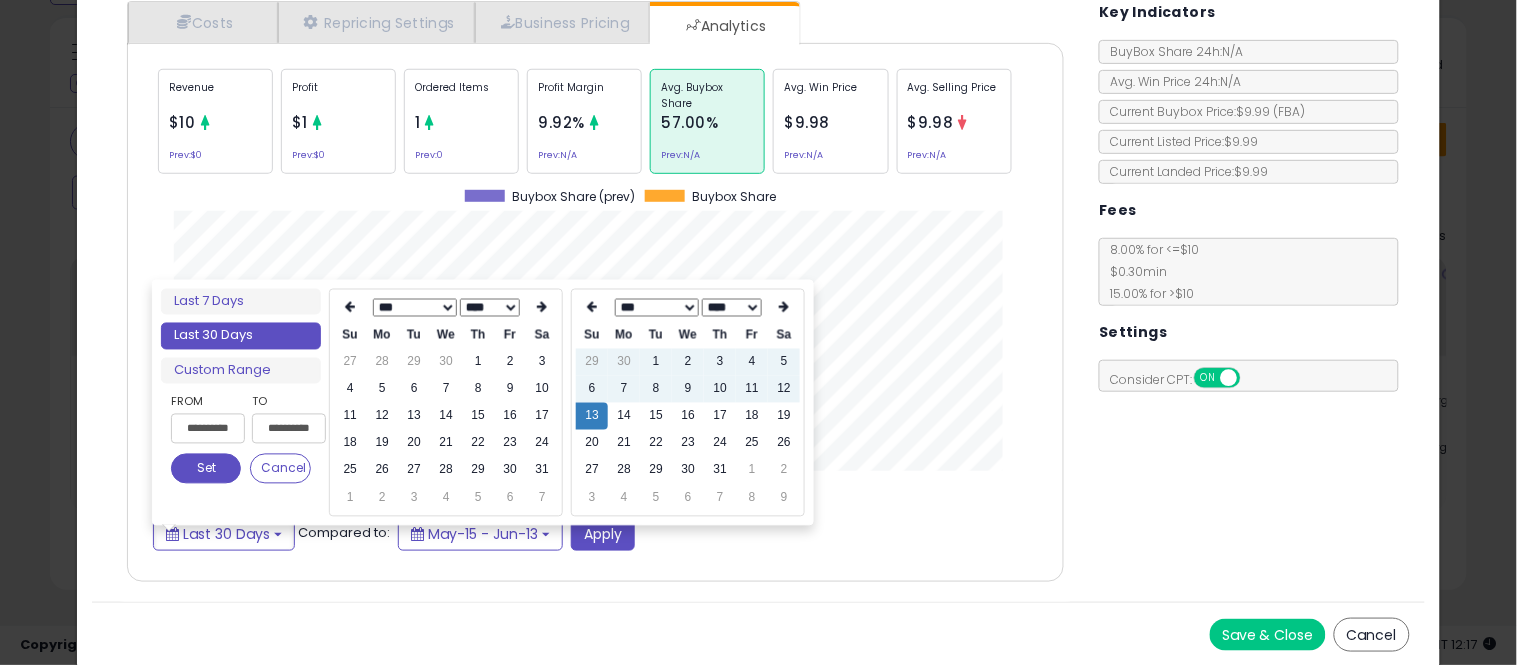click at bounding box center (350, 308) 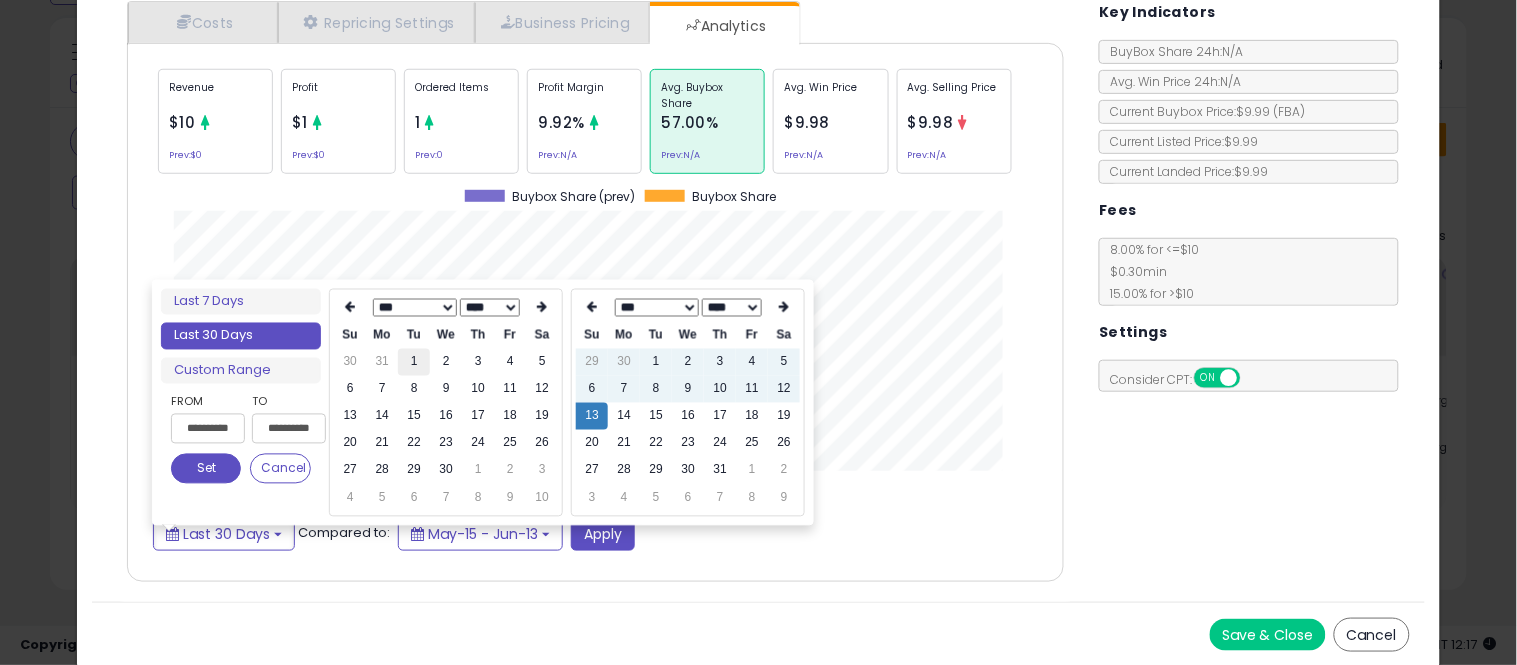 click on "1" at bounding box center (414, 362) 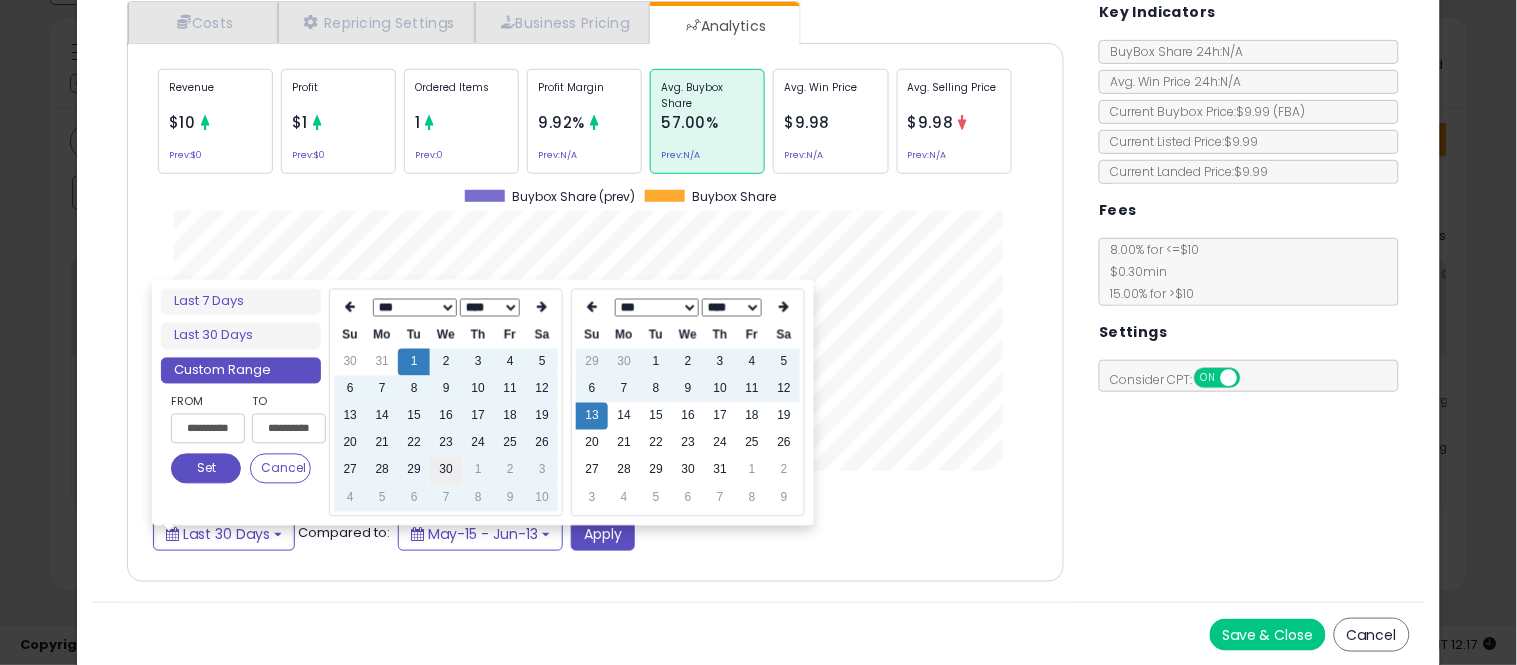 click on "30" at bounding box center [446, 470] 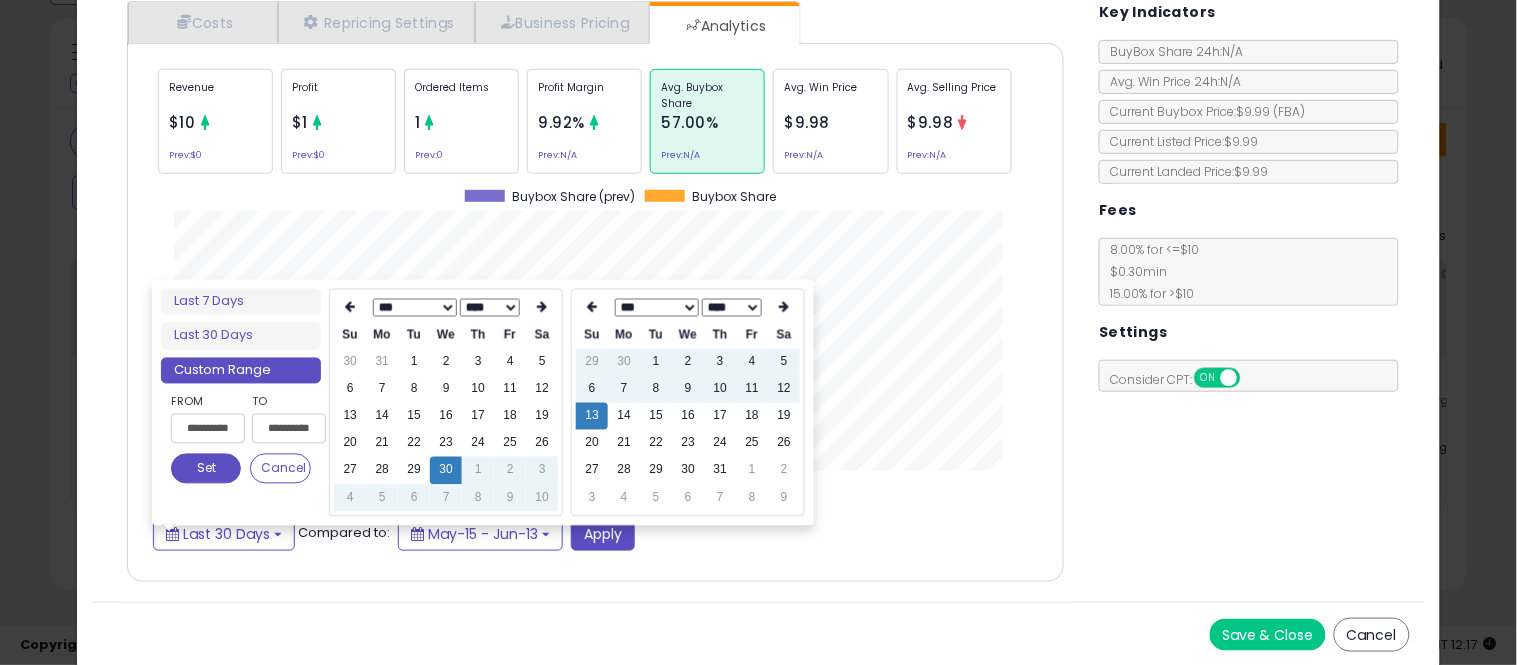 type on "**********" 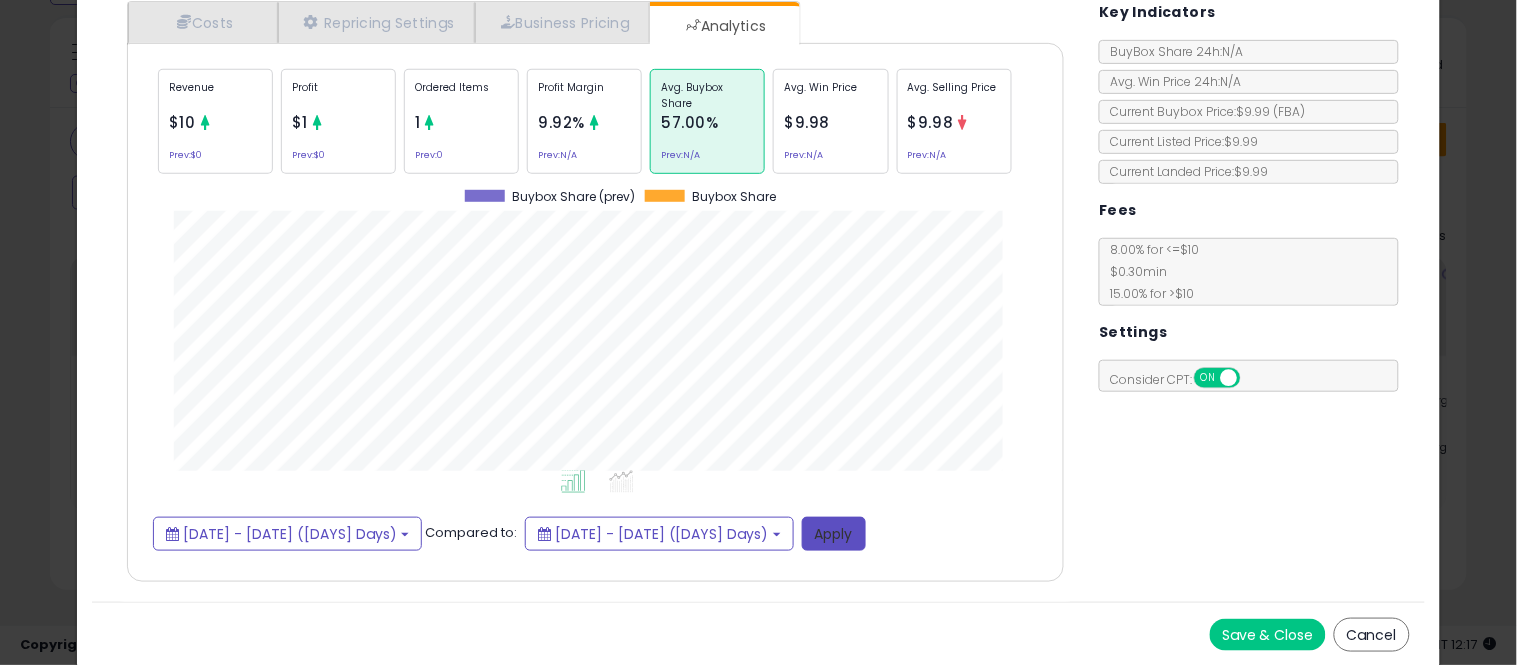 click on "Apply" at bounding box center [834, 534] 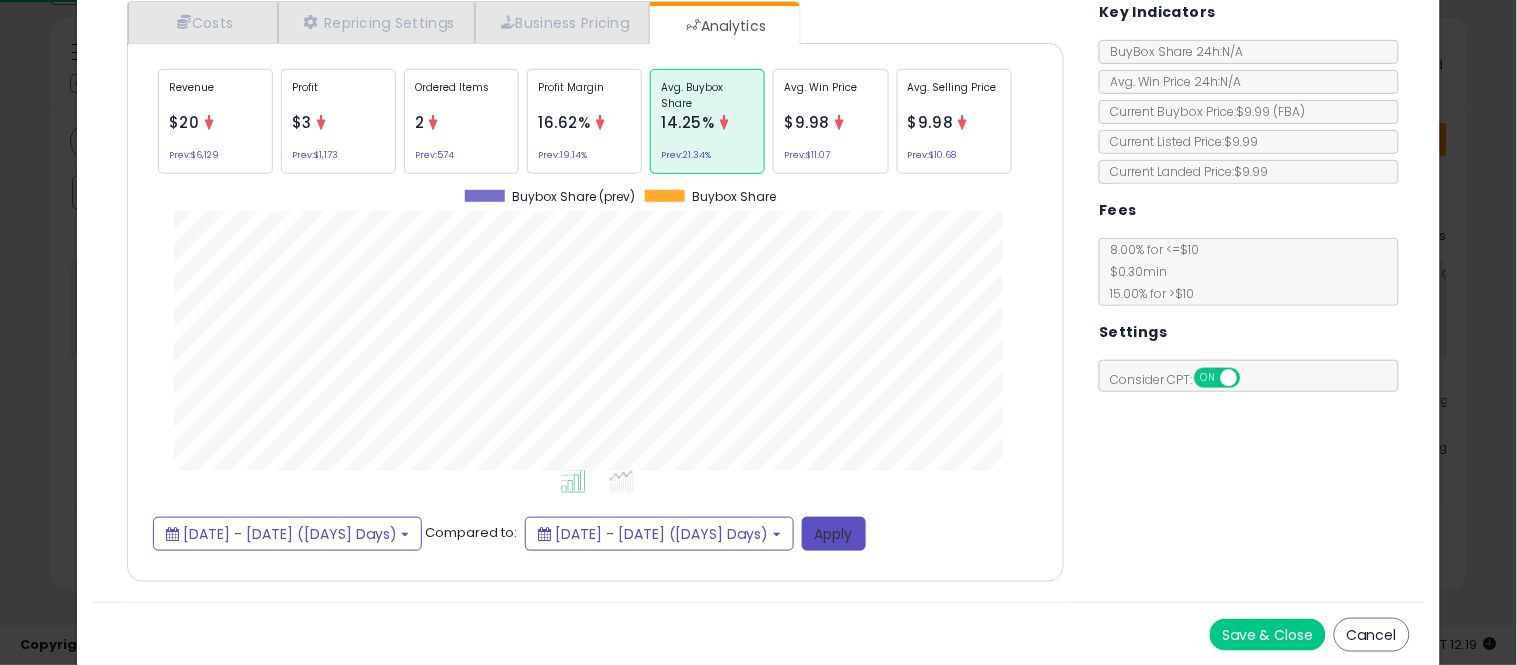 scroll, scrollTop: 999384, scrollLeft: 999033, axis: both 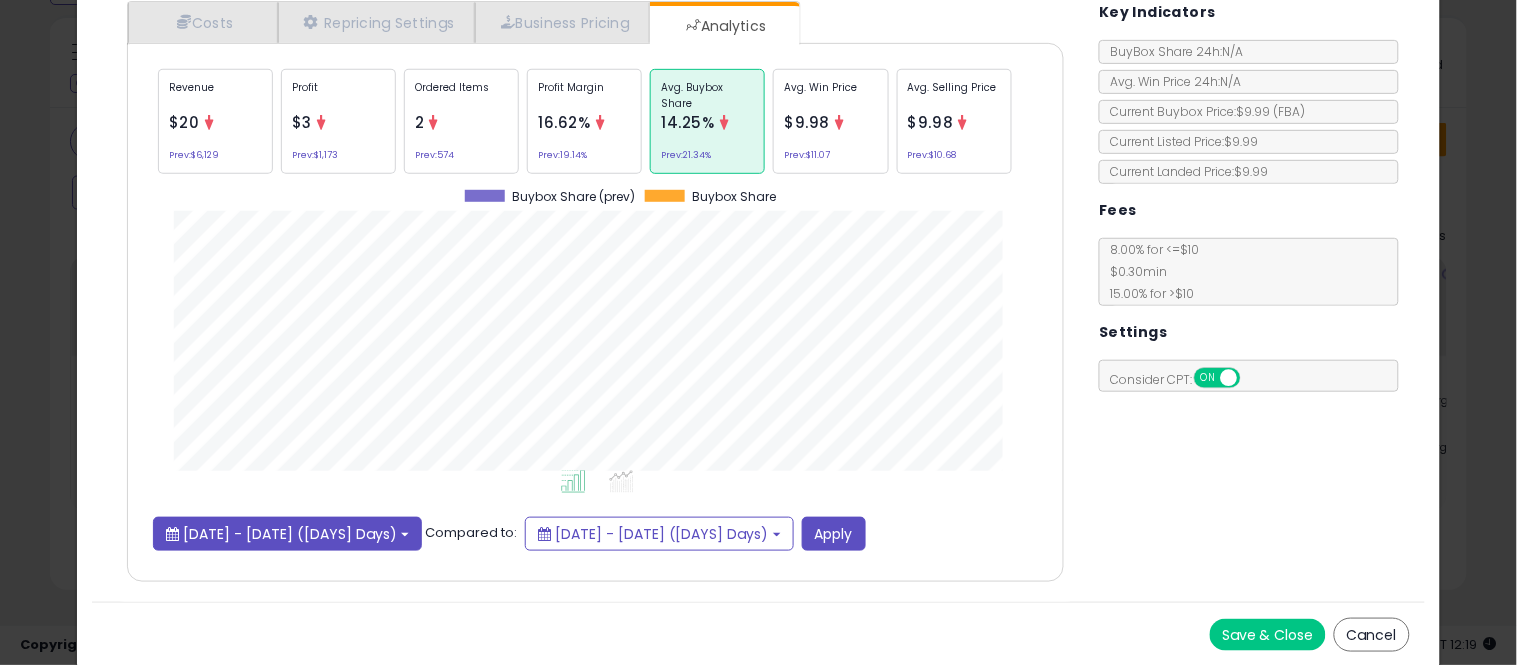 click on "[DATE] - [DATE] ([DAYS] Days)" at bounding box center [287, 534] 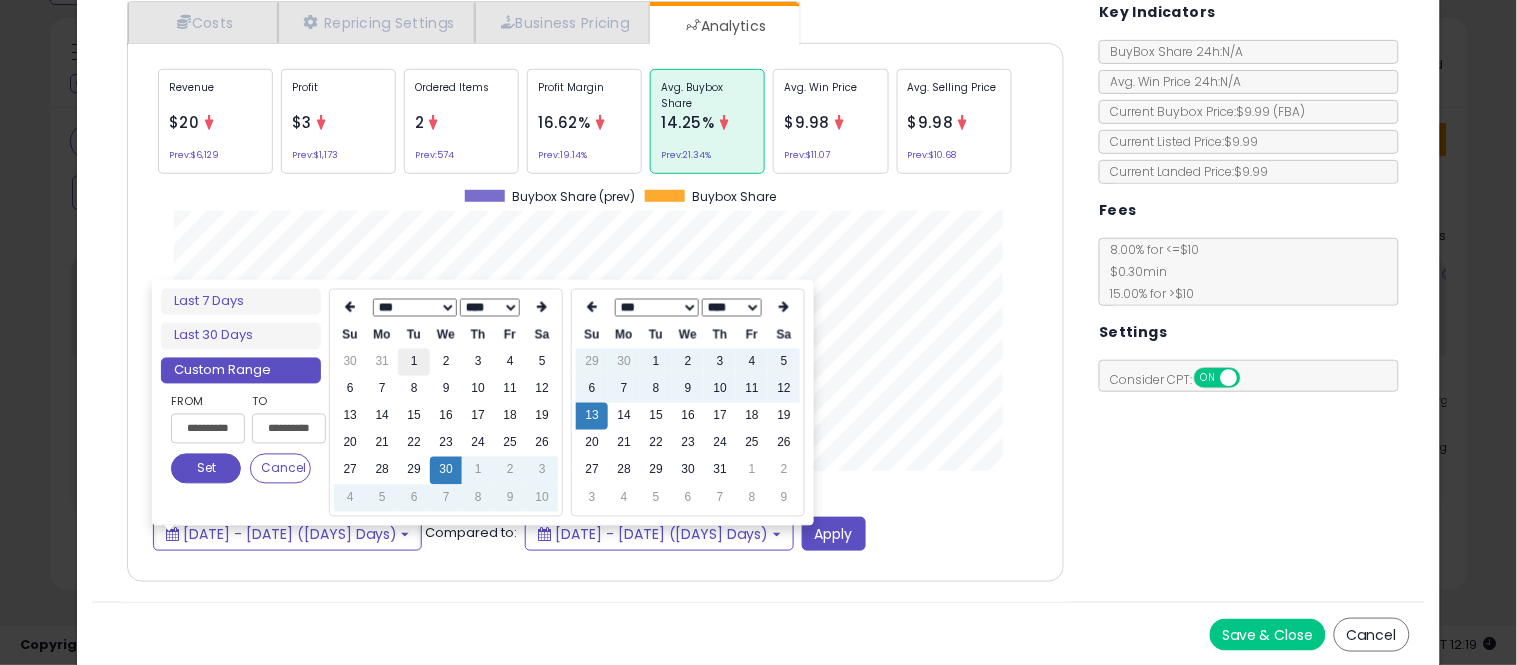 click on "1" at bounding box center (414, 362) 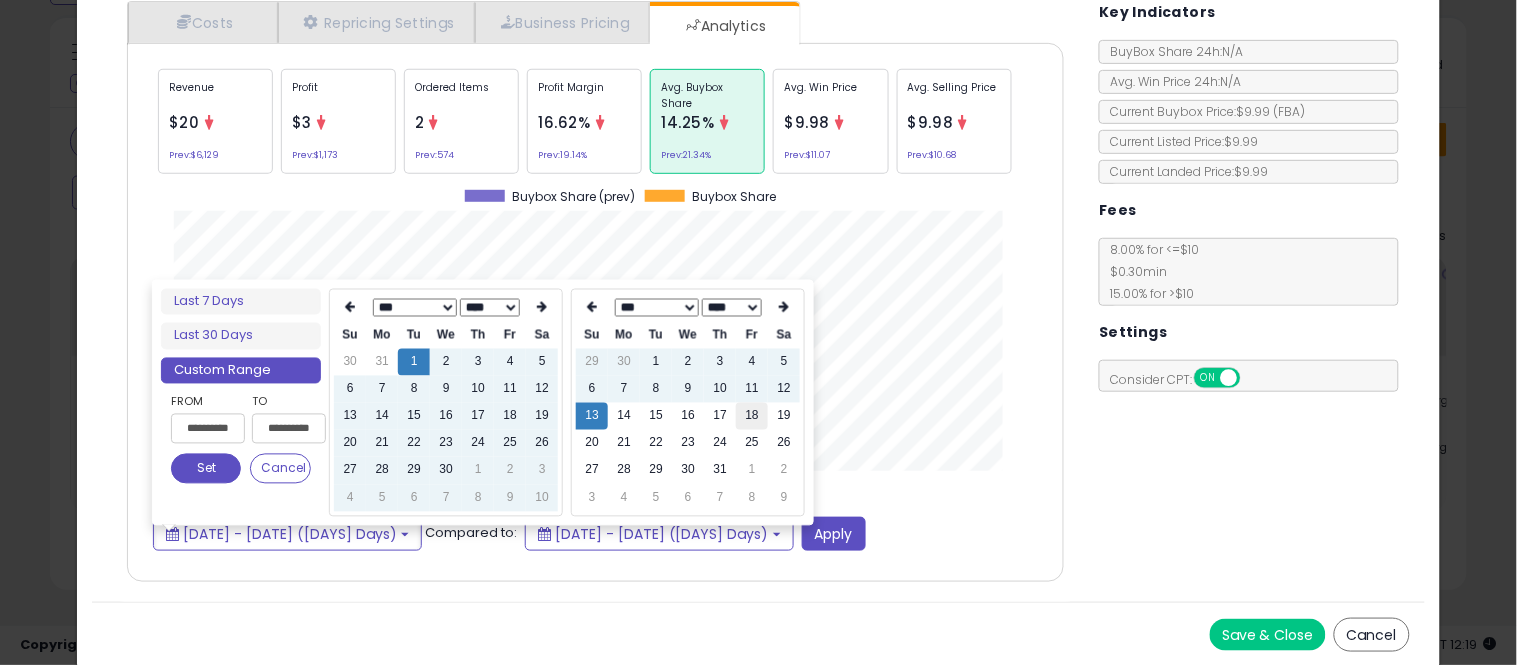 type on "**********" 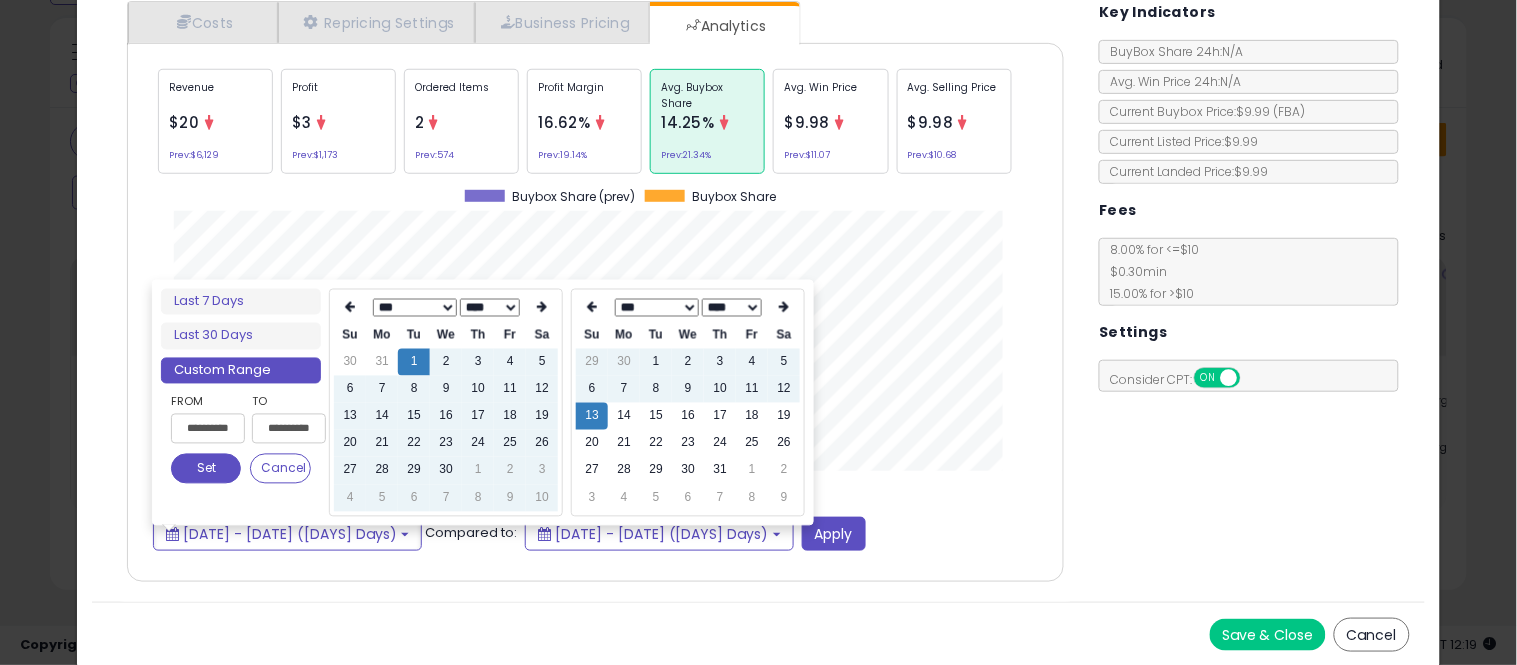 click on "**********" at bounding box center [483, 403] 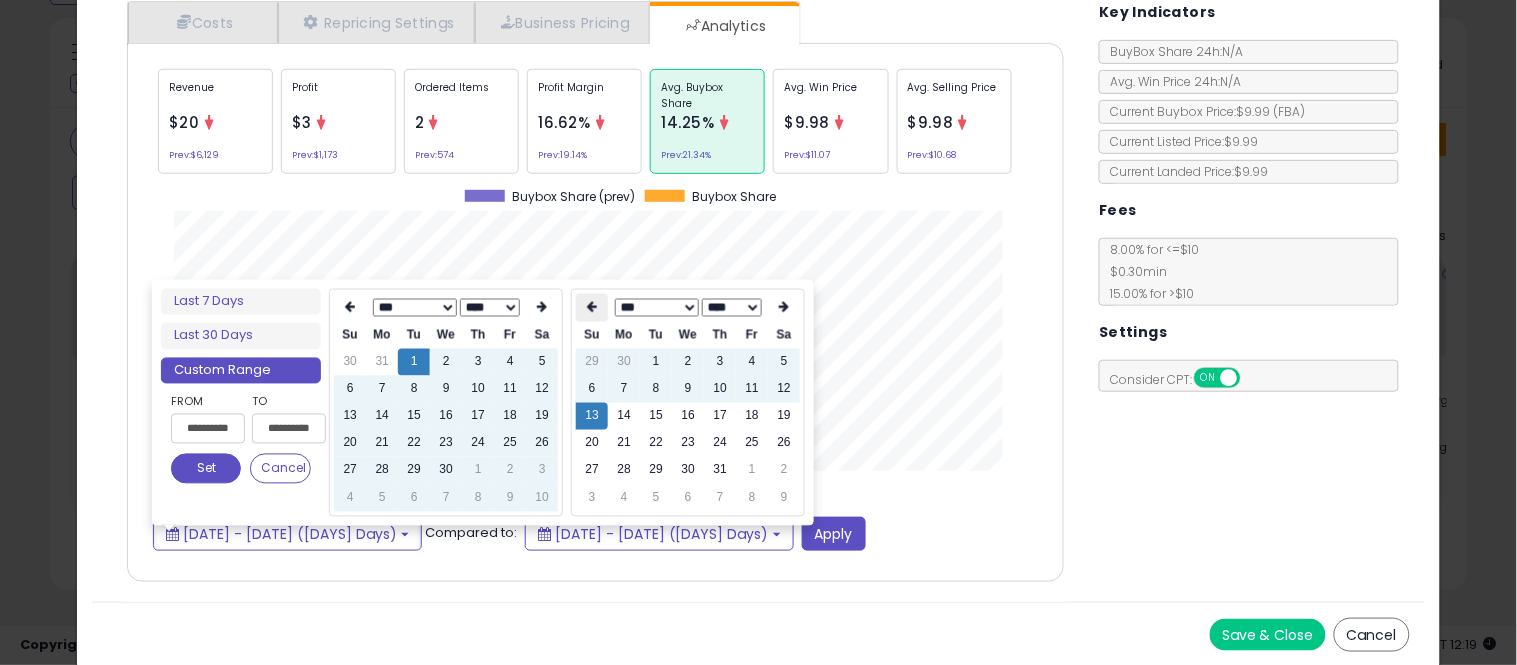 click at bounding box center [592, 308] 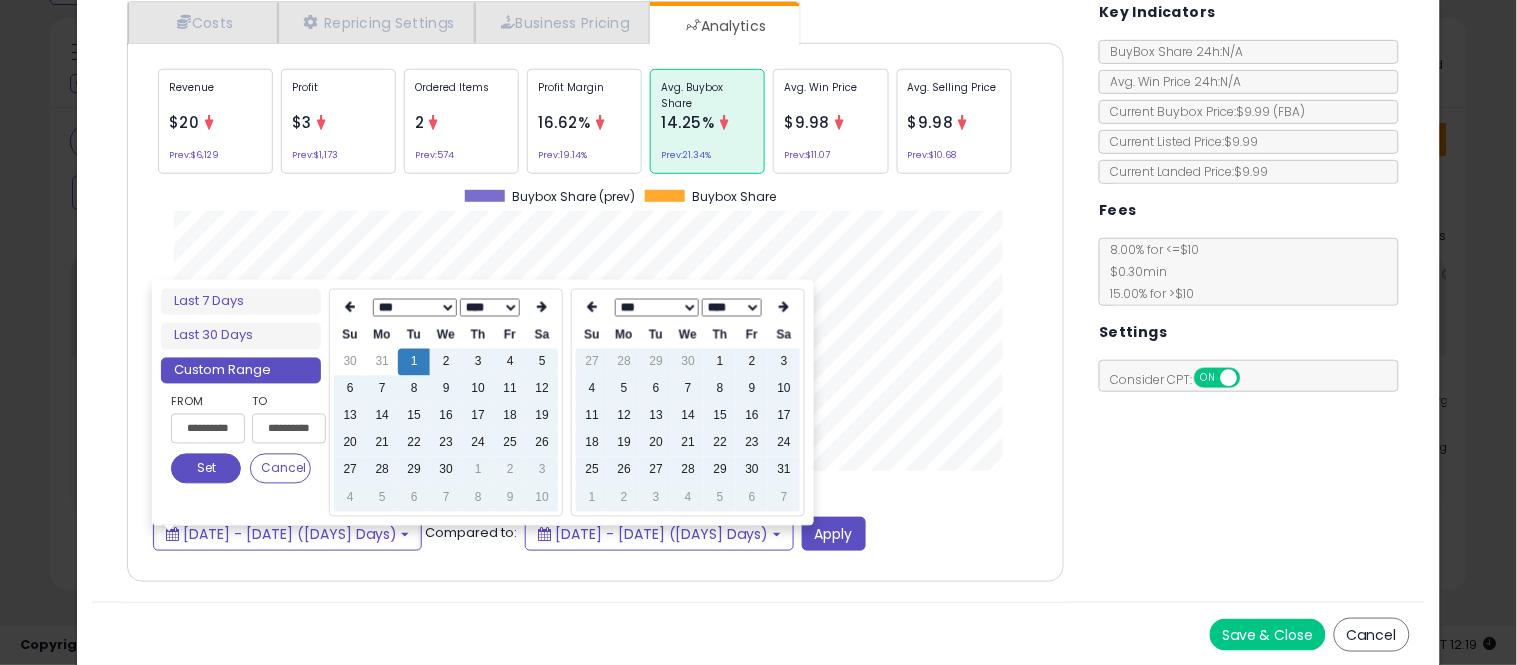 click at bounding box center (592, 308) 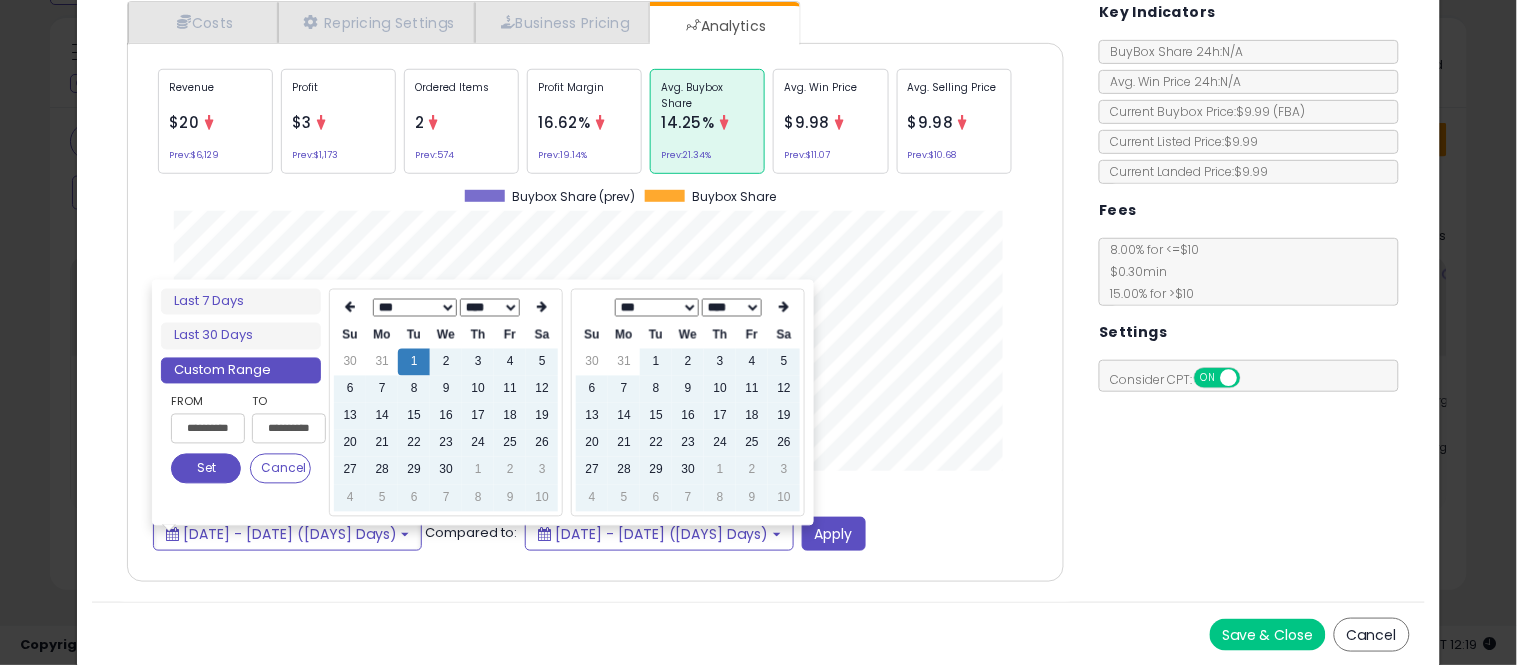 click at bounding box center [592, 308] 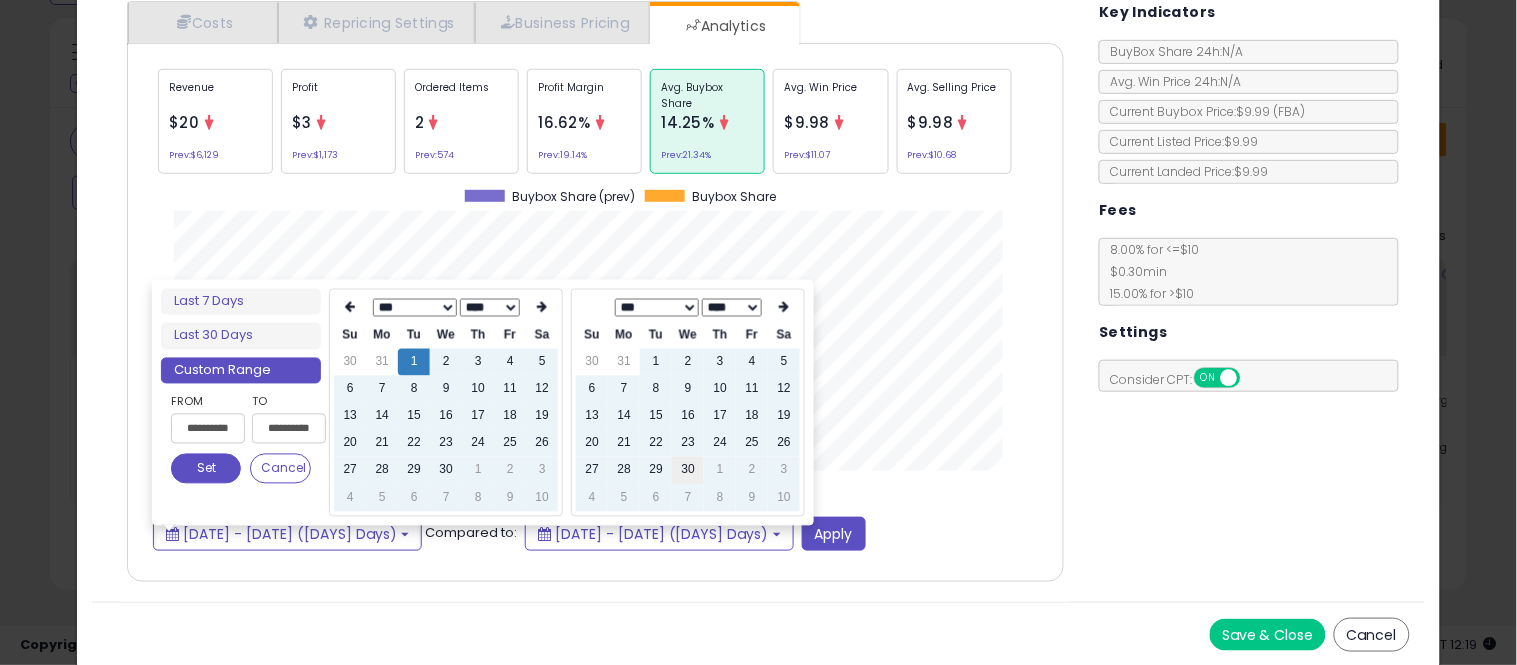 click on "30" at bounding box center (688, 470) 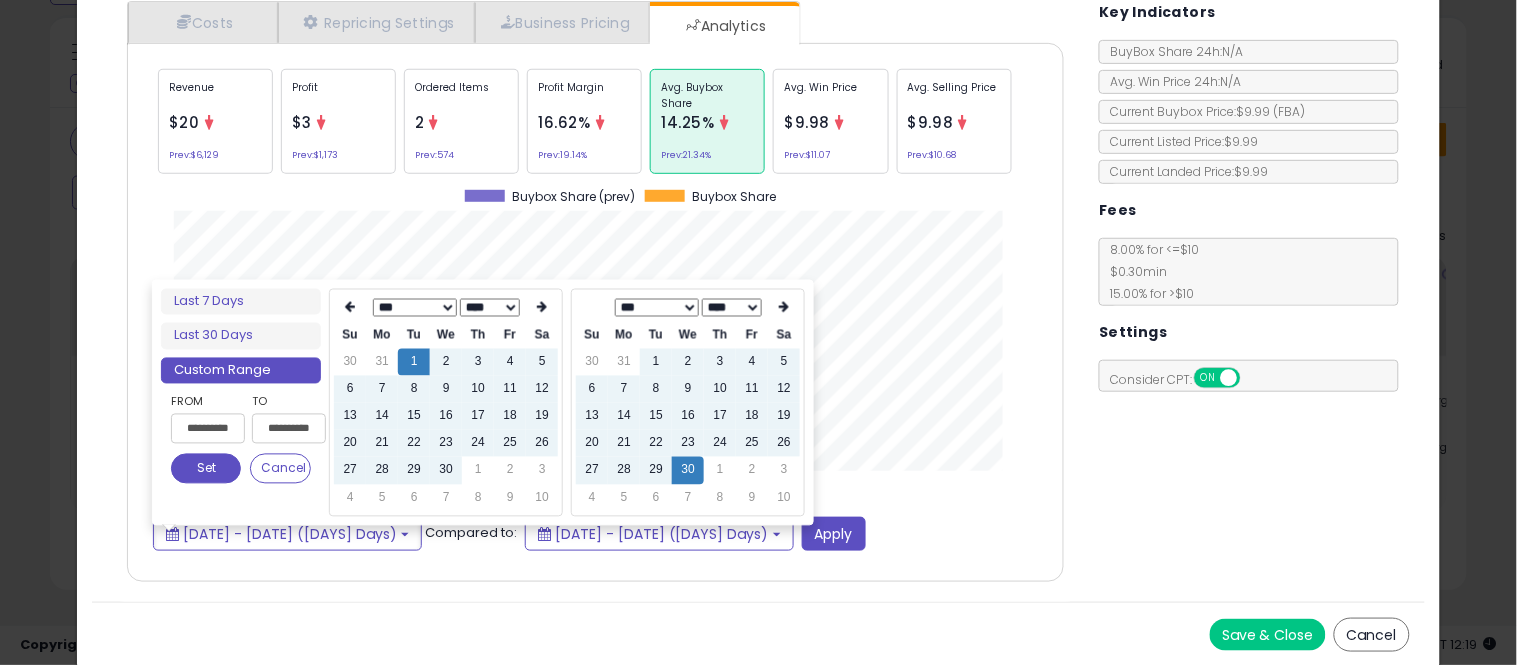 type on "**********" 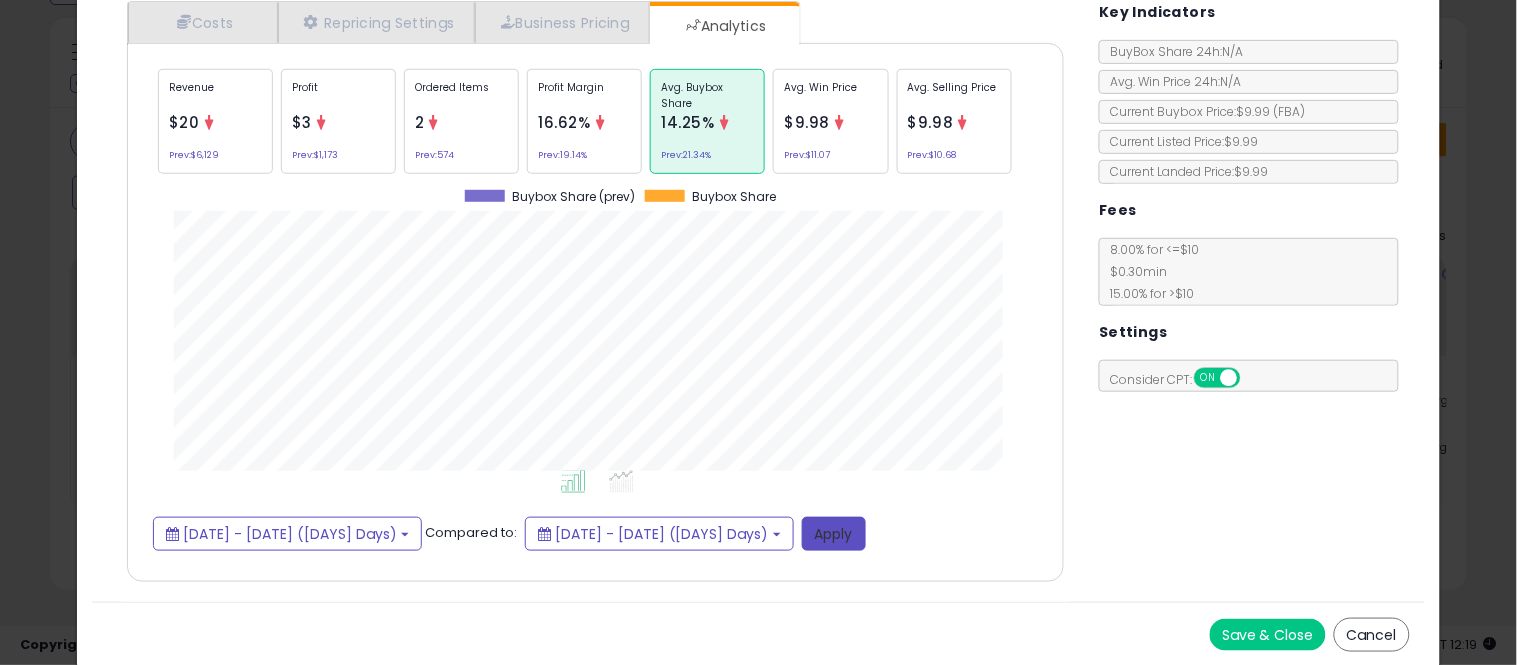 click on "Apply" at bounding box center (834, 534) 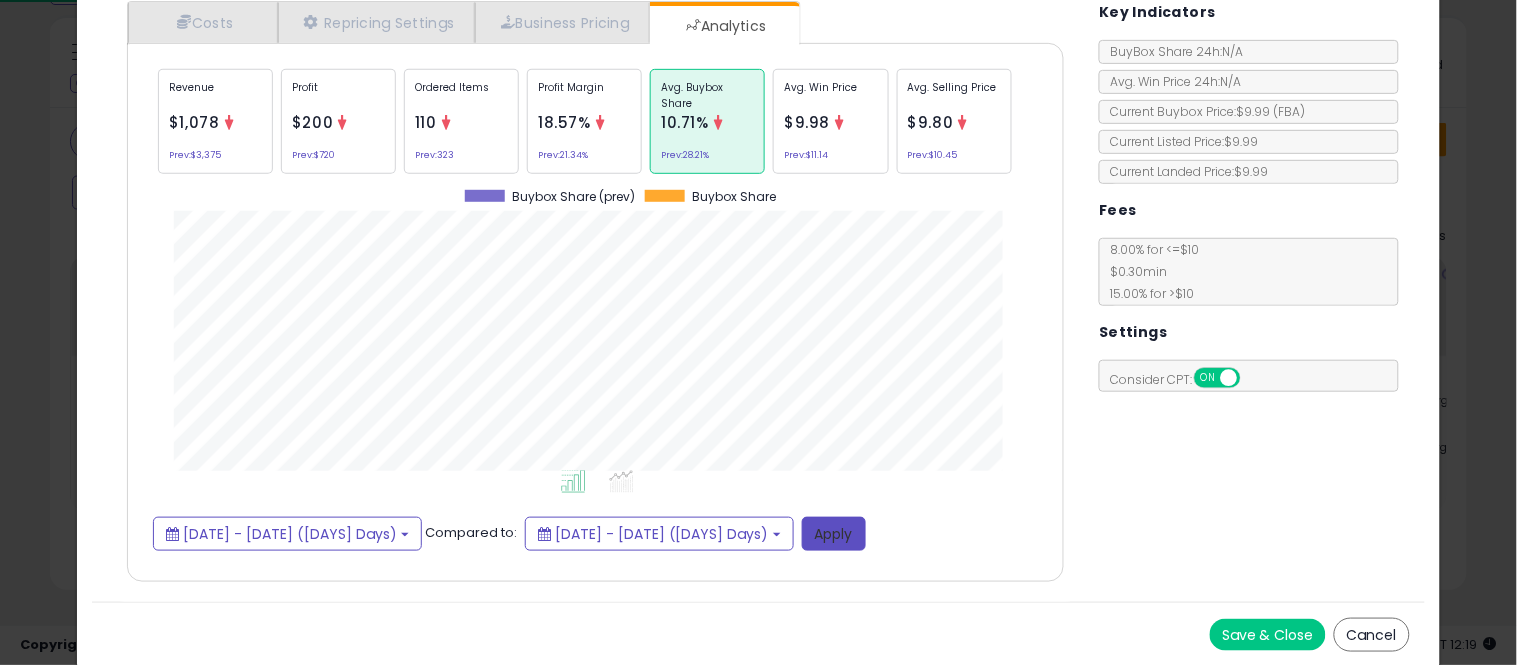 scroll, scrollTop: 999384, scrollLeft: 999033, axis: both 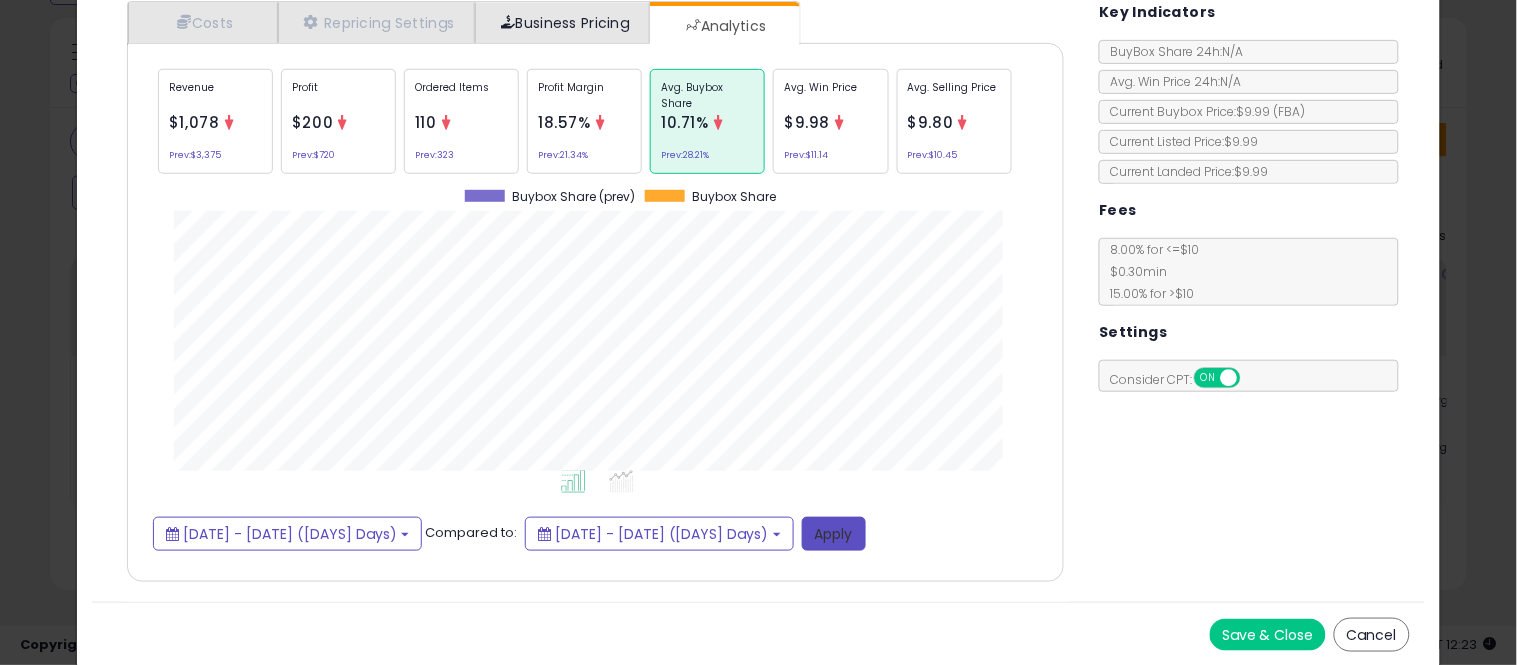 type 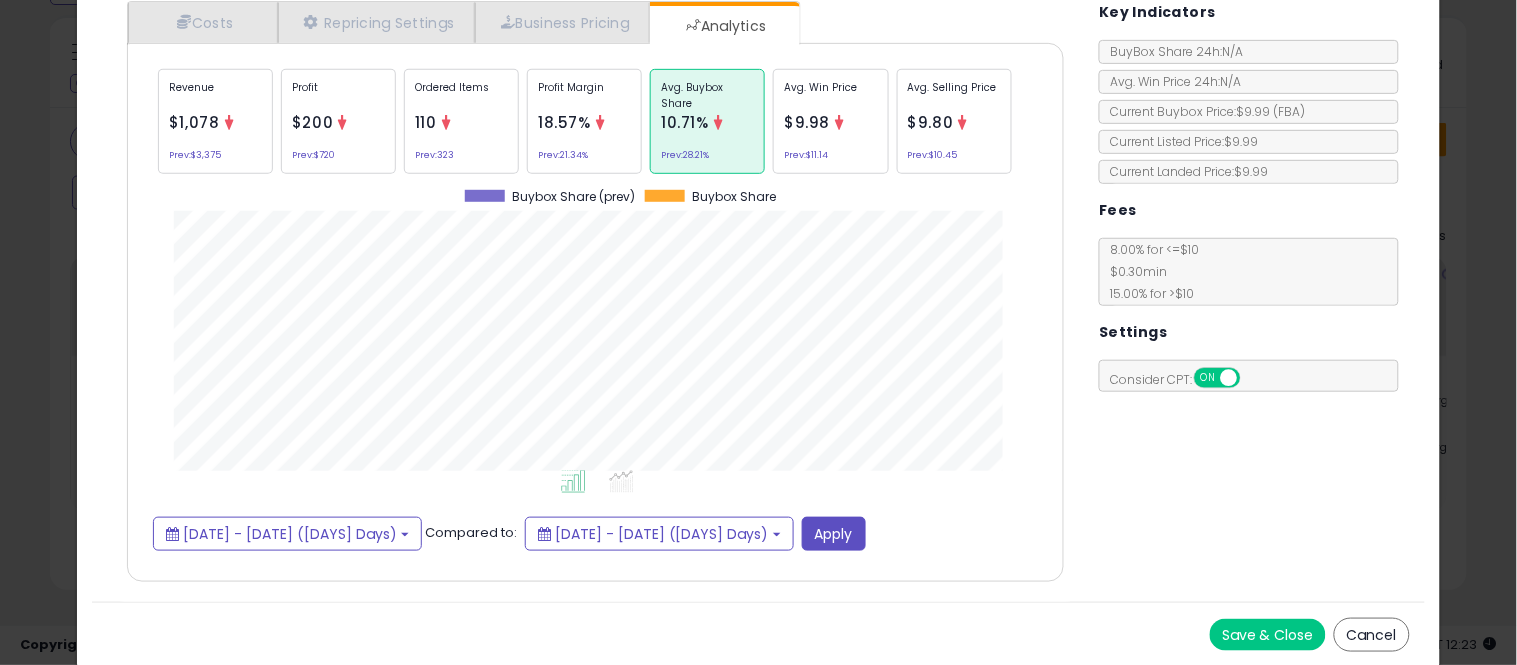 click on "[BRAND] [PRODUCT], [ATTRIBUTE], [COUNT]
ASIN:  [ASIN]
|
SKU:  [SKU]
FBA
JG.2 ×
[DAY]/[MONTH] DM: bo
Repricing:
ON   OFF" 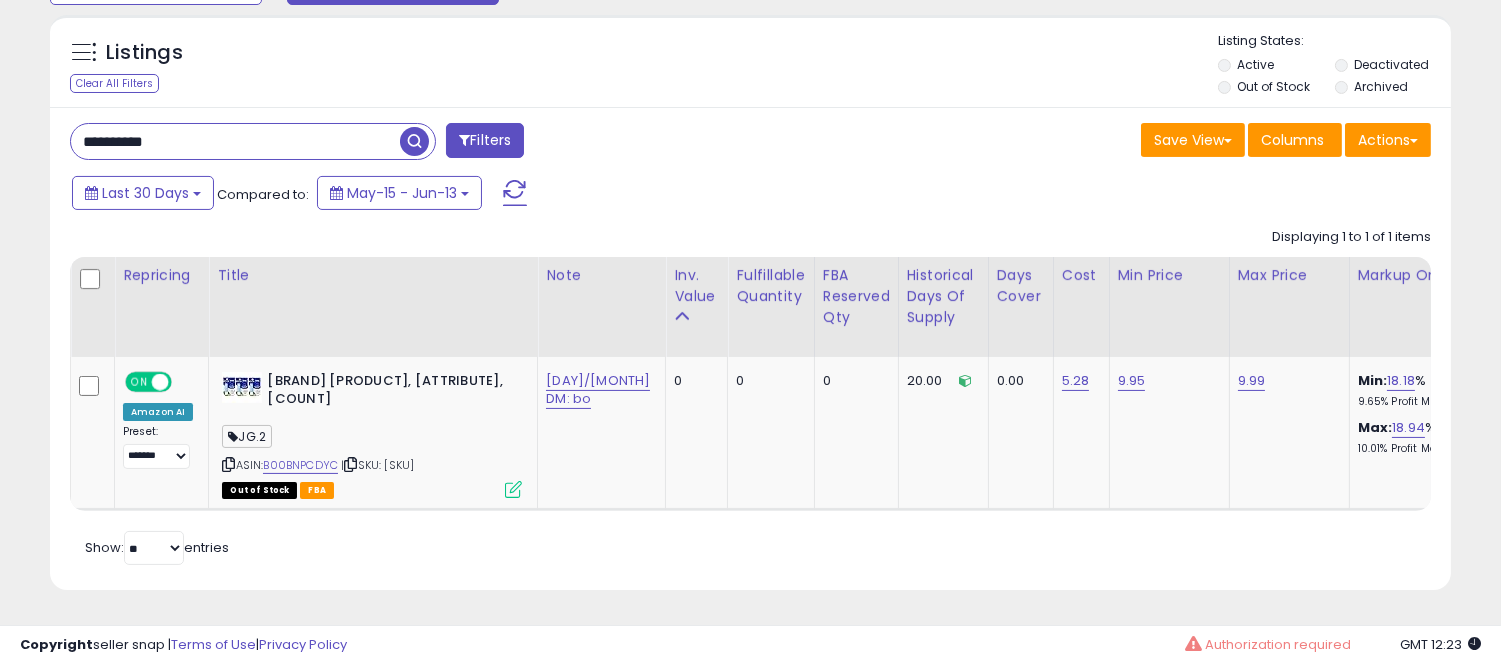 scroll, scrollTop: 410, scrollLeft: 812, axis: both 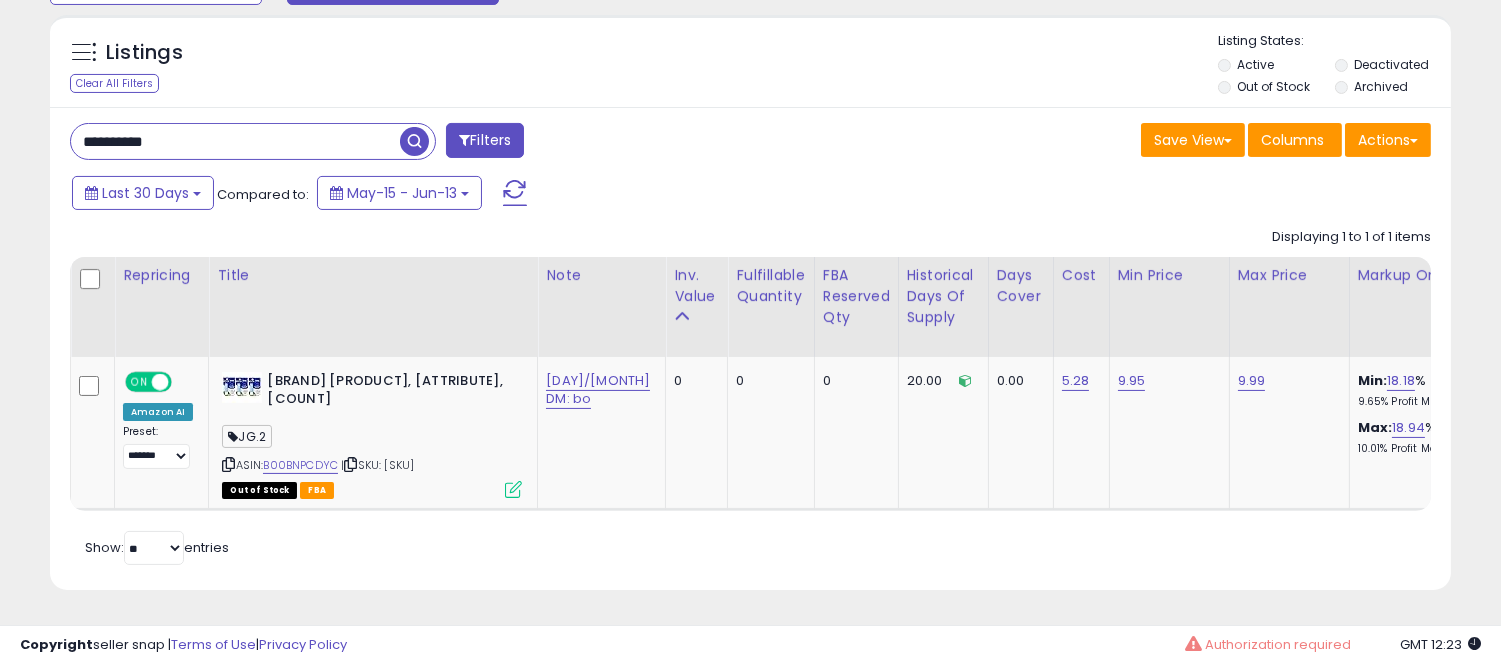 click on "**********" at bounding box center [235, 141] 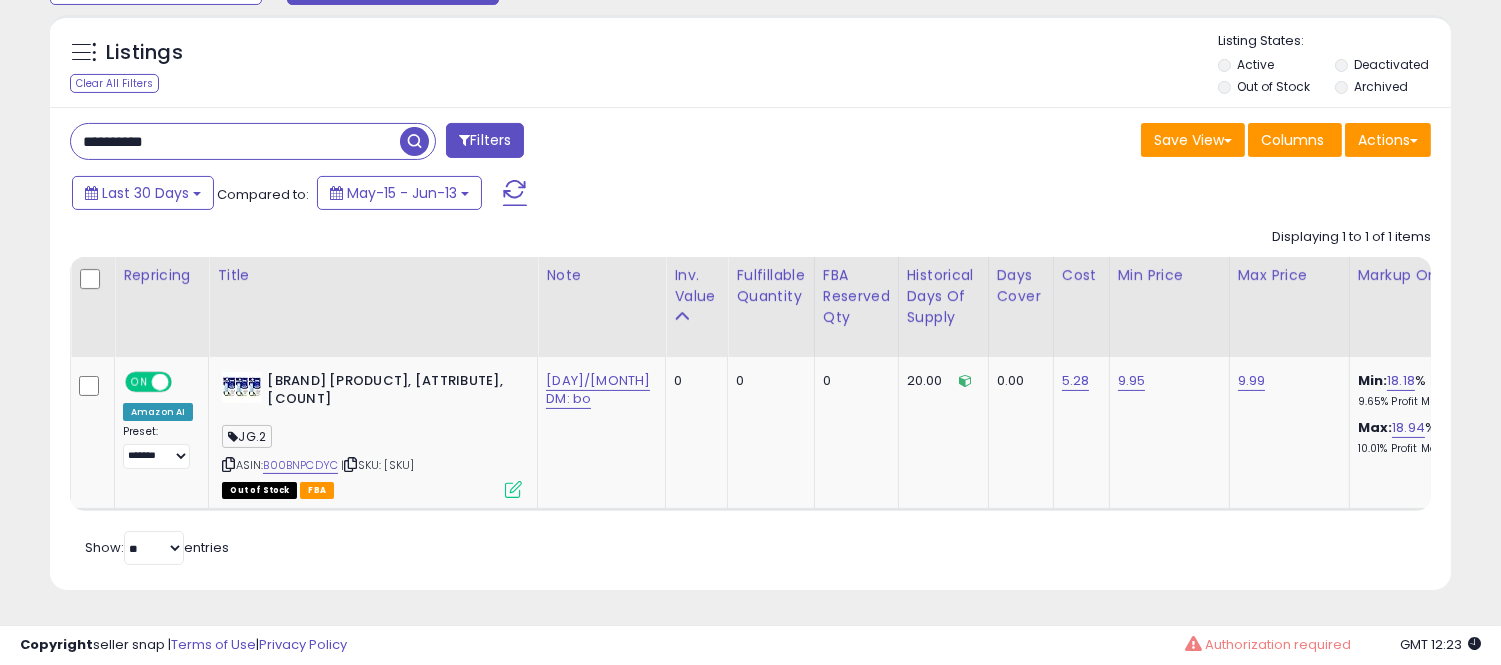 paste 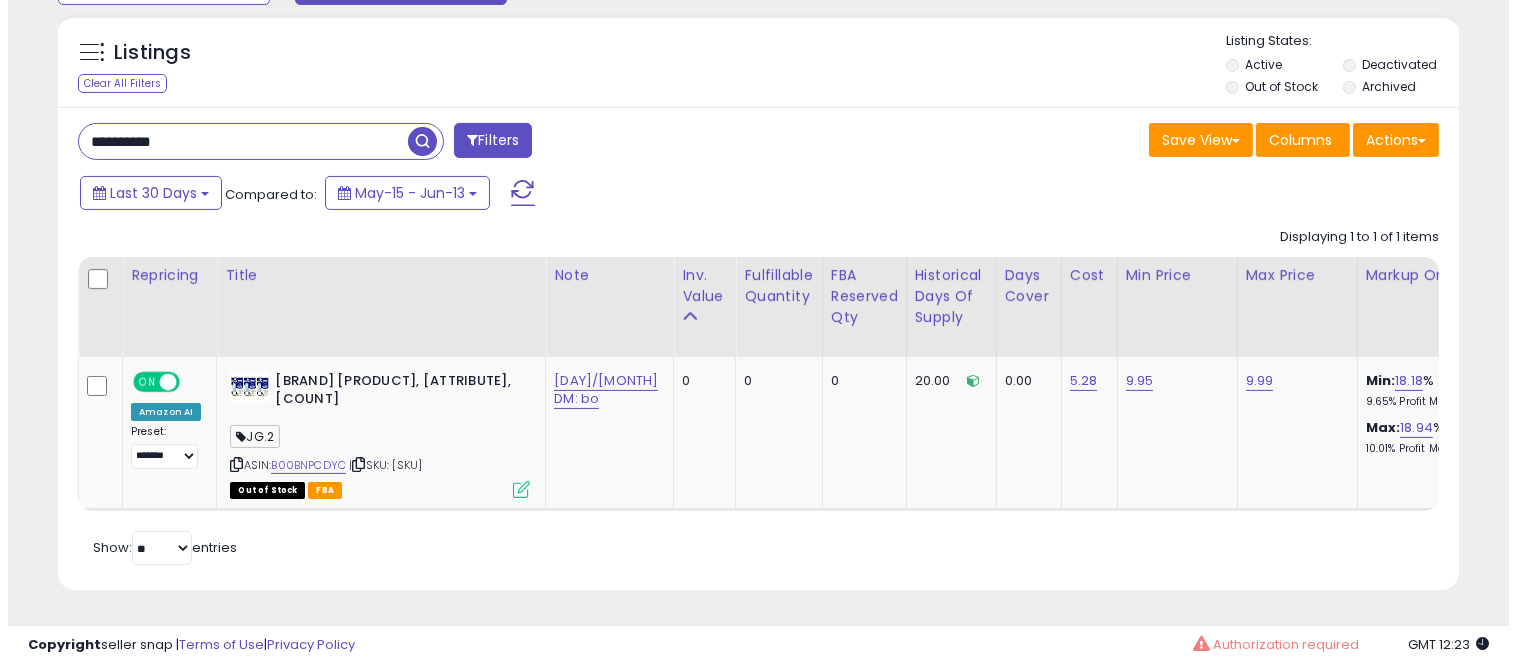 scroll, scrollTop: 607, scrollLeft: 0, axis: vertical 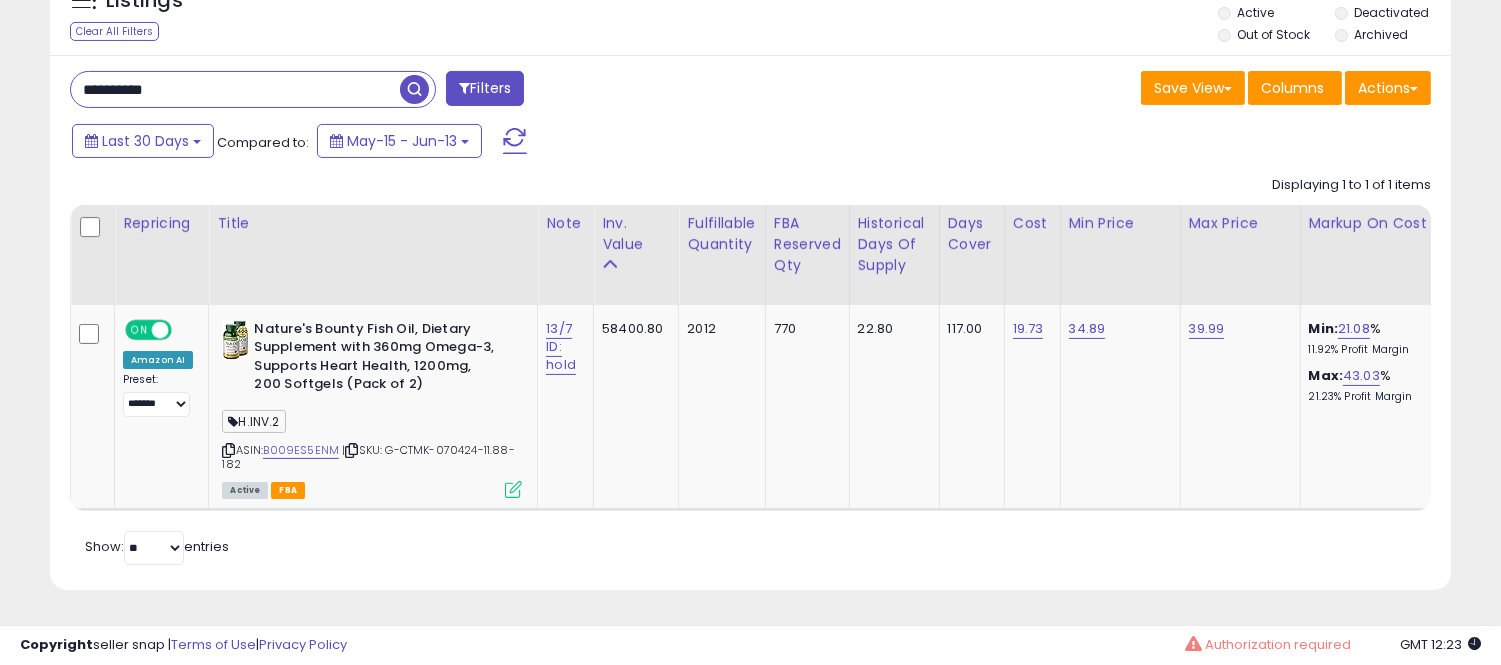 click on "**********" at bounding box center (235, 89) 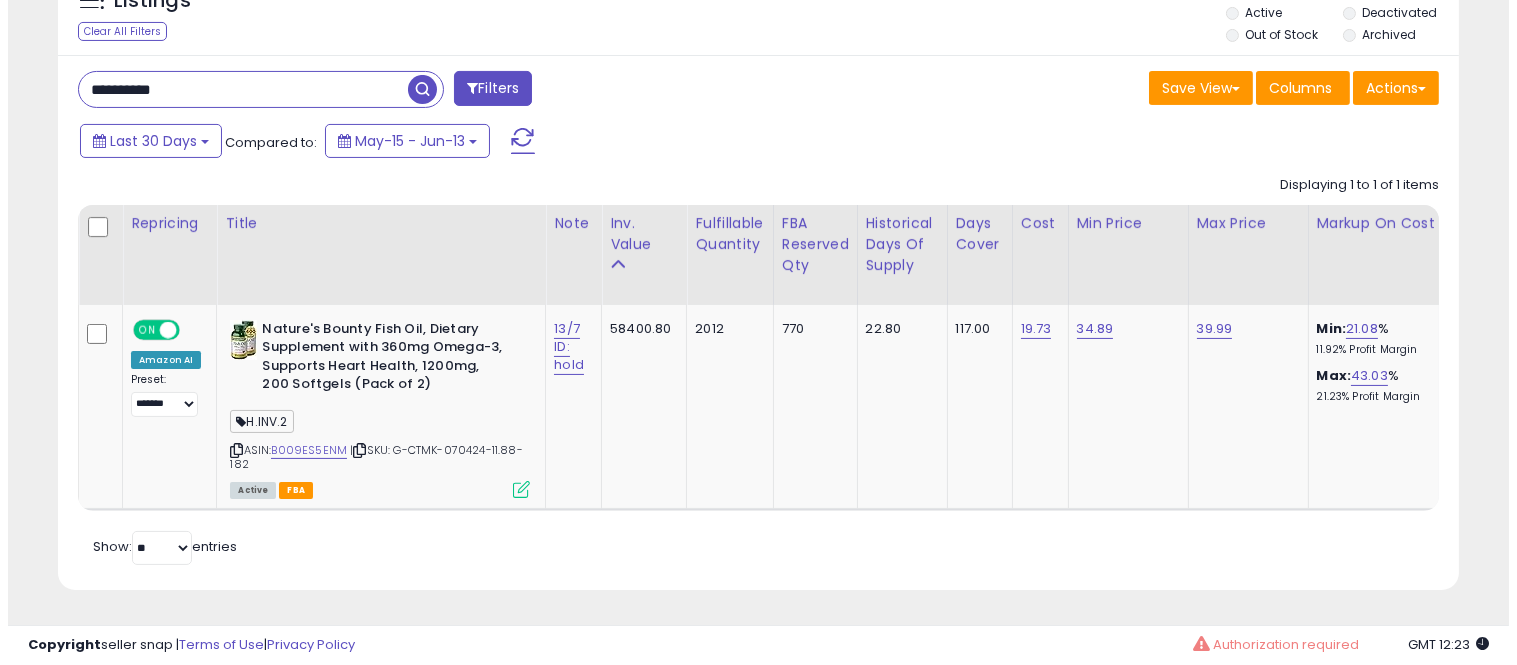 scroll, scrollTop: 607, scrollLeft: 0, axis: vertical 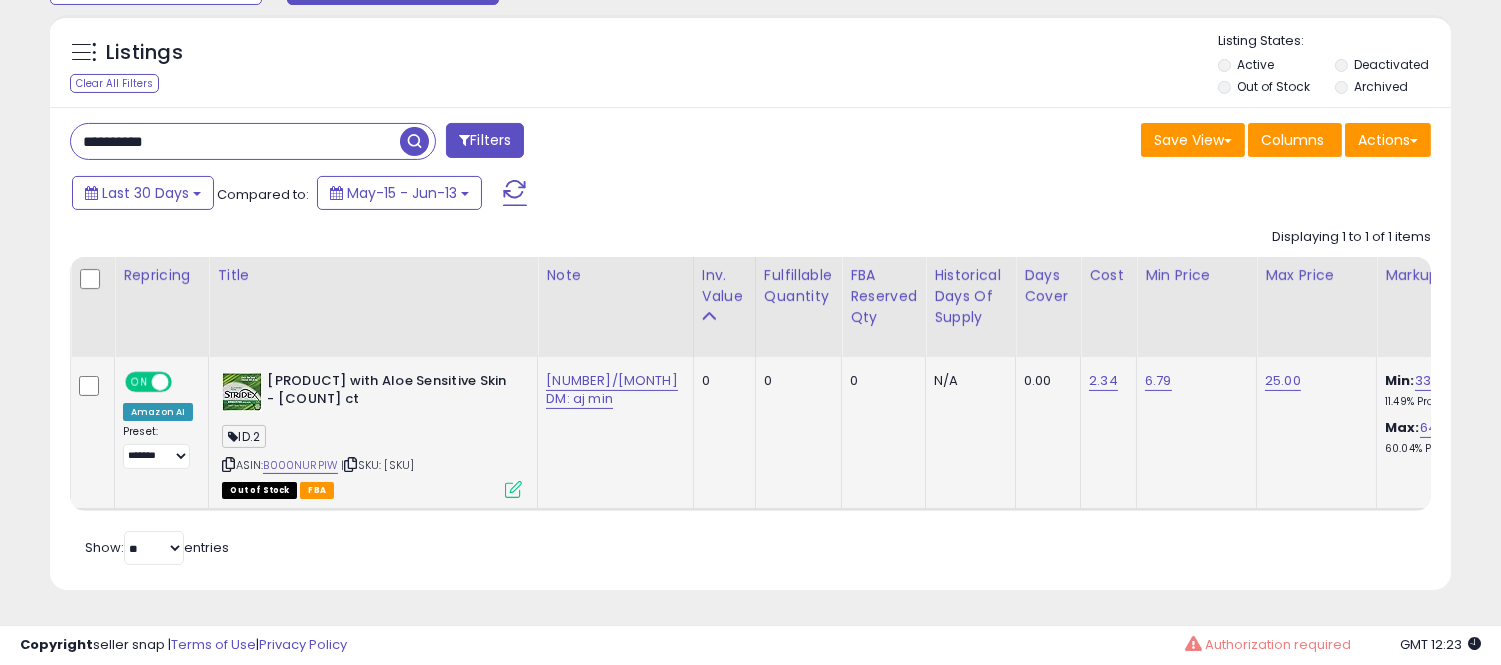 click at bounding box center [513, 489] 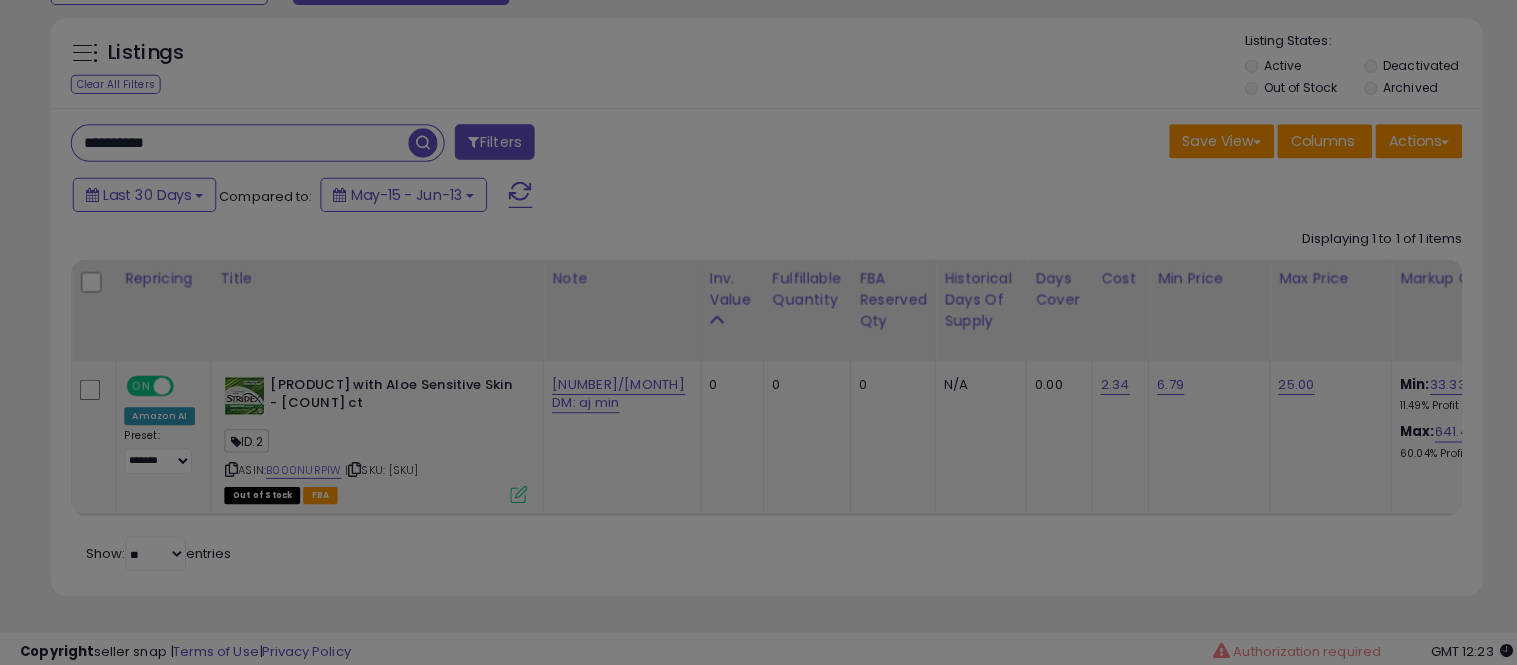 scroll, scrollTop: 999590, scrollLeft: 999178, axis: both 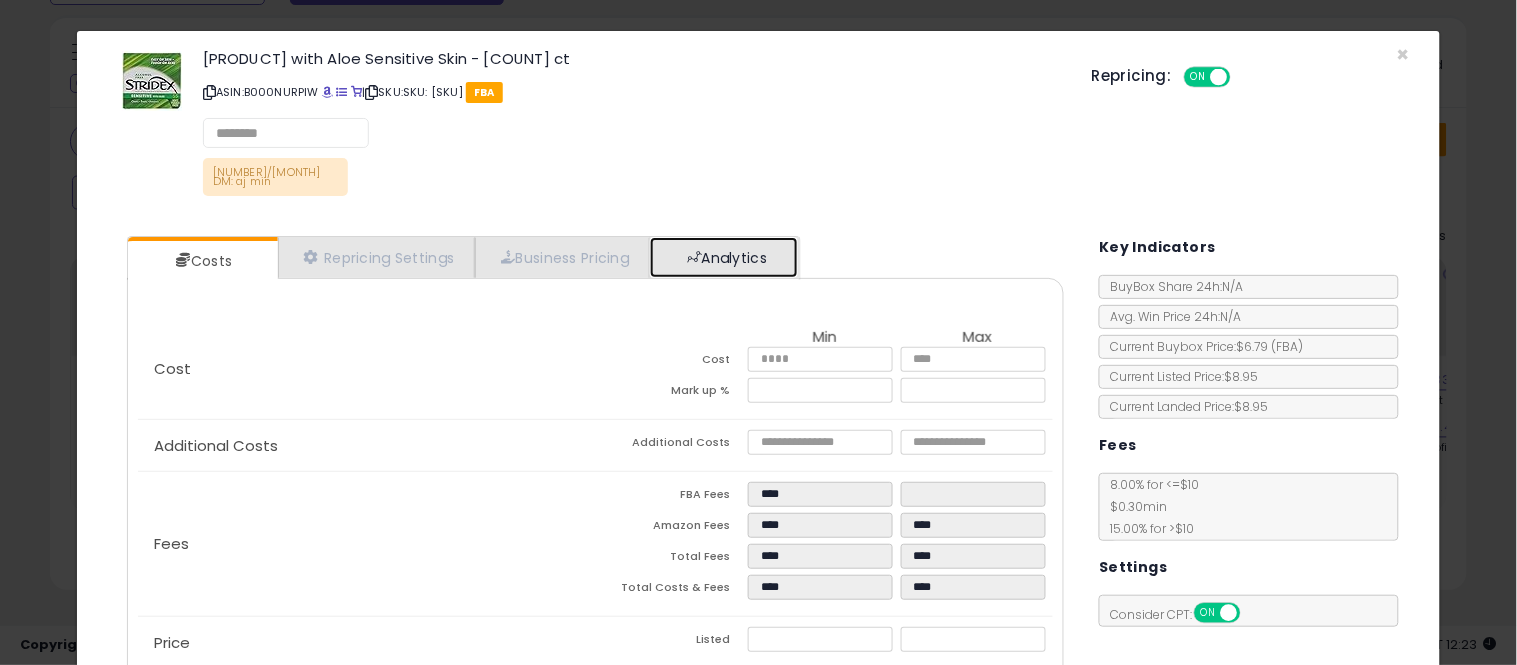 click on "Analytics" at bounding box center (724, 257) 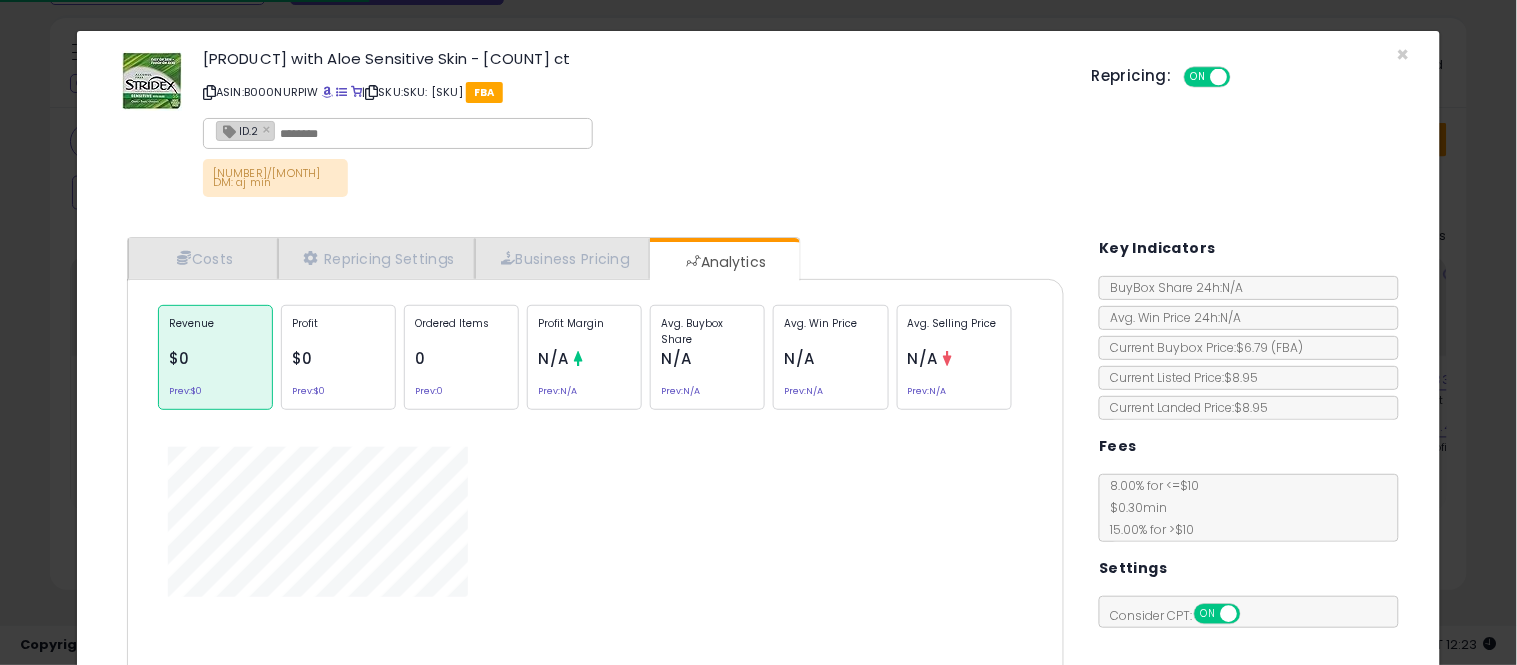 click on "Profit Margin
N/A
Prev:  N/A" 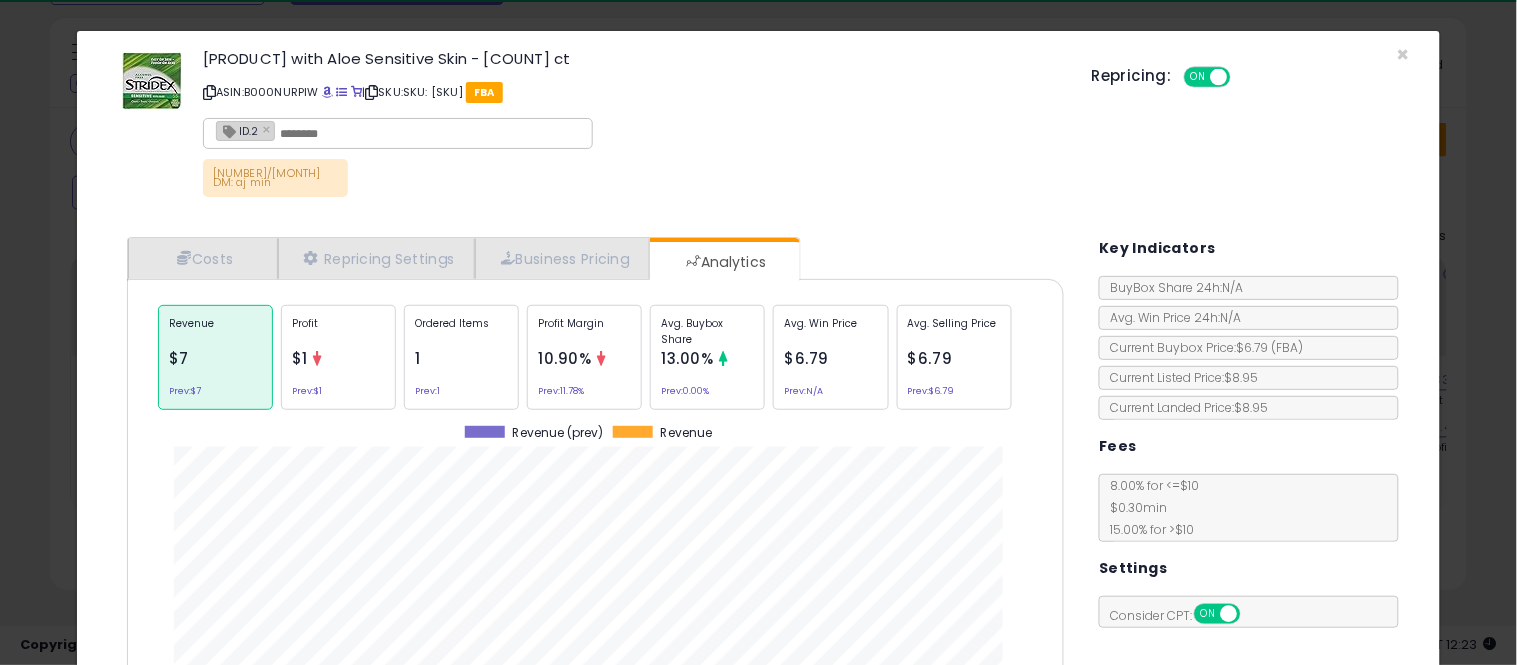 scroll, scrollTop: 999384, scrollLeft: 999033, axis: both 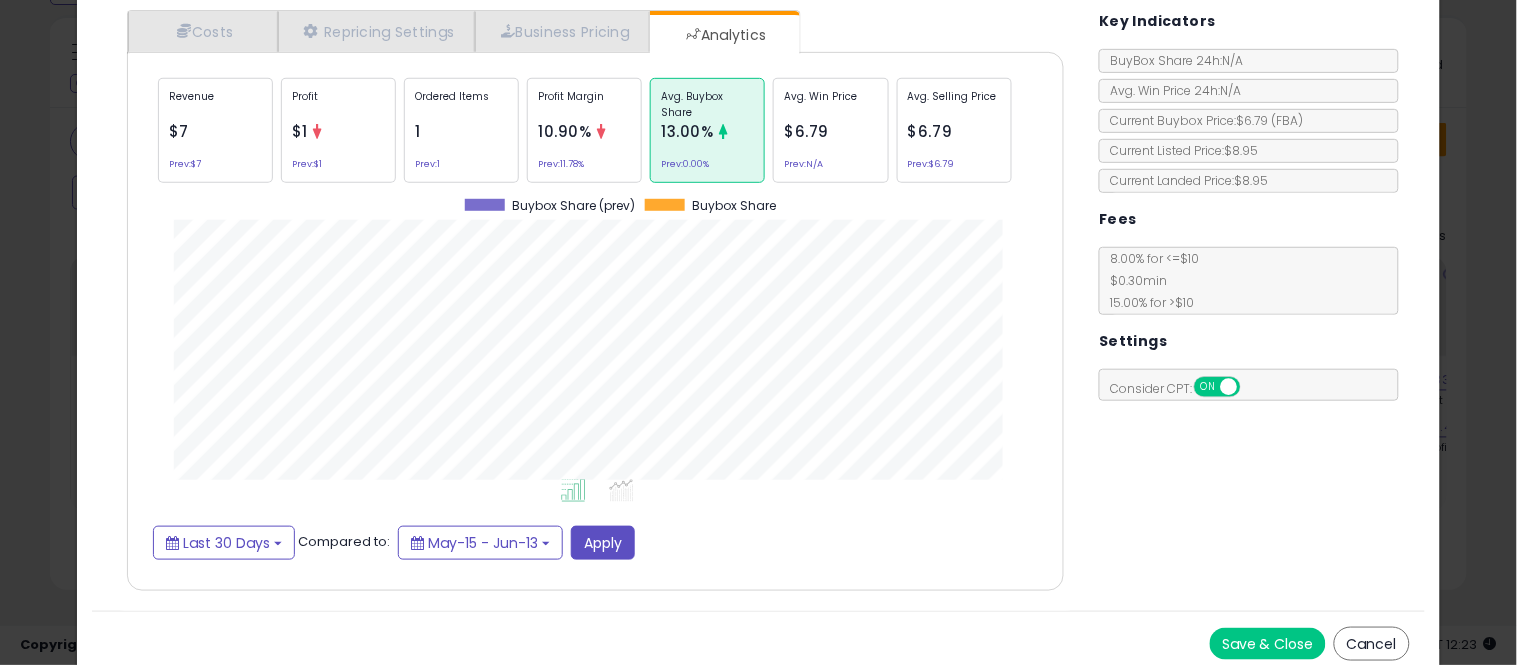 click on "Revenue
$[AMOUNT]
Prev:  $[AMOUNT]
Profit
$[AMOUNT]
Prev:  $[AMOUNT]
Ordered Items
[NUMBER]
Prev:  [NUMBER]
Profit Margin
[PERCENTAGE]
Prev:  [PERCENTAGE]
Avg. Buybox Share
[PERCENTAGE]
Prev:" at bounding box center (595, 316) 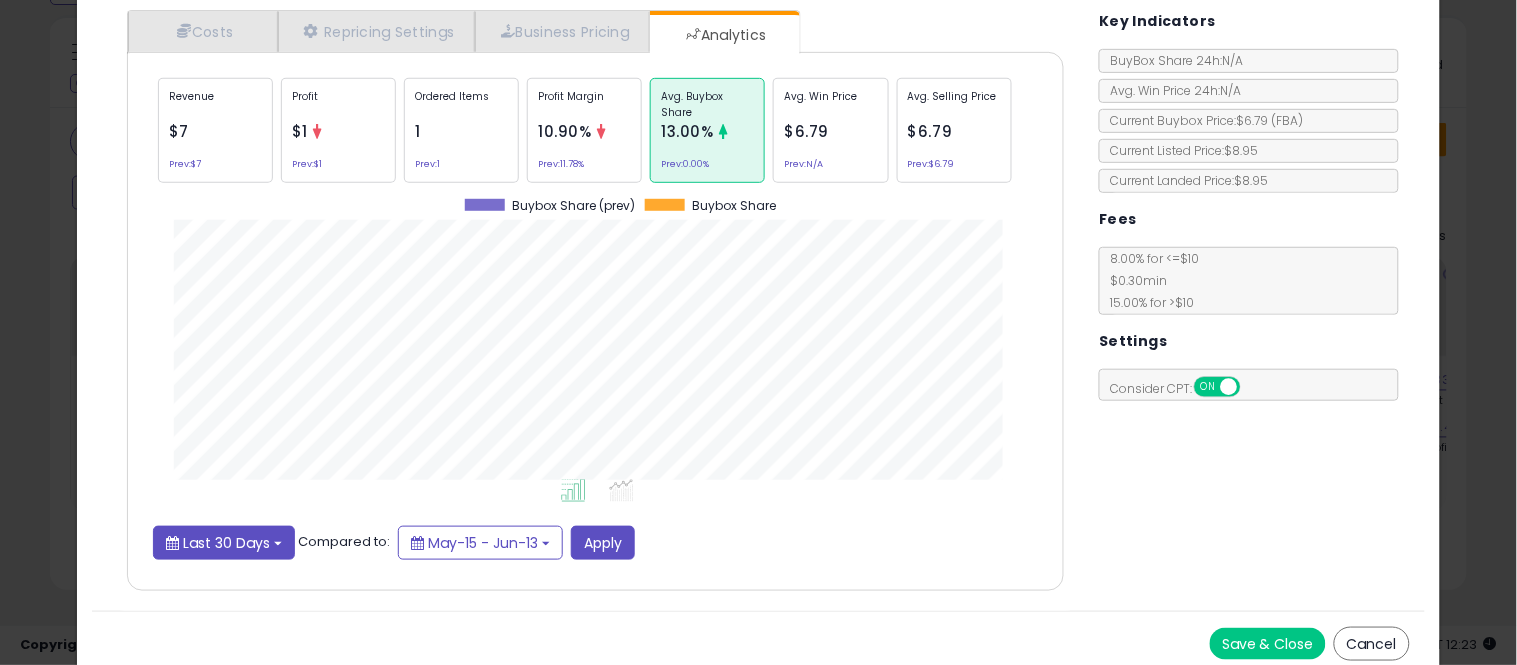 click on "Last 30 Days" at bounding box center (224, 543) 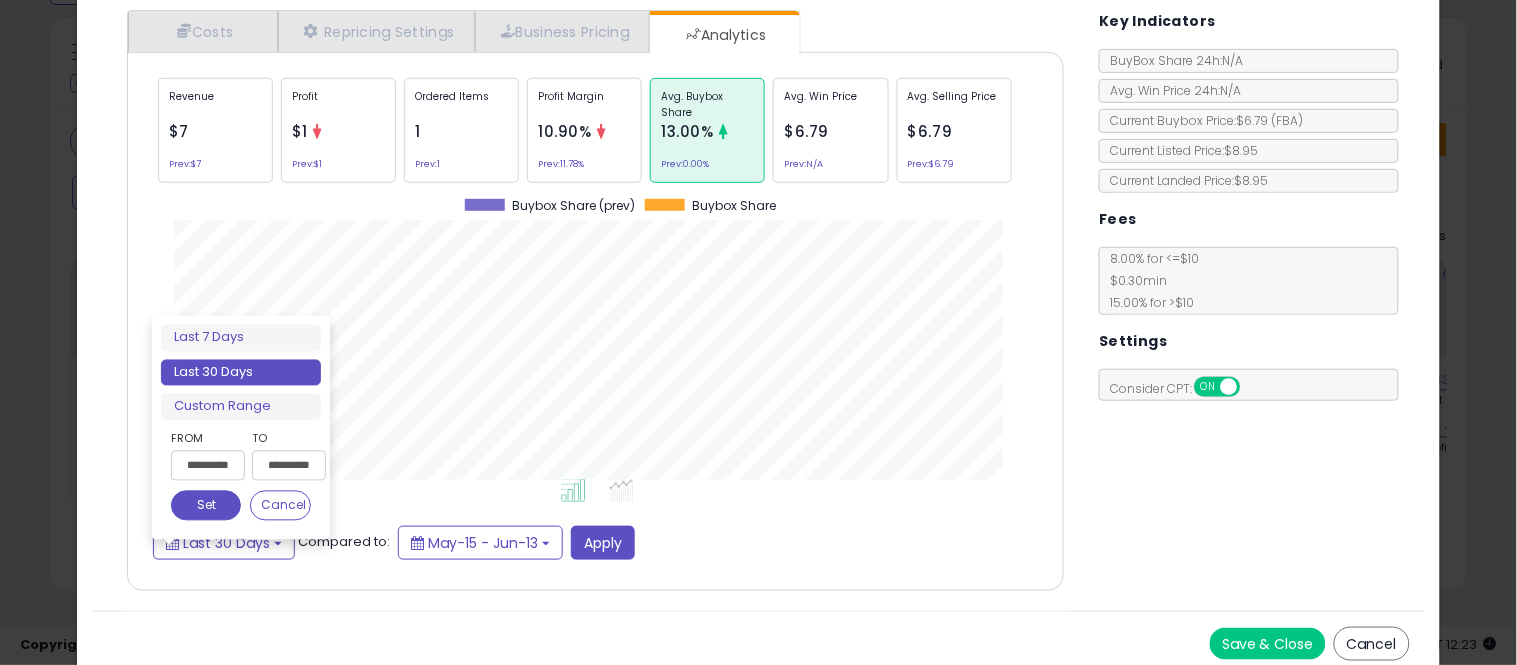 click on "**********" at bounding box center [208, 466] 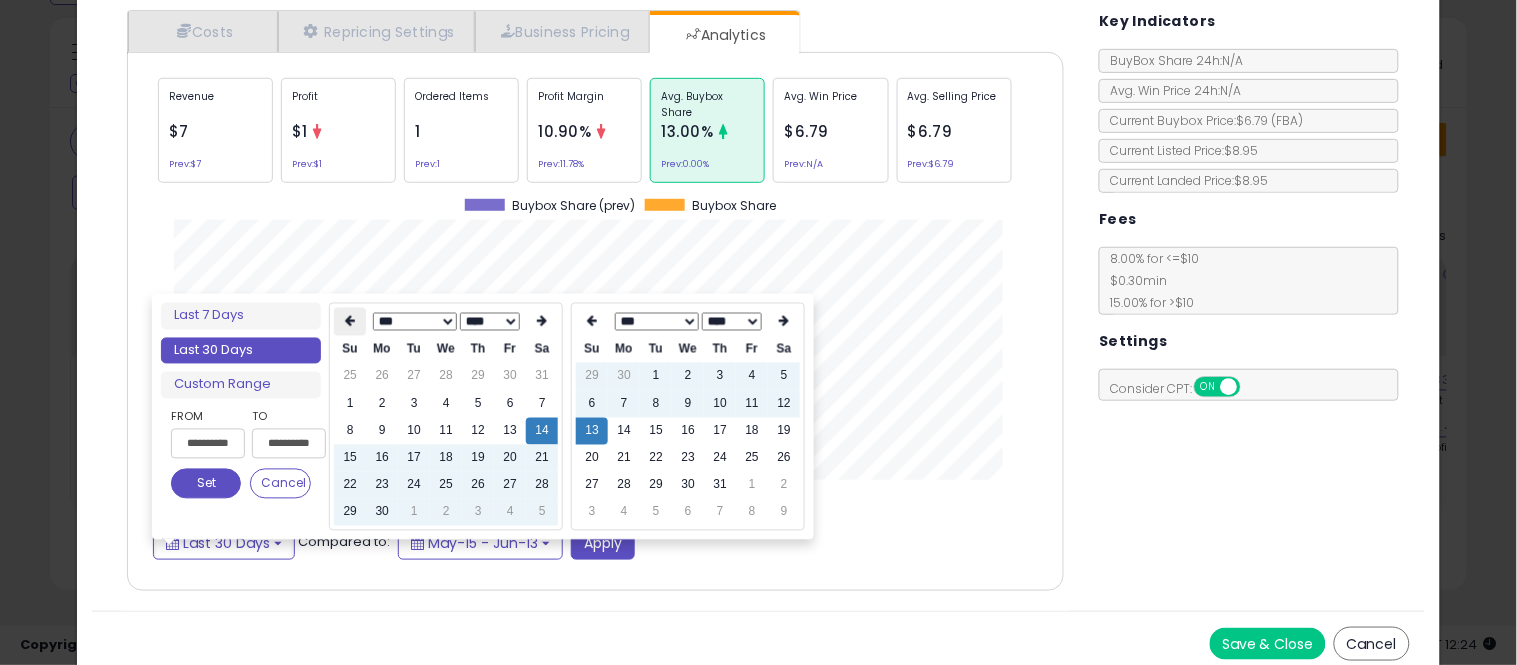 click at bounding box center [350, 322] 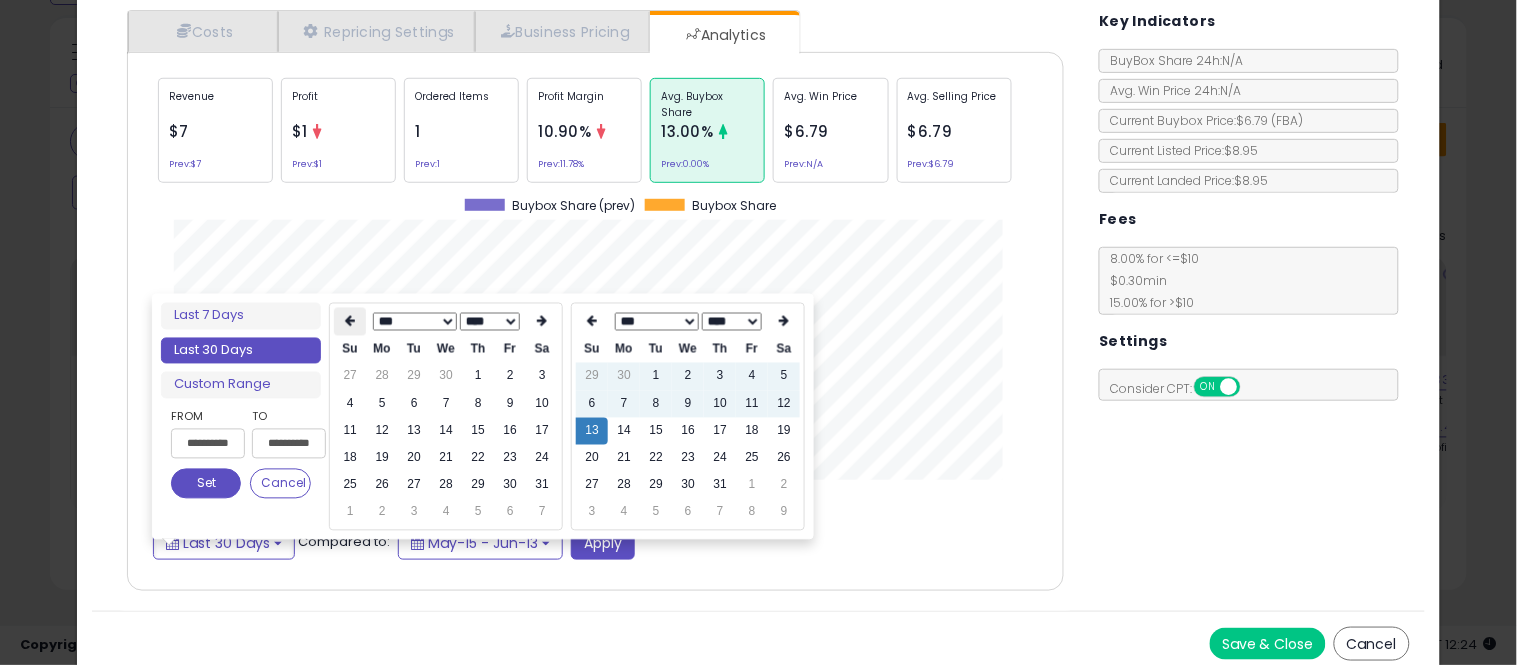 click at bounding box center (350, 322) 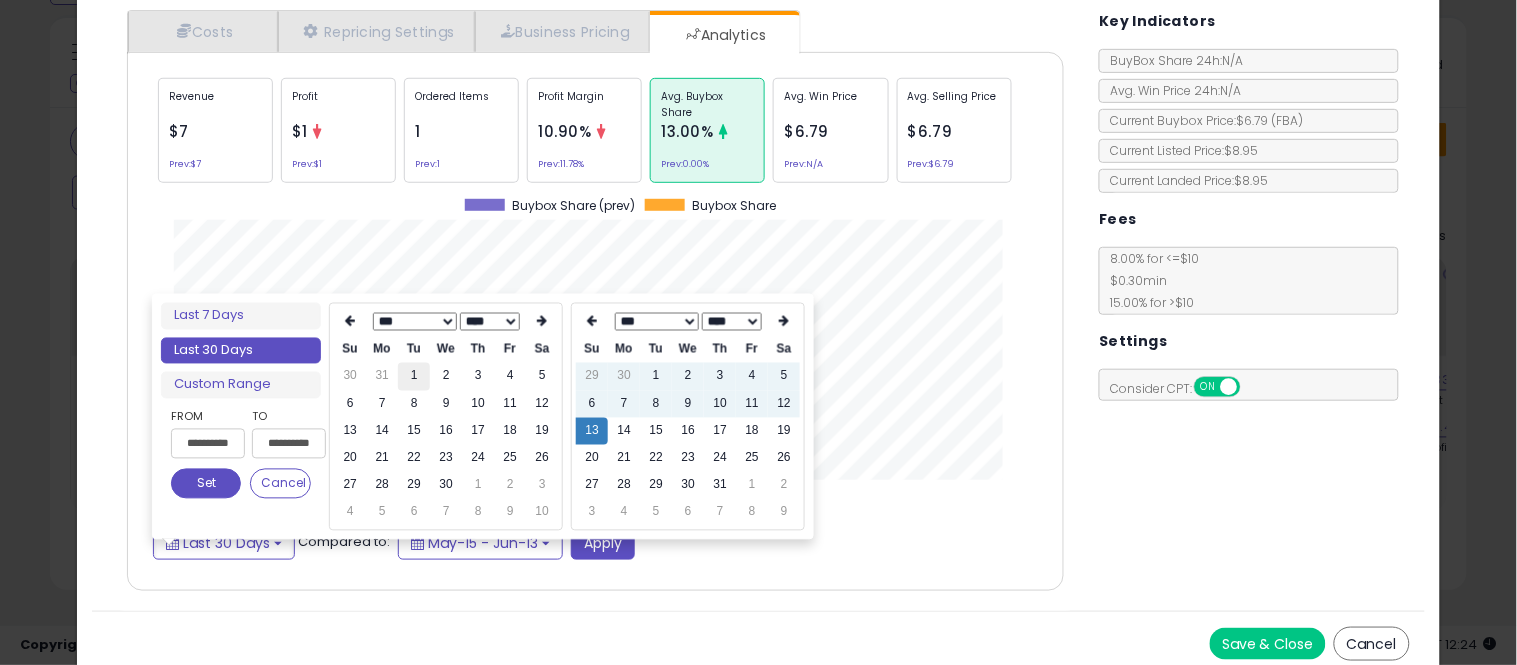 click on "1" at bounding box center (414, 376) 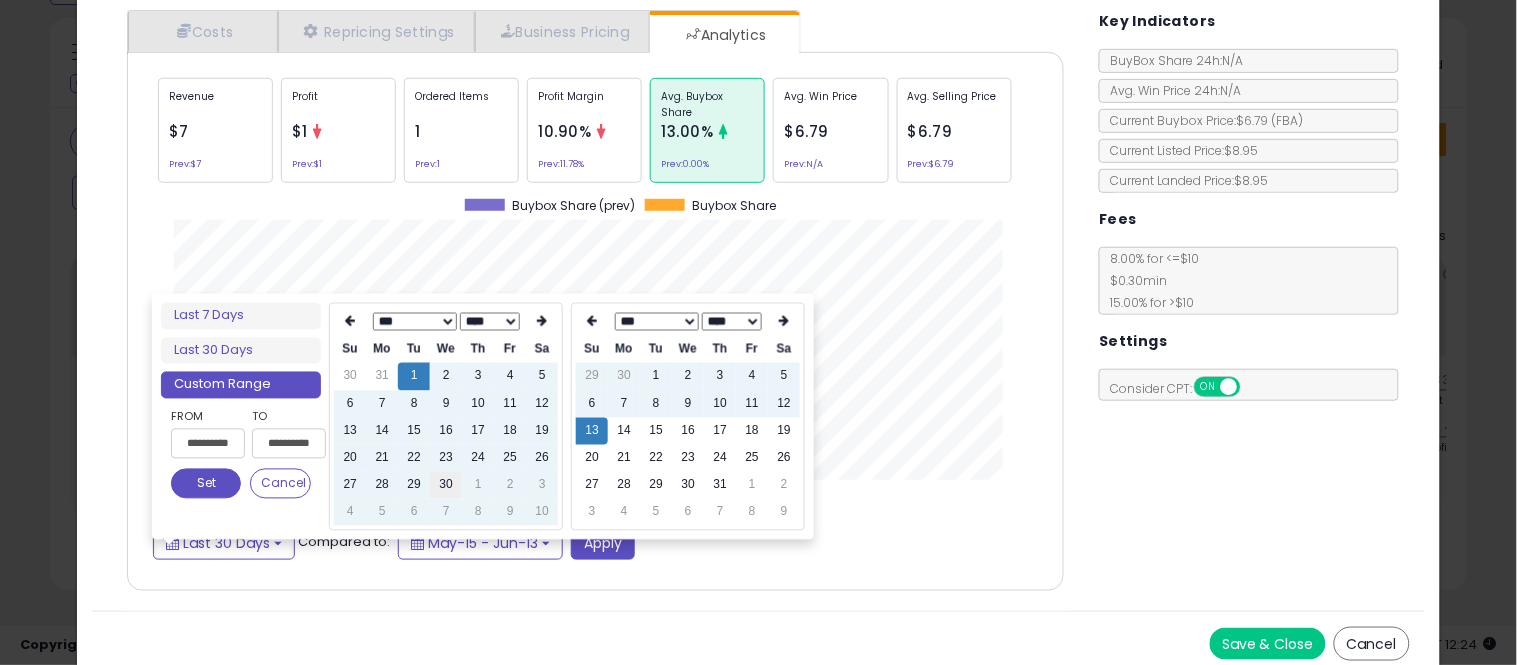 click on "30" at bounding box center (446, 485) 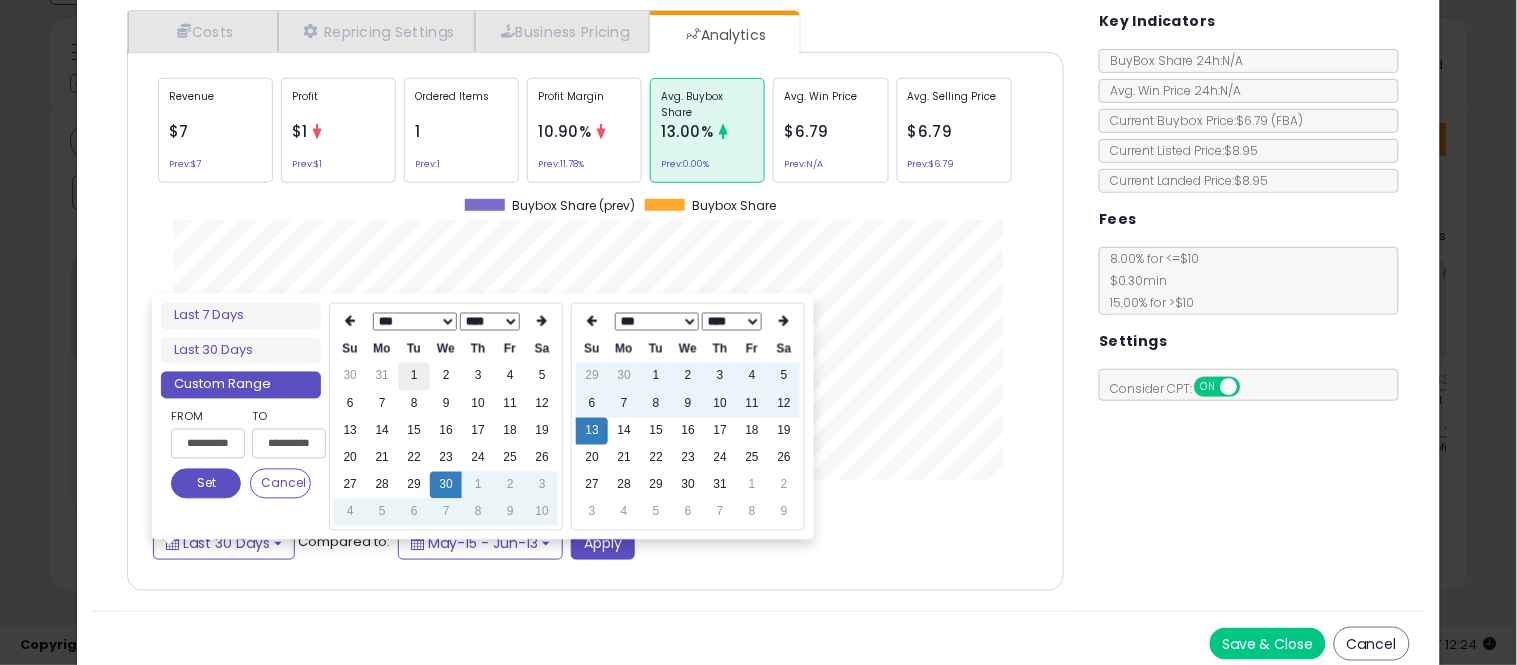 click on "1" at bounding box center (414, 376) 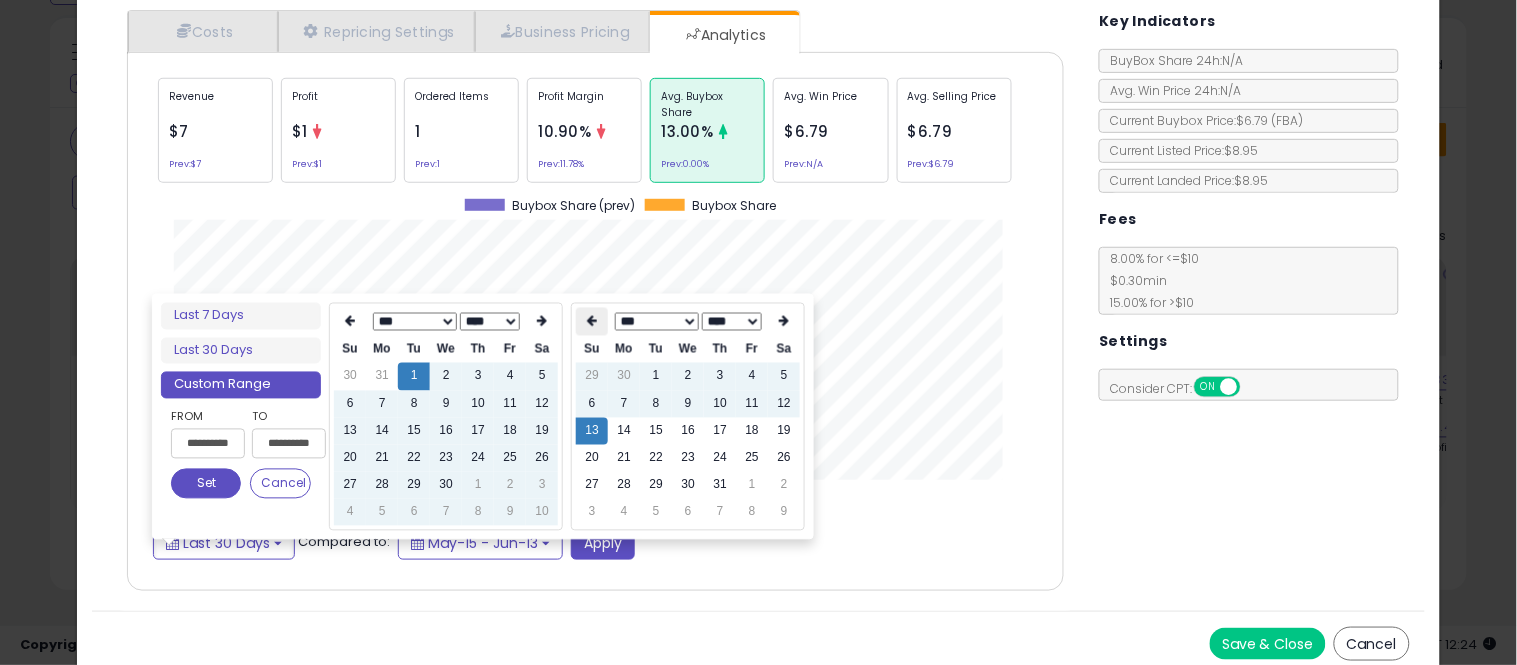 click at bounding box center [592, 322] 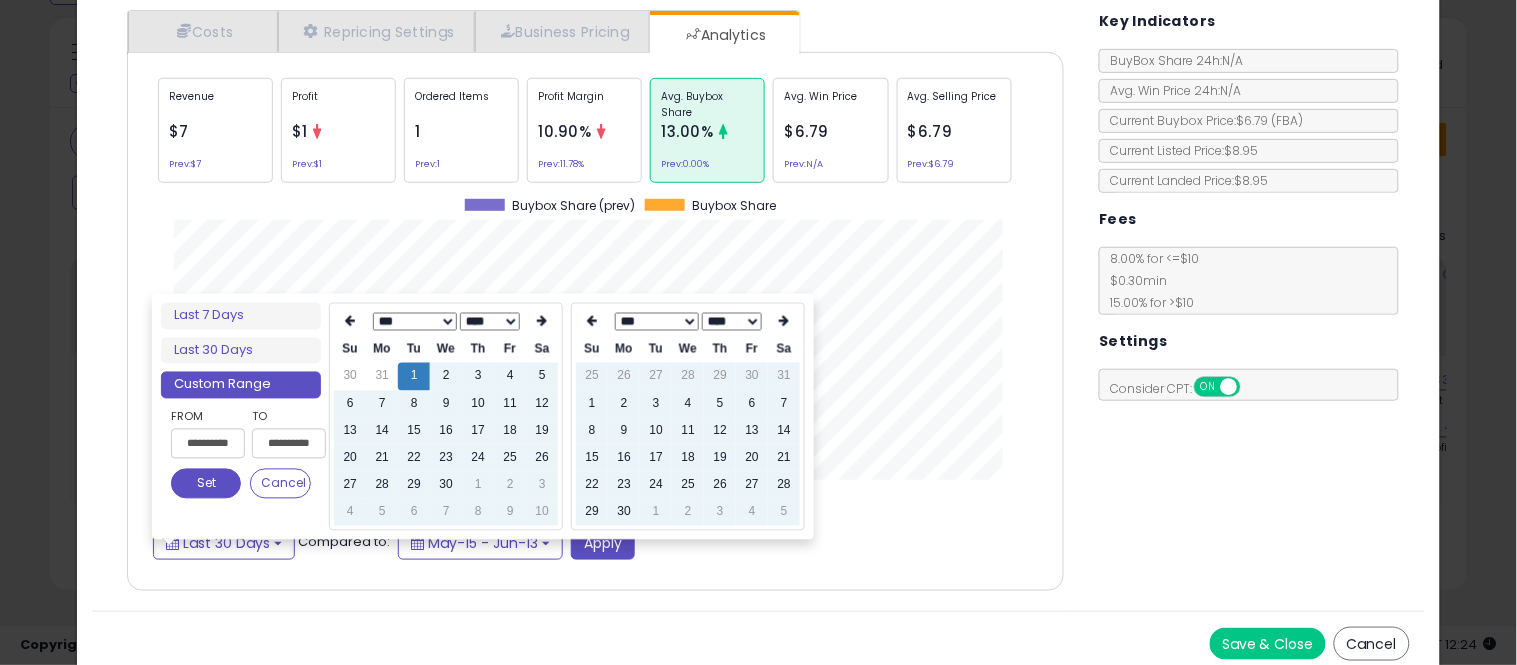 click at bounding box center [592, 322] 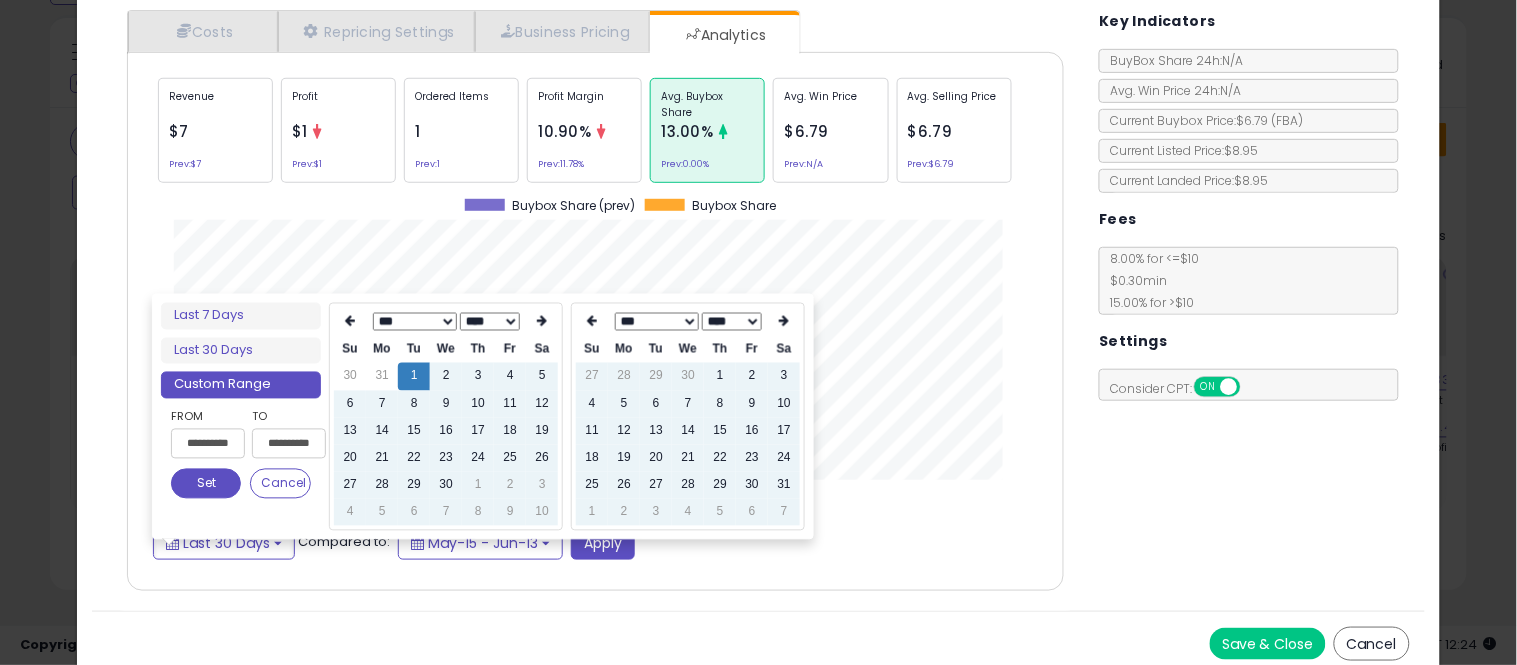 click at bounding box center (592, 322) 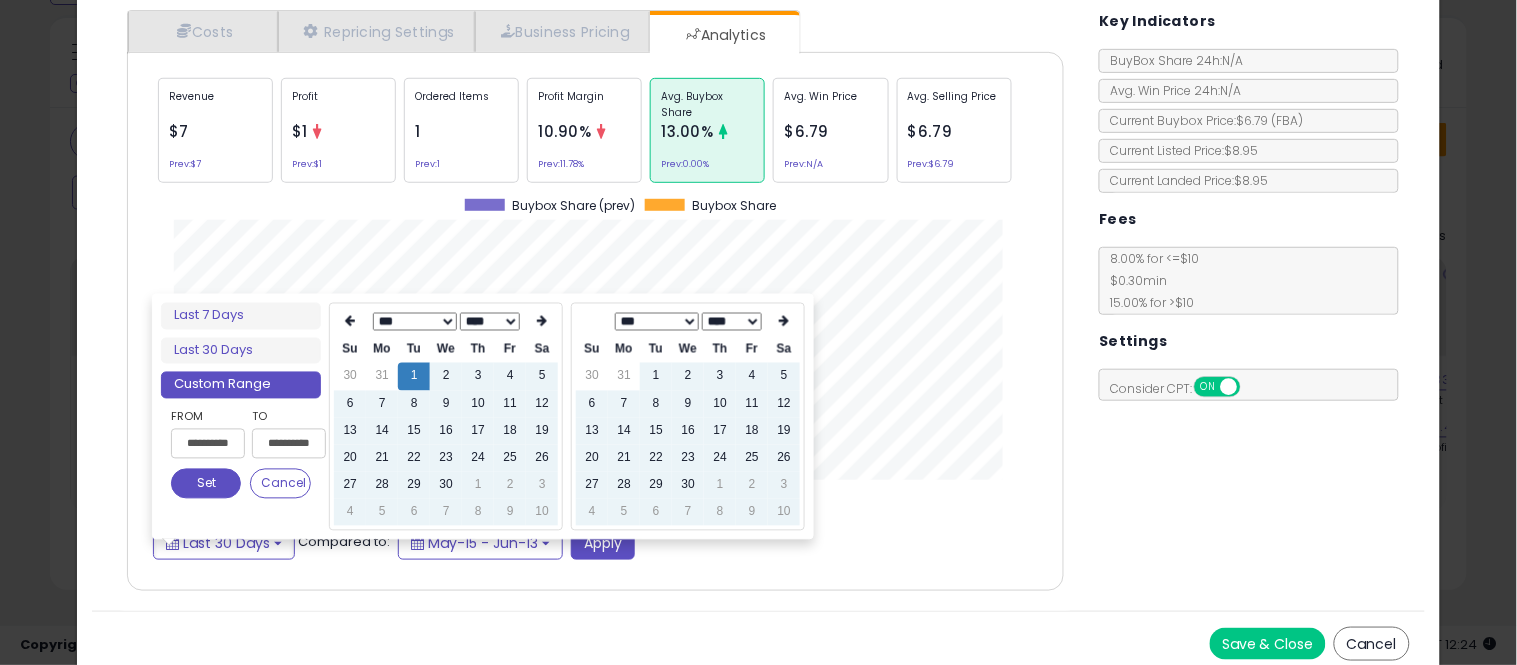 click at bounding box center (592, 322) 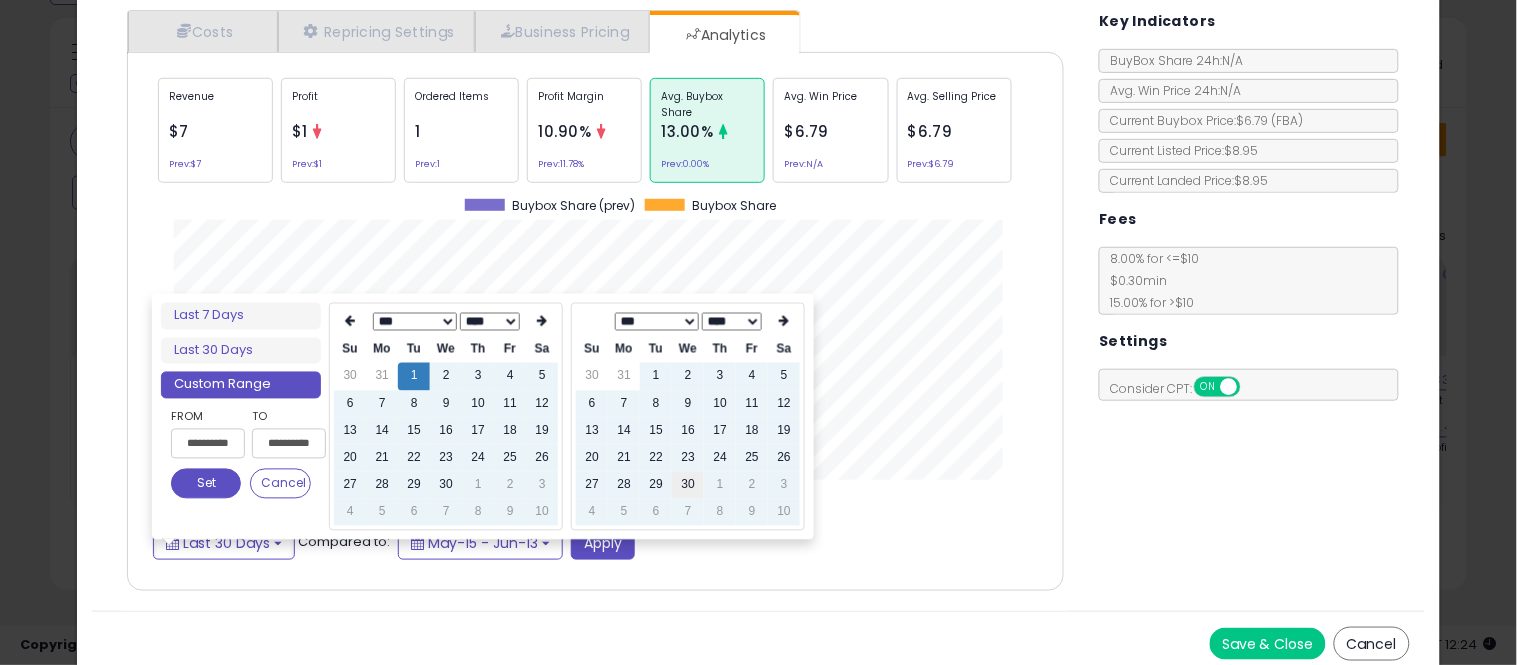 type on "**********" 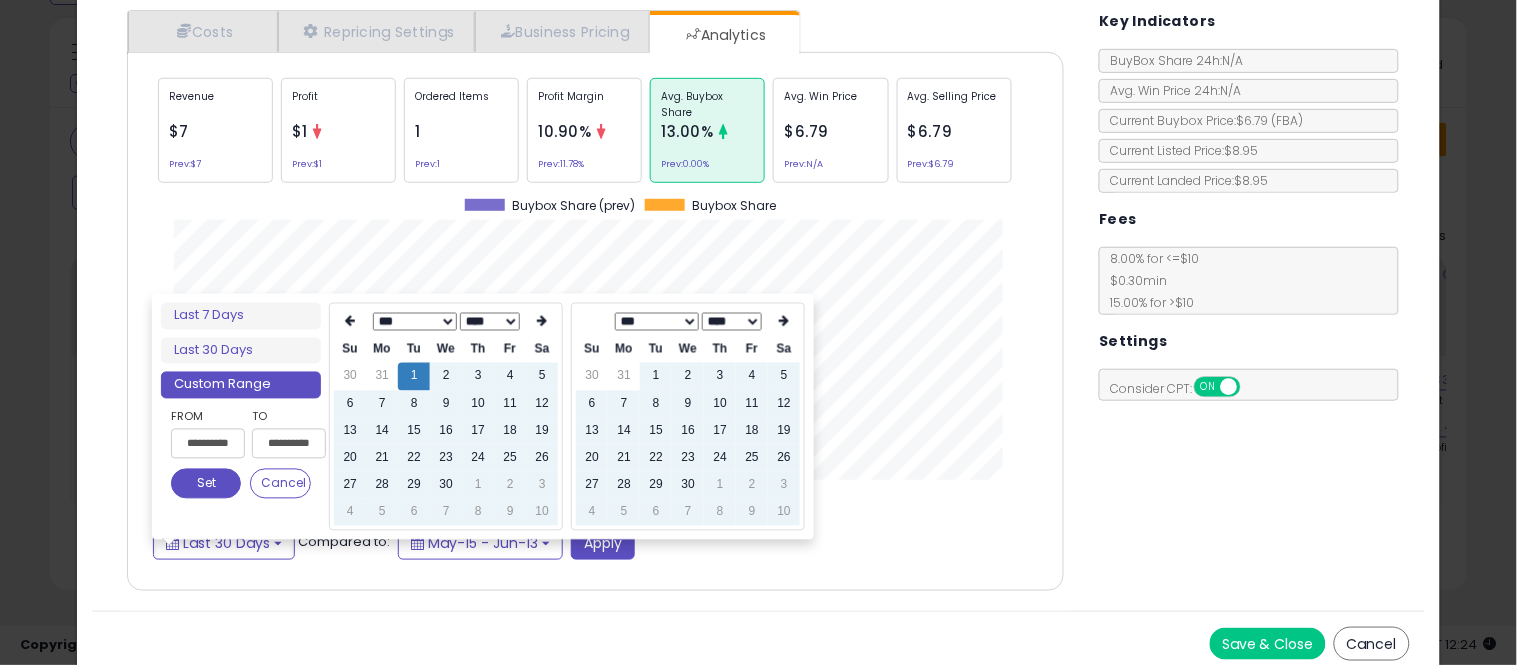 type on "**********" 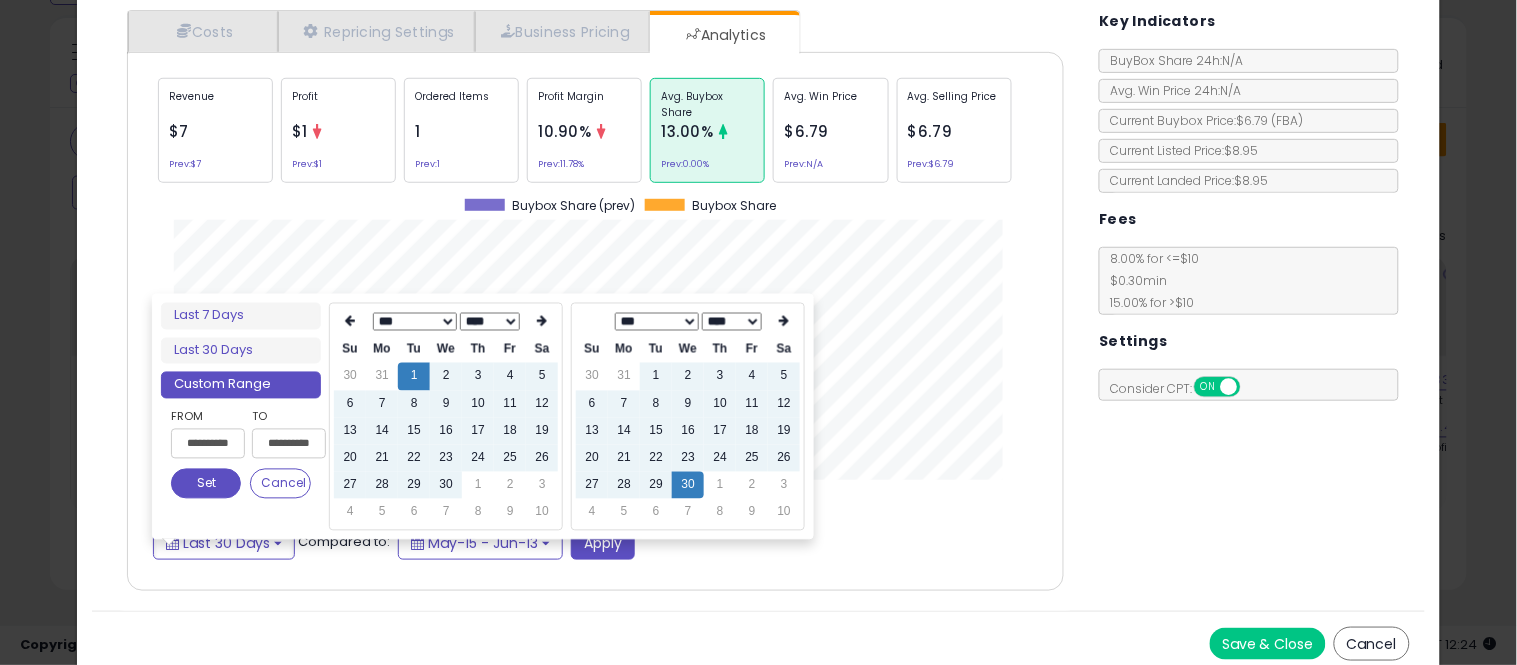 click on "**********" at bounding box center [241, 458] 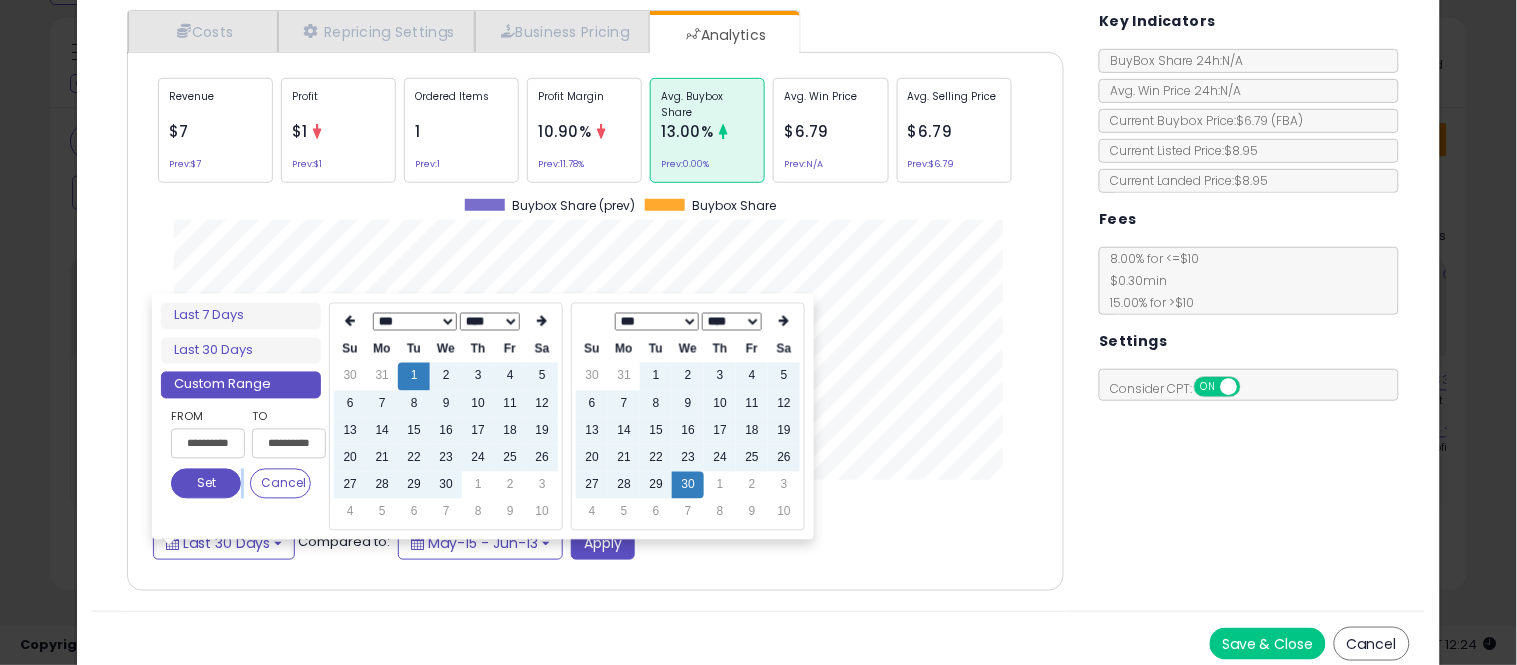 click on "**********" at bounding box center [241, 458] 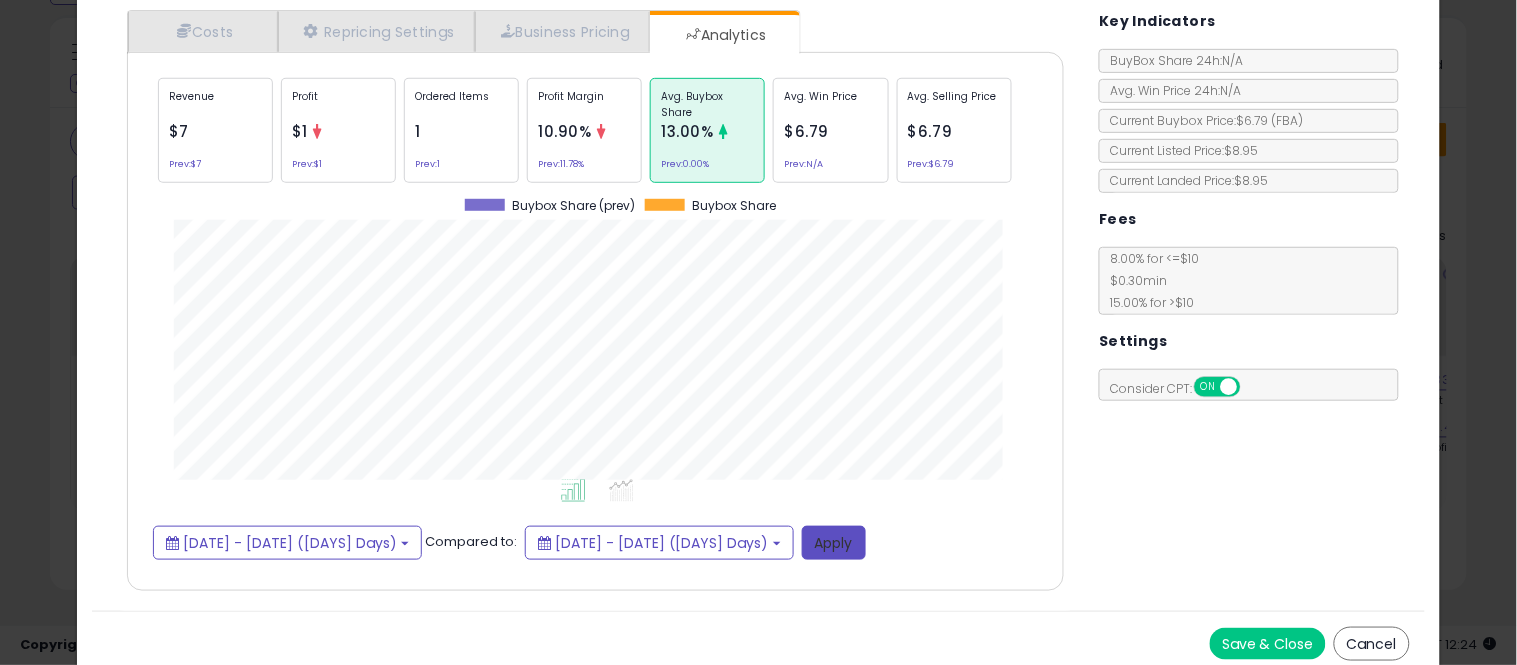 click on "Apply" at bounding box center [834, 543] 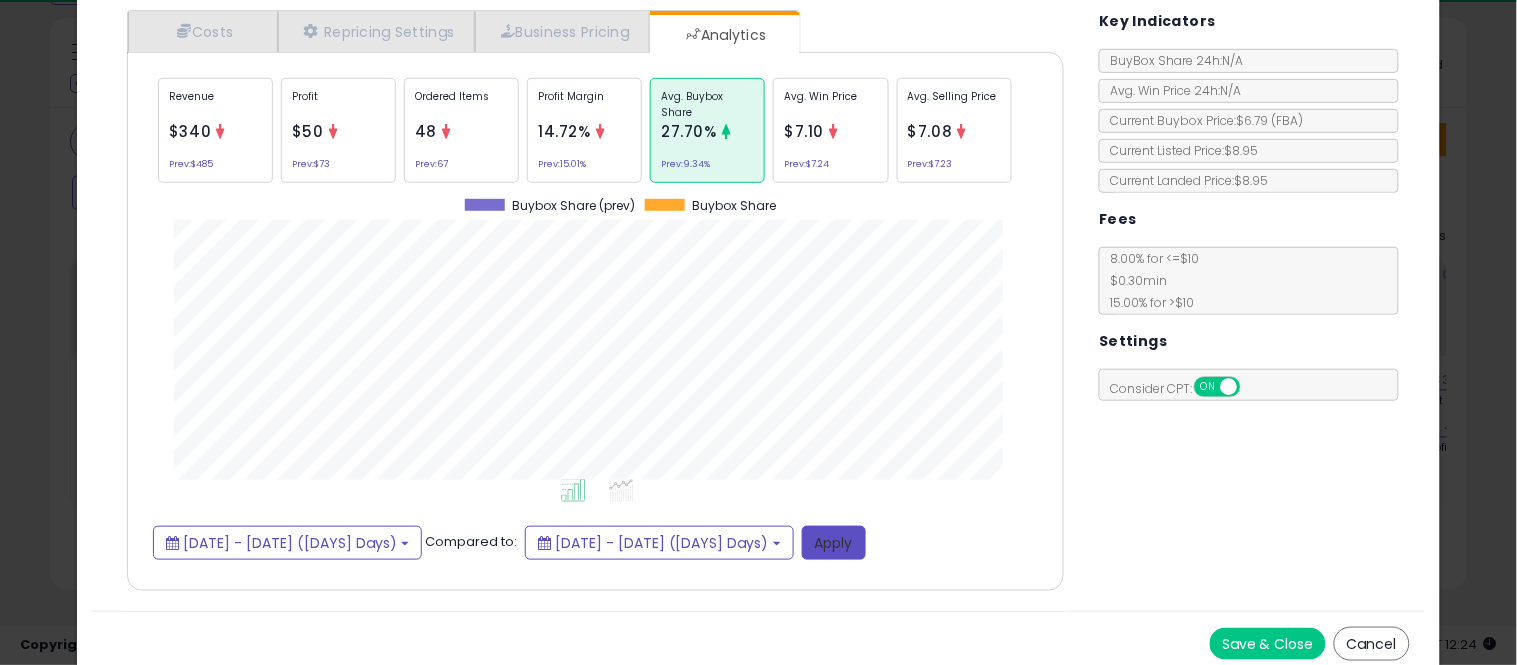 scroll, scrollTop: 999384, scrollLeft: 999033, axis: both 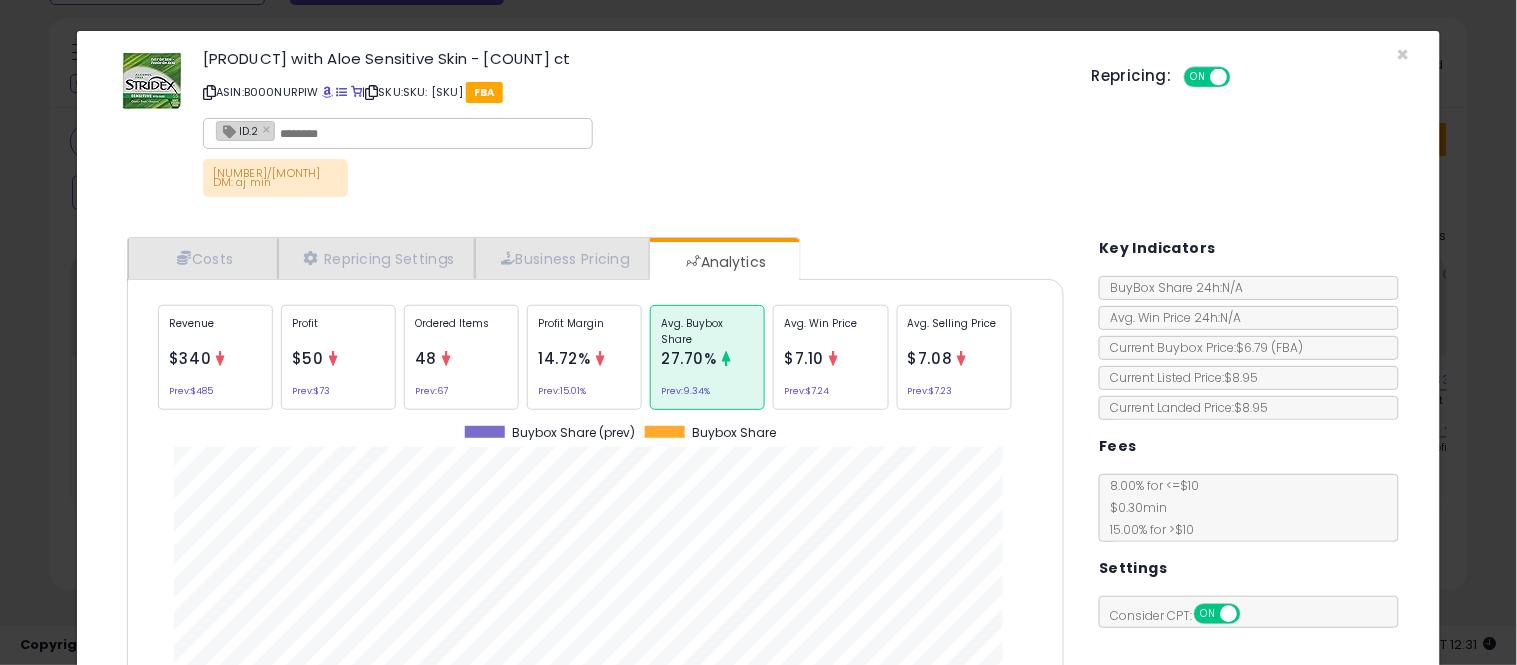 type 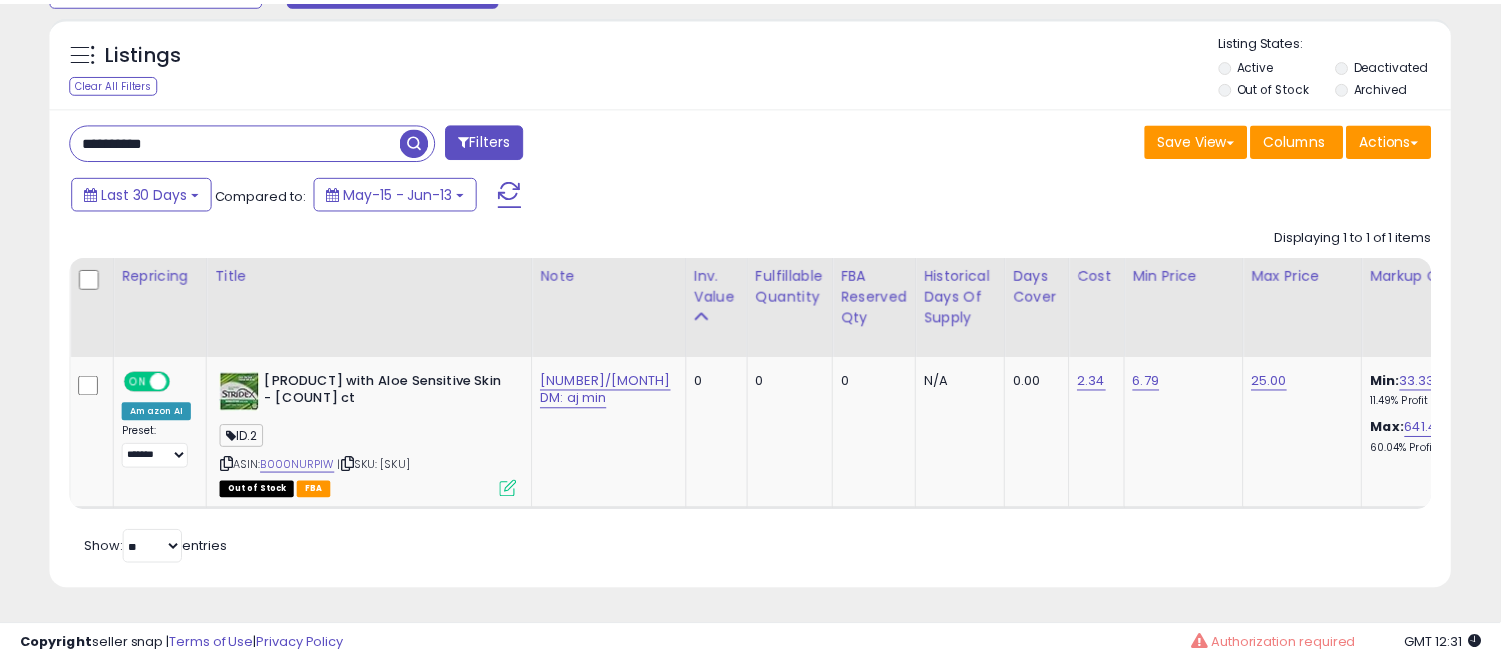 scroll, scrollTop: 410, scrollLeft: 812, axis: both 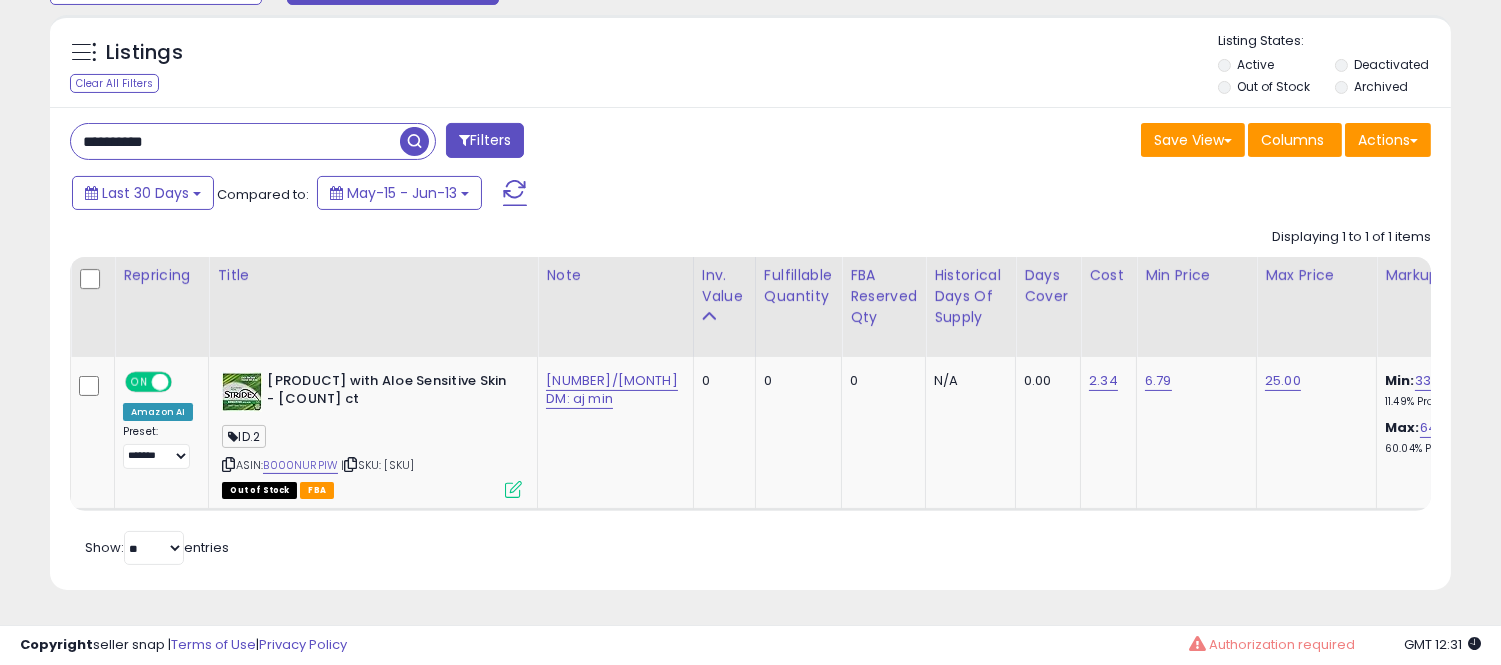 click on "**********" at bounding box center (235, 141) 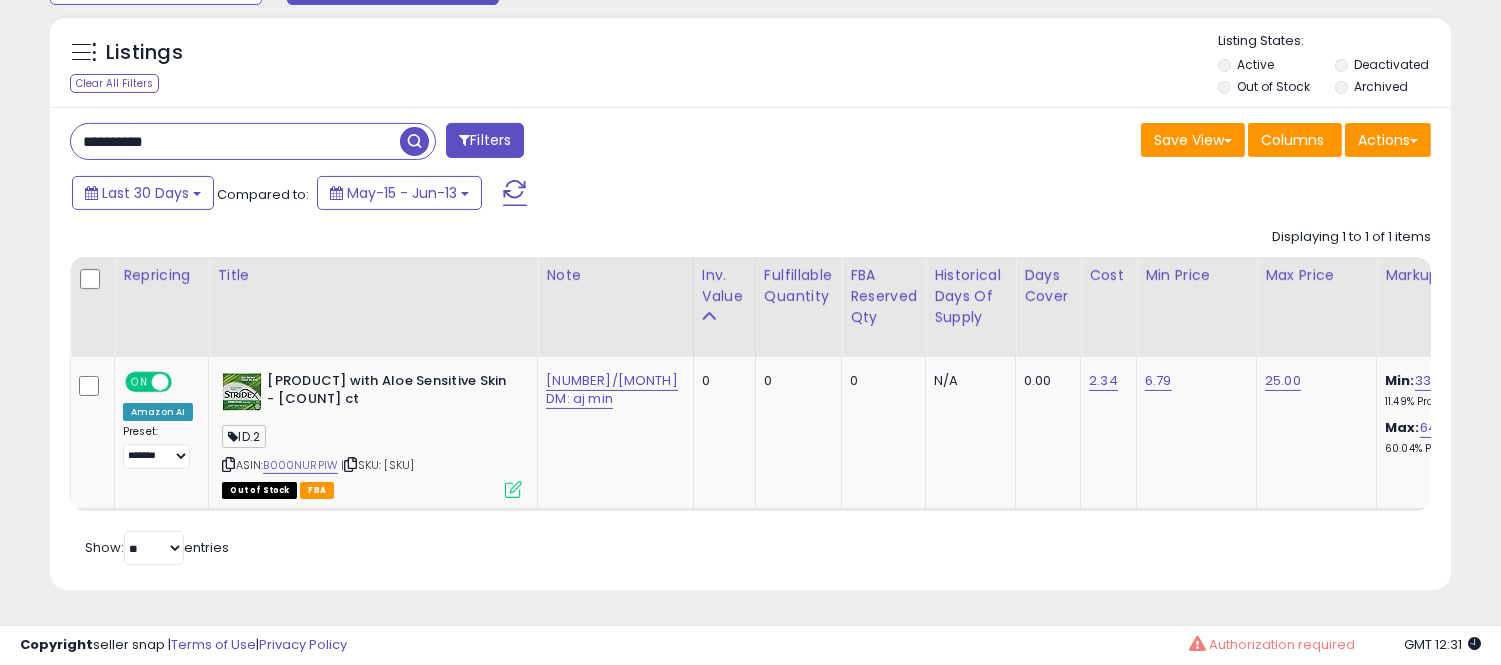 click on "**********" at bounding box center [235, 141] 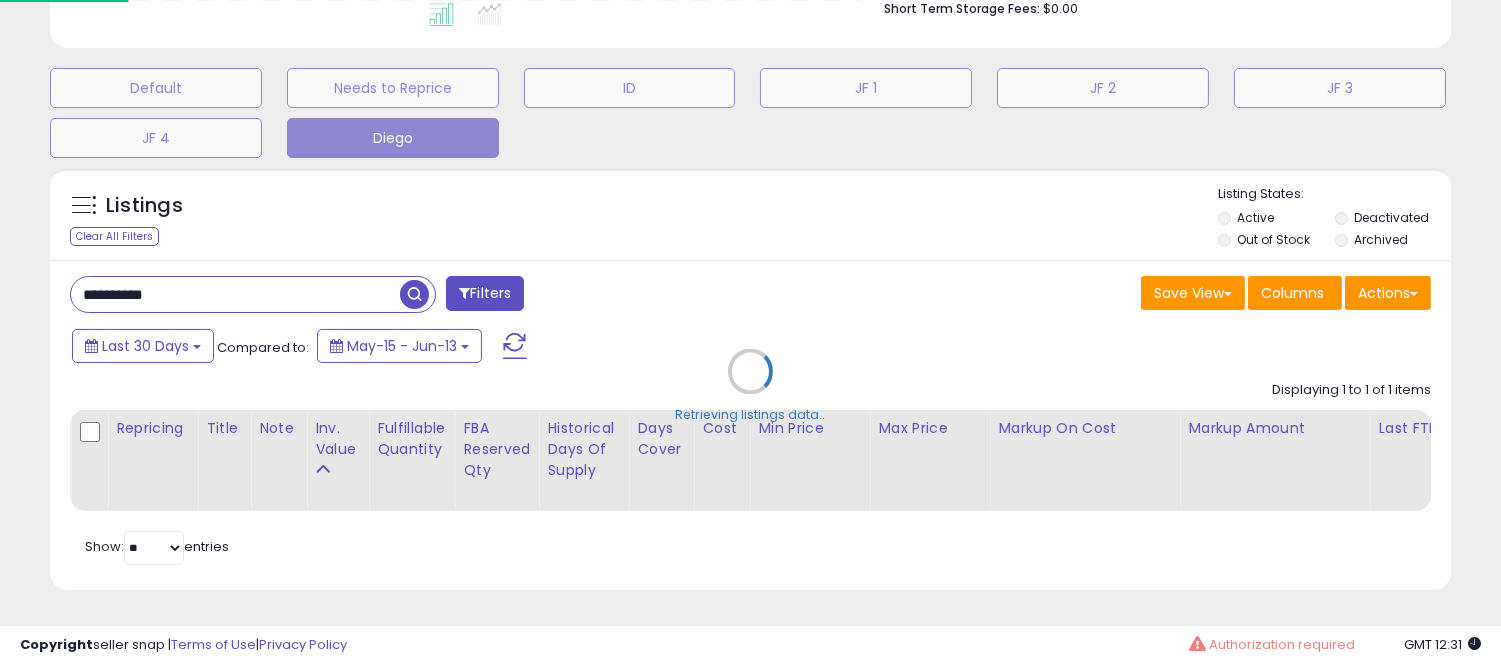 scroll, scrollTop: 999590, scrollLeft: 999178, axis: both 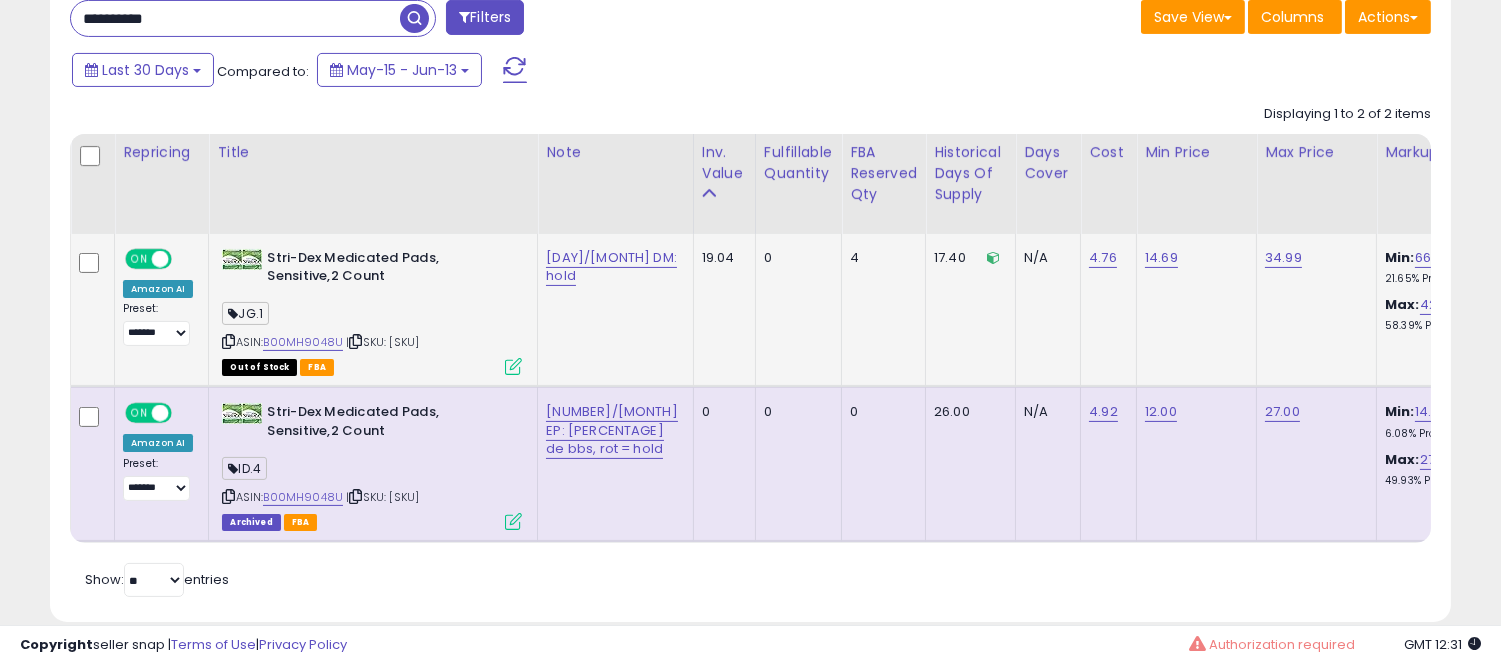 click at bounding box center (513, 366) 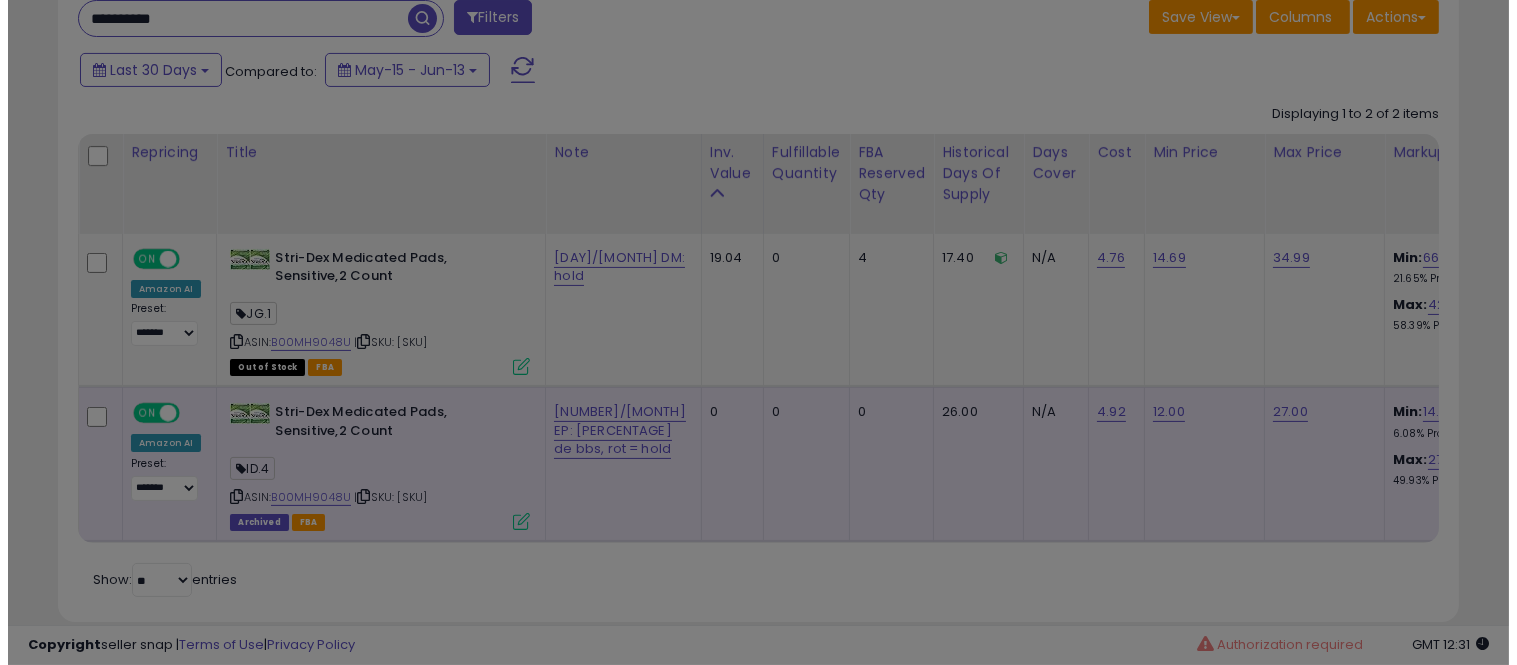 scroll, scrollTop: 999590, scrollLeft: 999178, axis: both 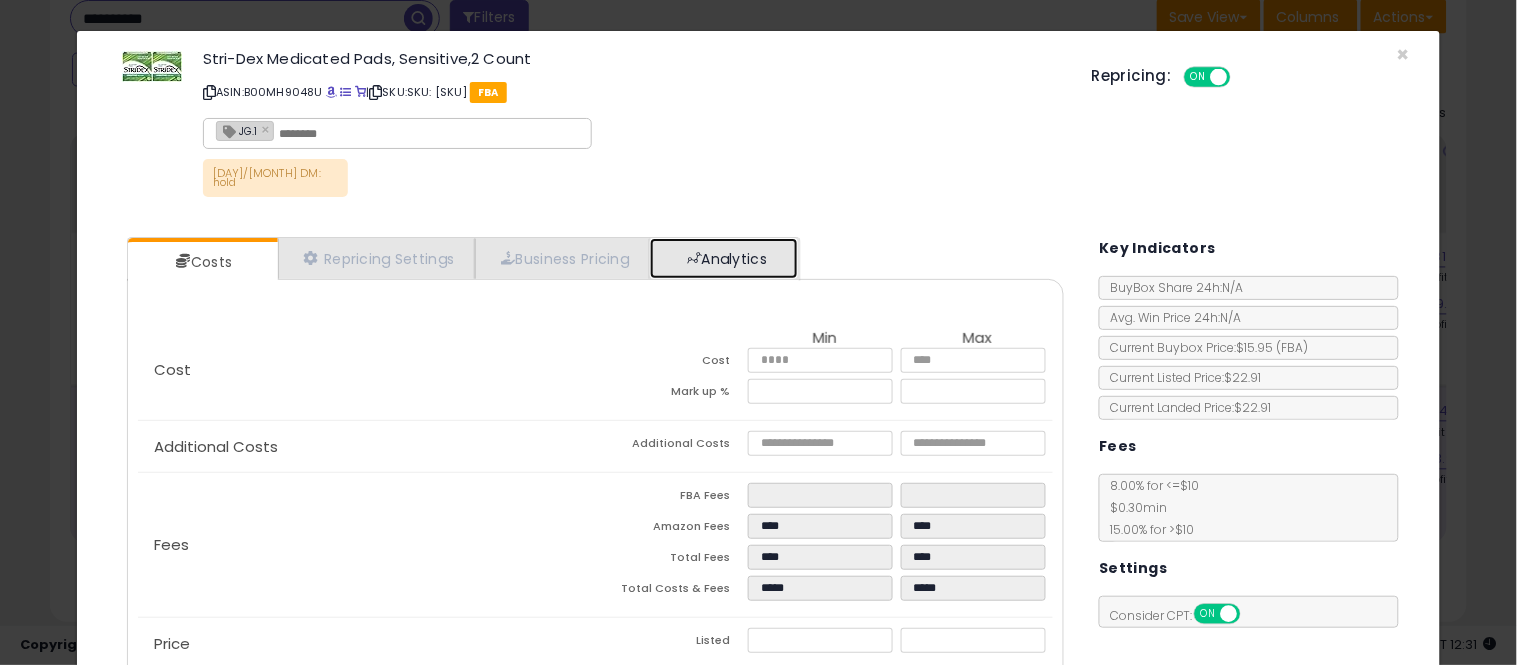 click at bounding box center [694, 258] 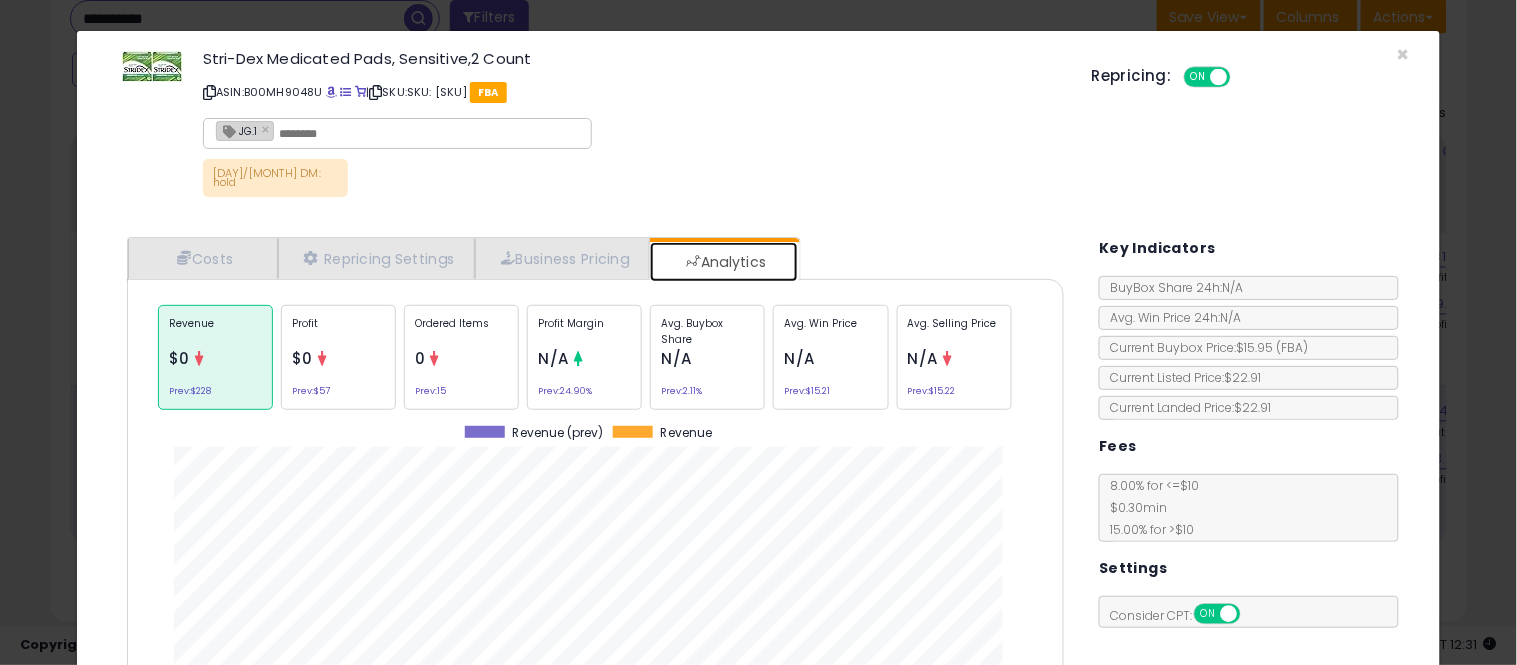 scroll, scrollTop: 999384, scrollLeft: 999033, axis: both 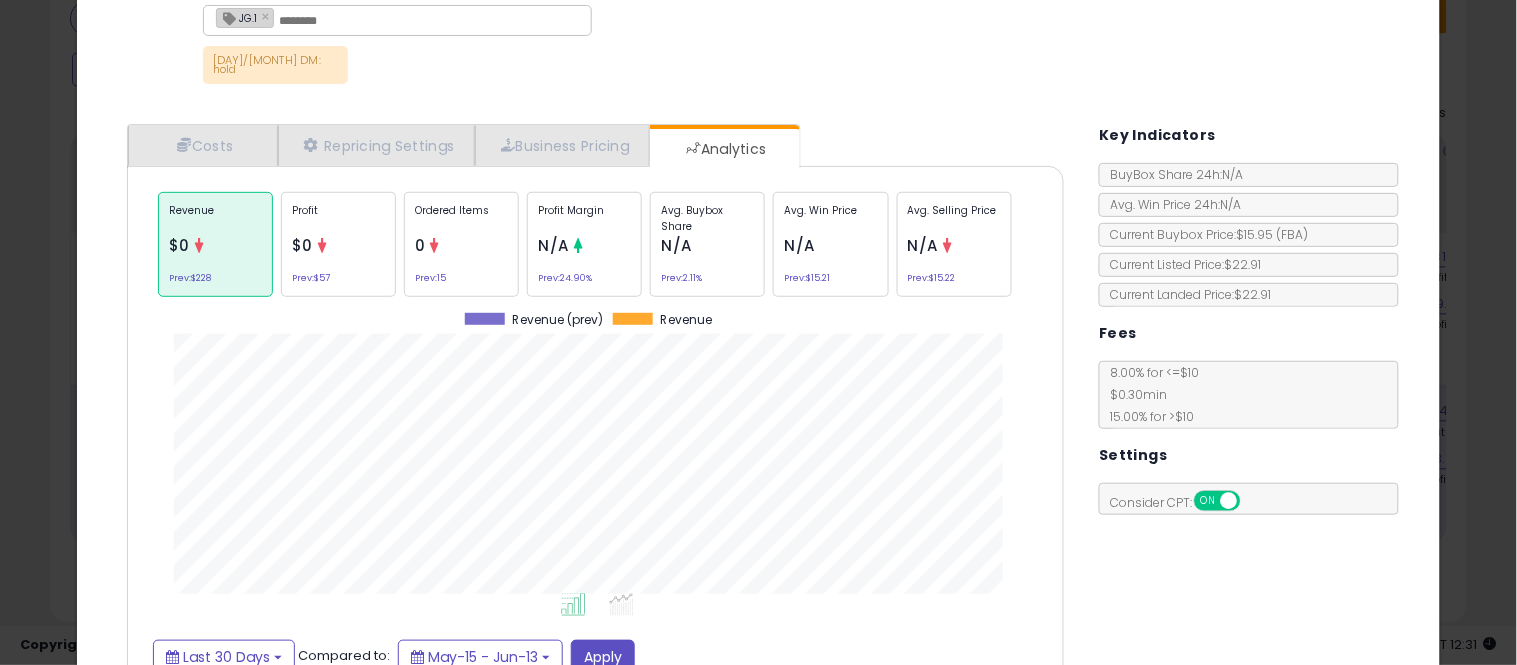 click on "Avg. Buybox Share
N/A
Prev:  2.11%" 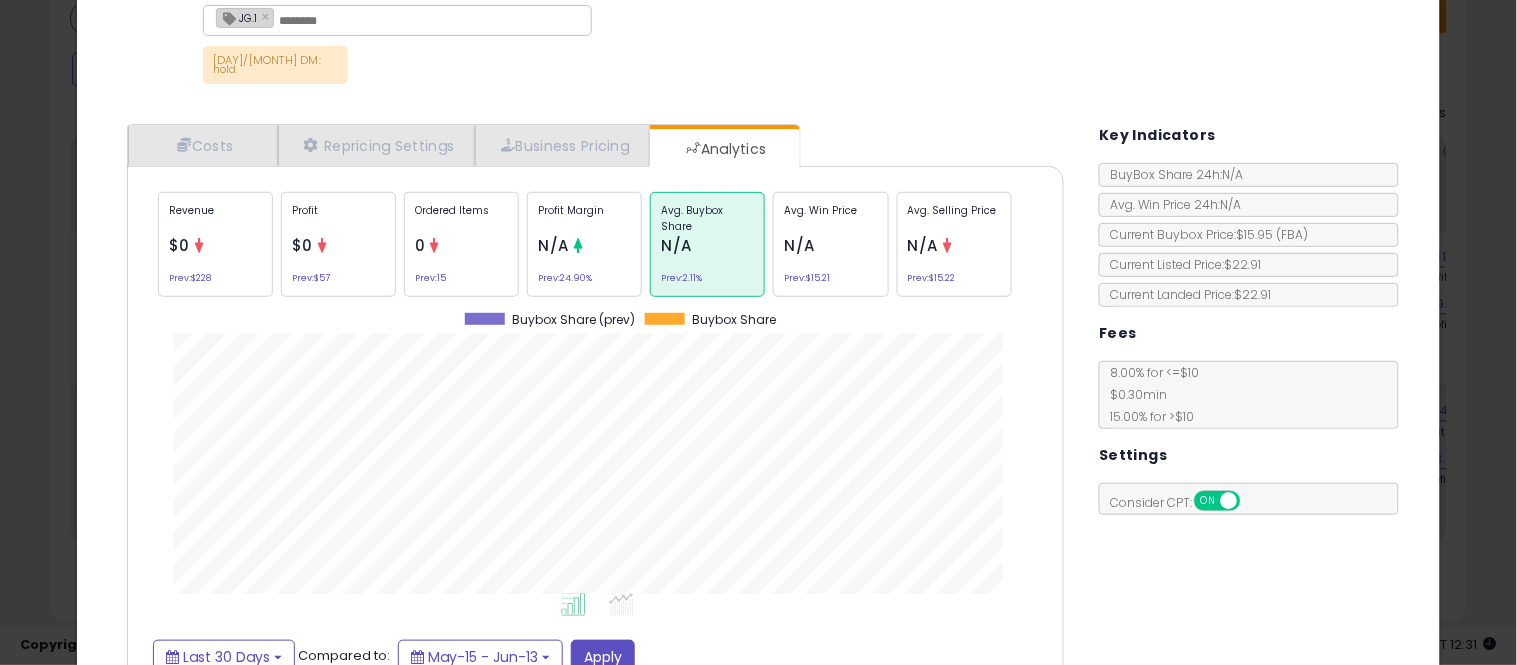 scroll, scrollTop: 999384, scrollLeft: 999033, axis: both 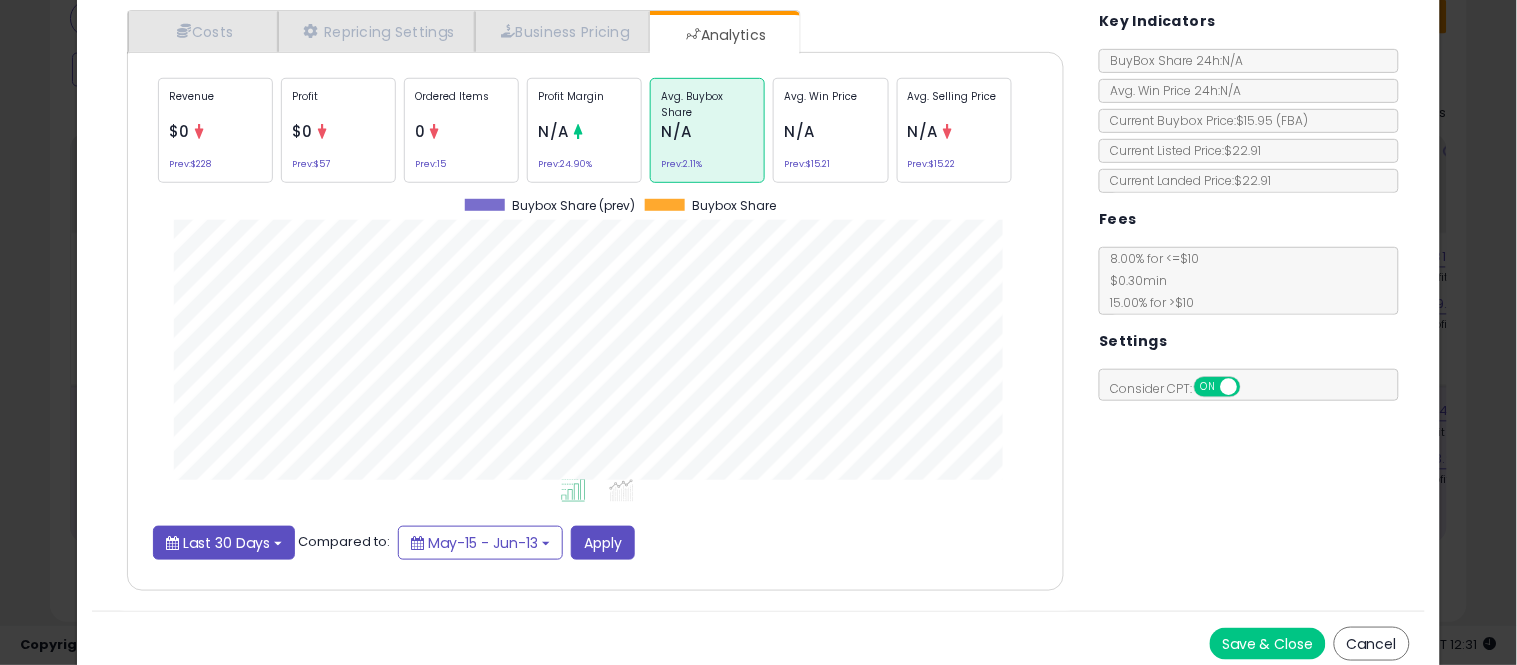 click on "Last 30 Days" at bounding box center [226, 543] 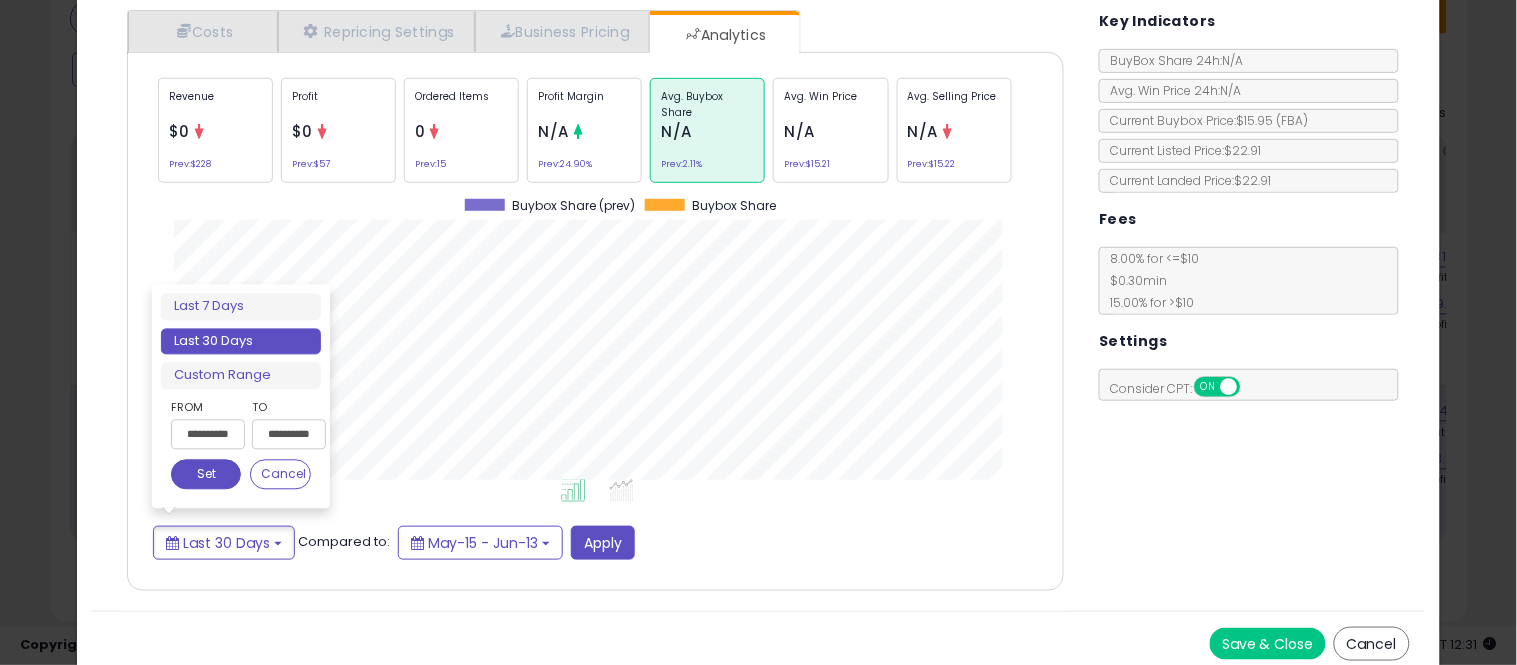 click on "**********" at bounding box center [208, 435] 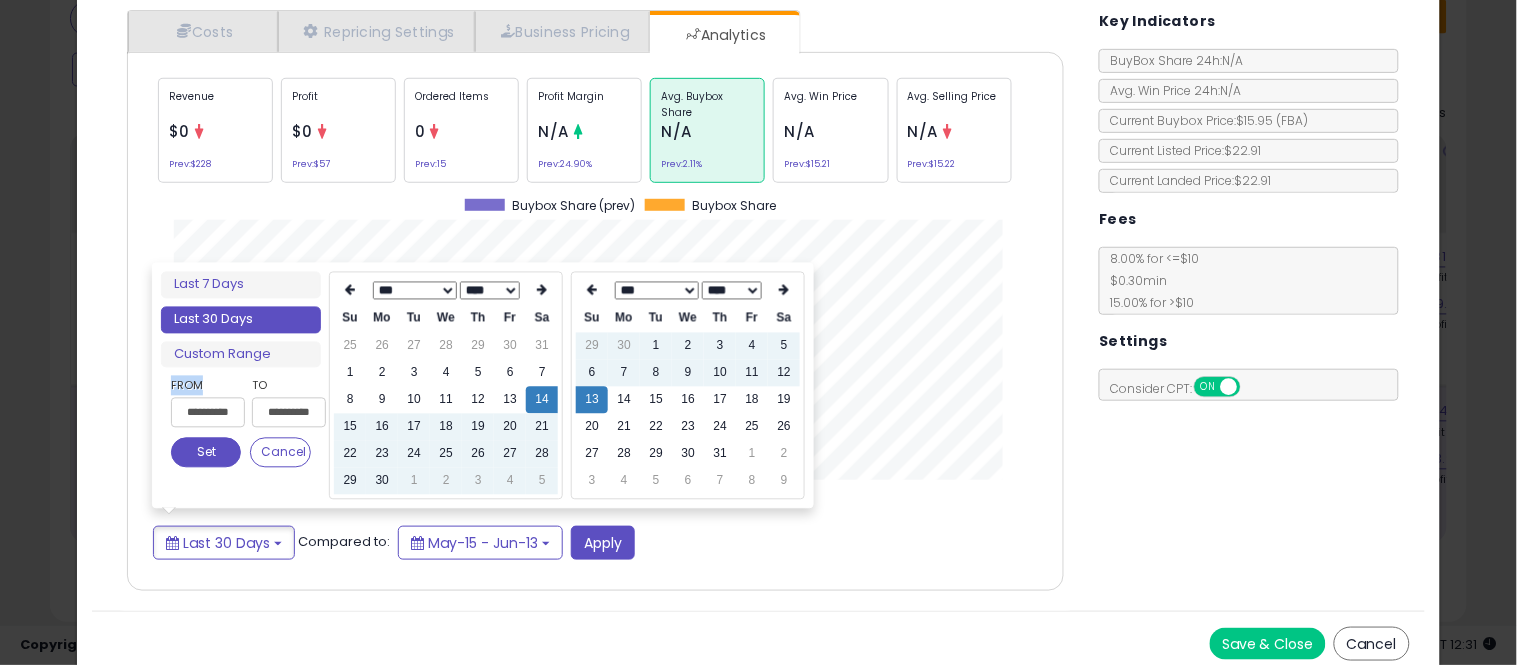 drag, startPoint x: 183, startPoint y: 432, endPoint x: 206, endPoint y: 418, distance: 26.925823 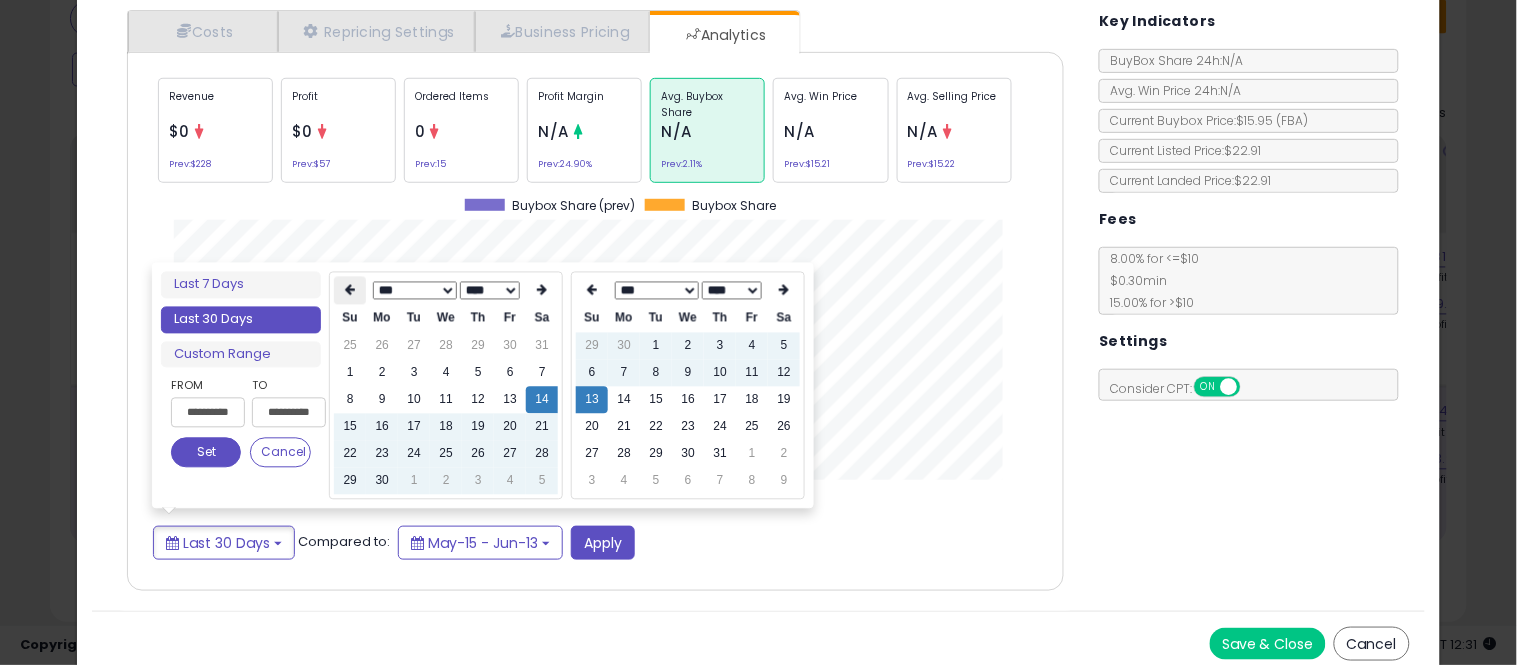 click at bounding box center (350, 291) 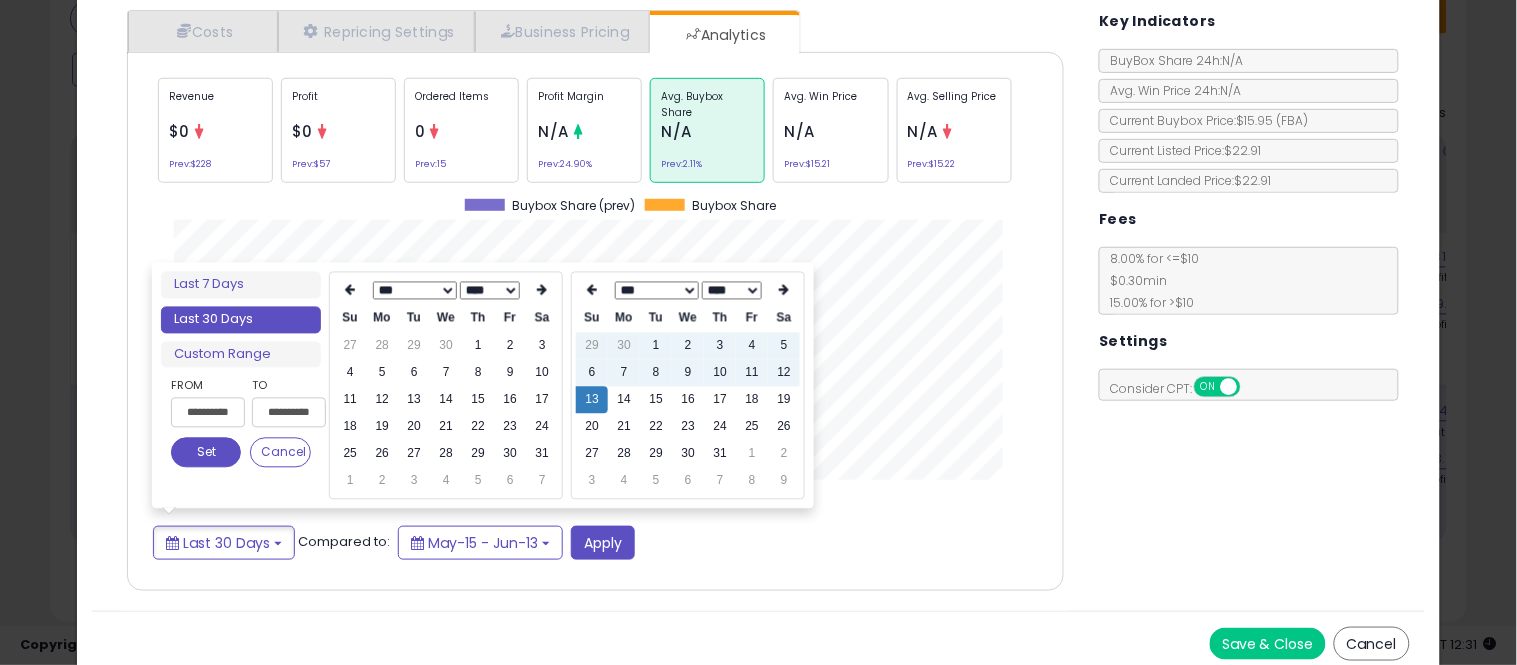 click at bounding box center [350, 291] 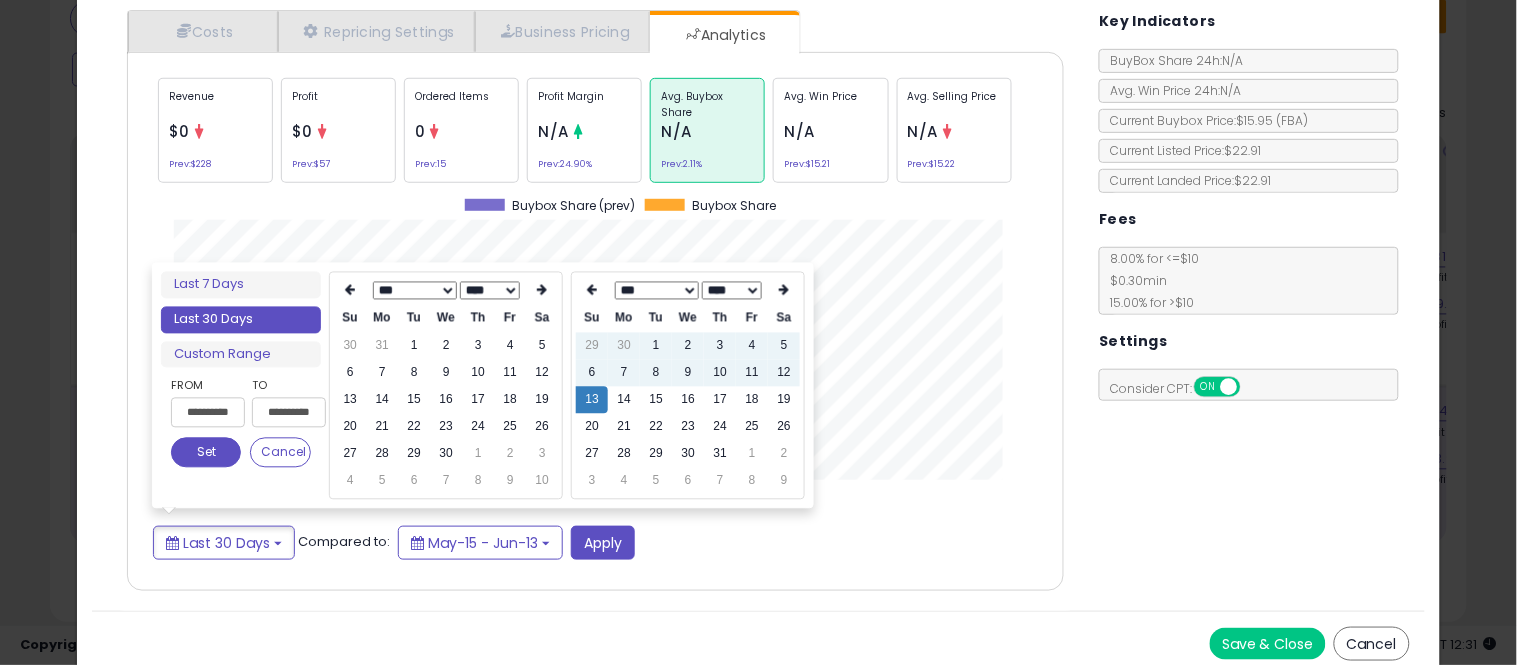 click at bounding box center (350, 291) 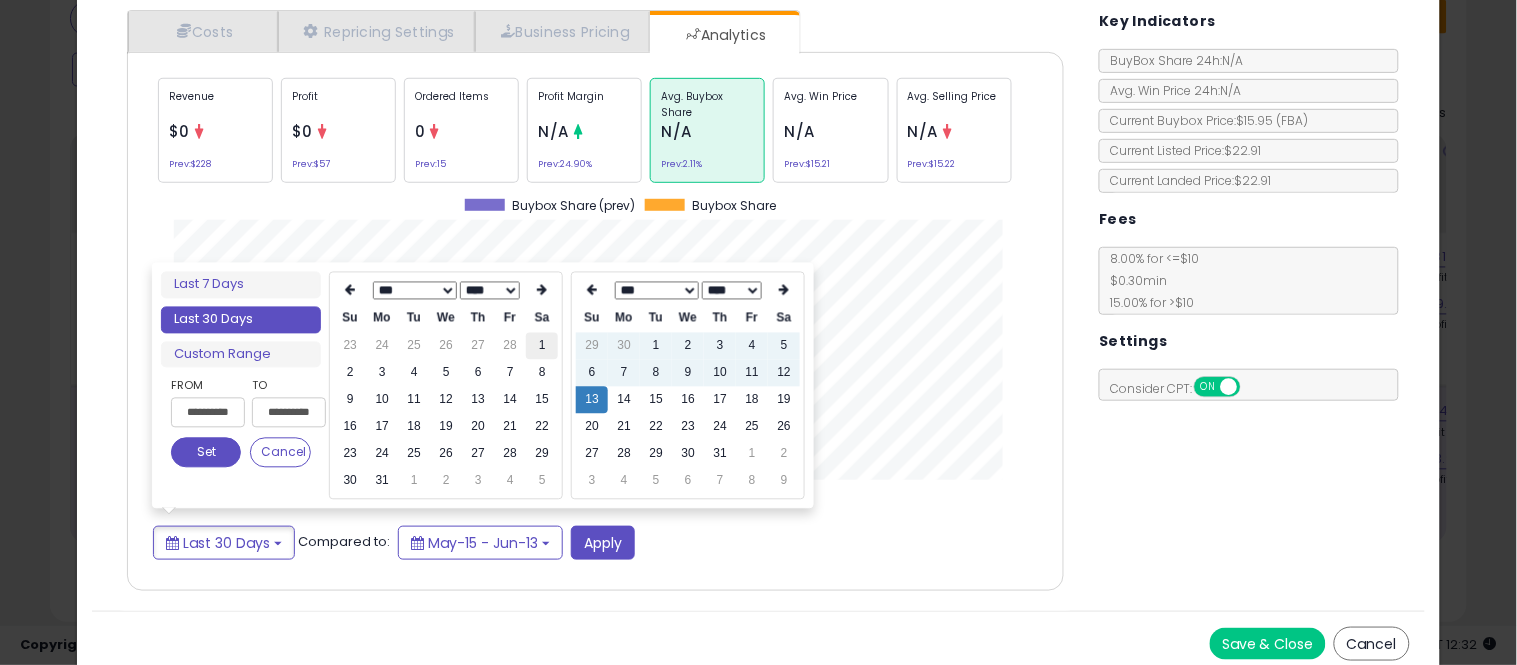 click on "1" at bounding box center [542, 346] 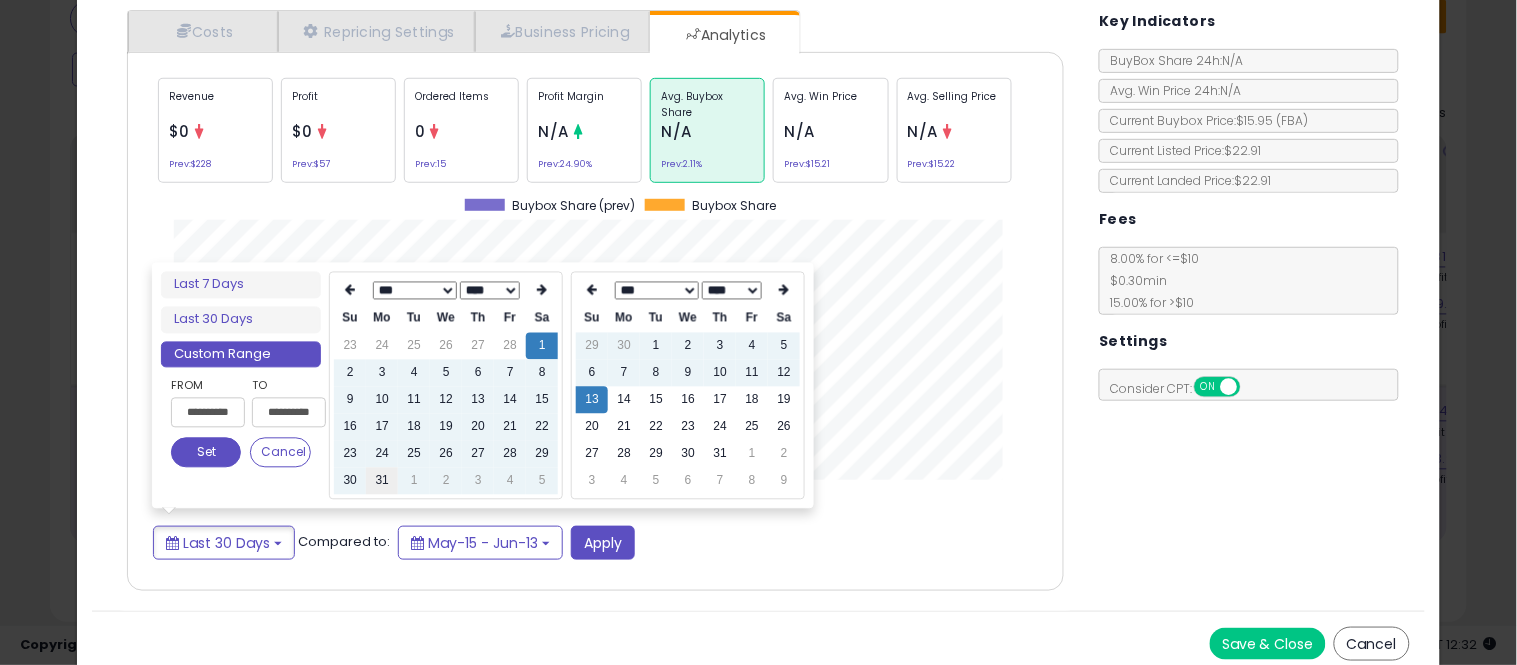 click on "31" at bounding box center [382, 481] 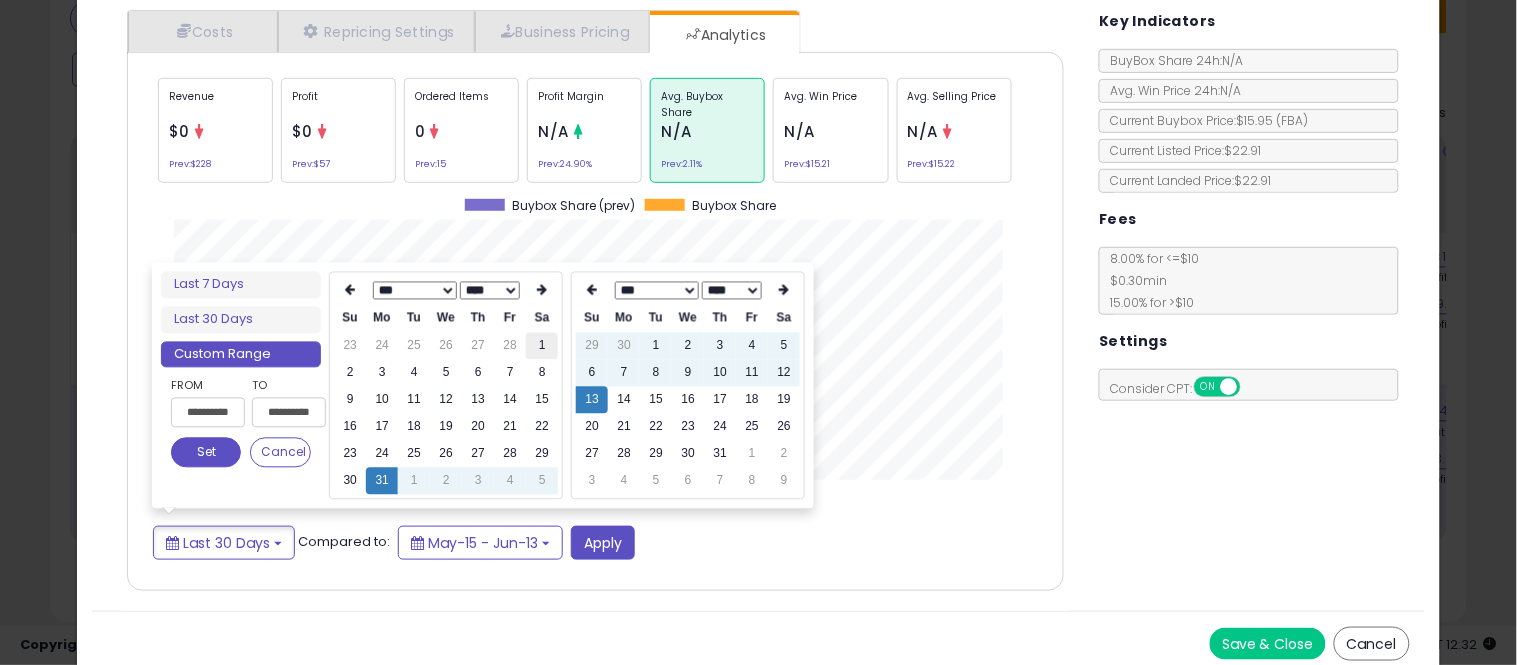 type on "**********" 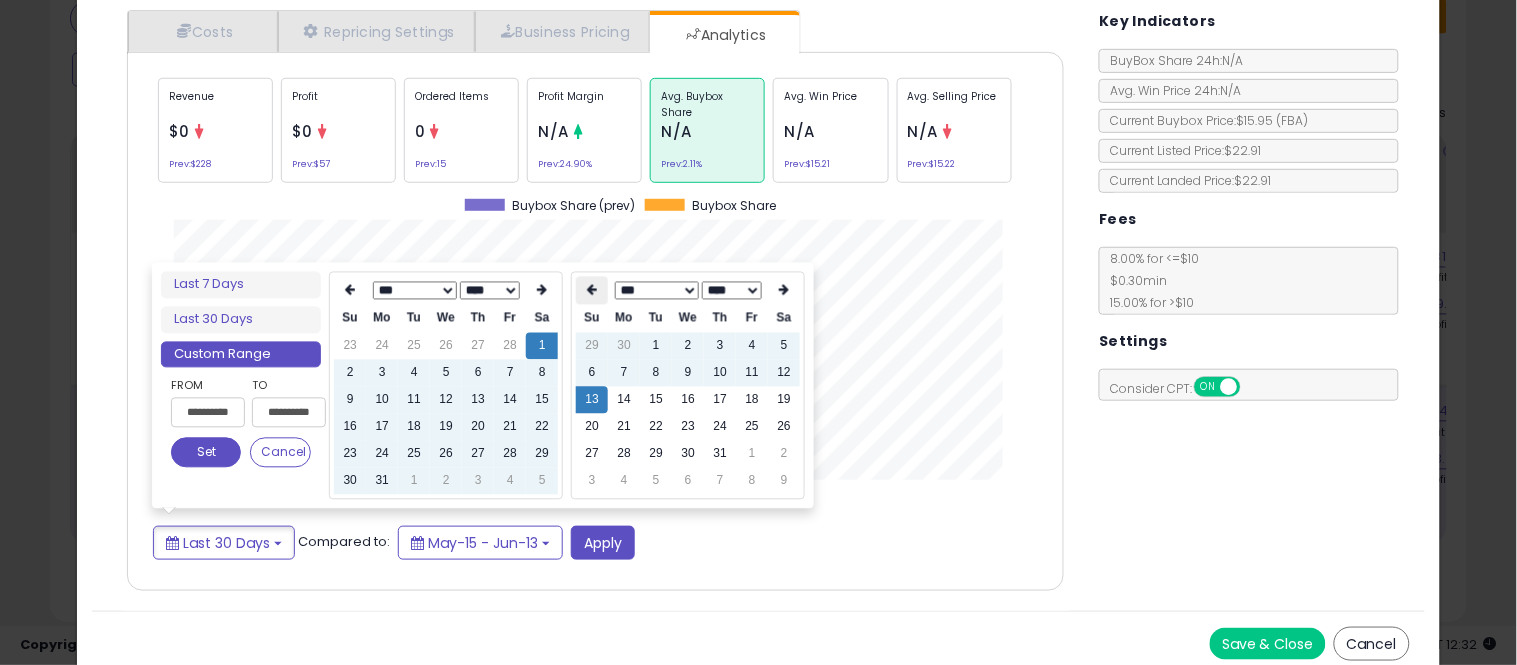 click at bounding box center (592, 291) 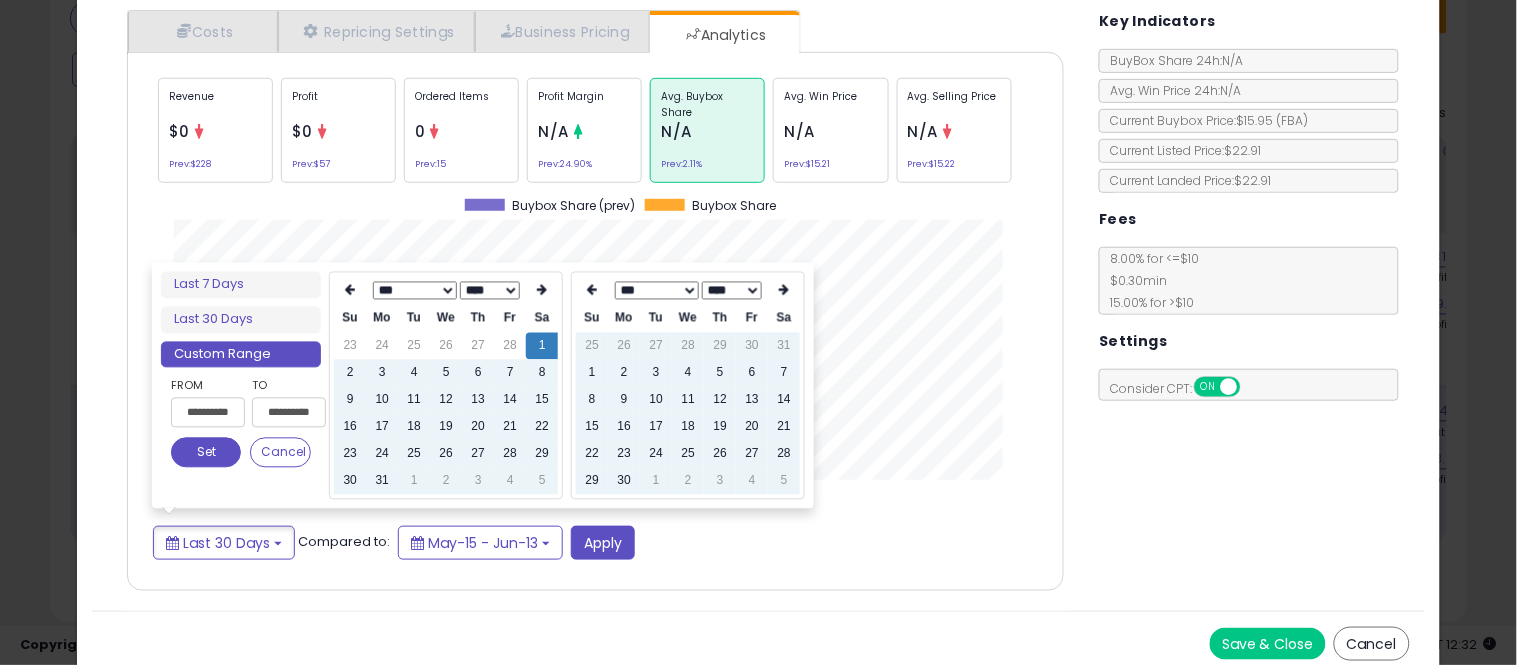 click at bounding box center (592, 291) 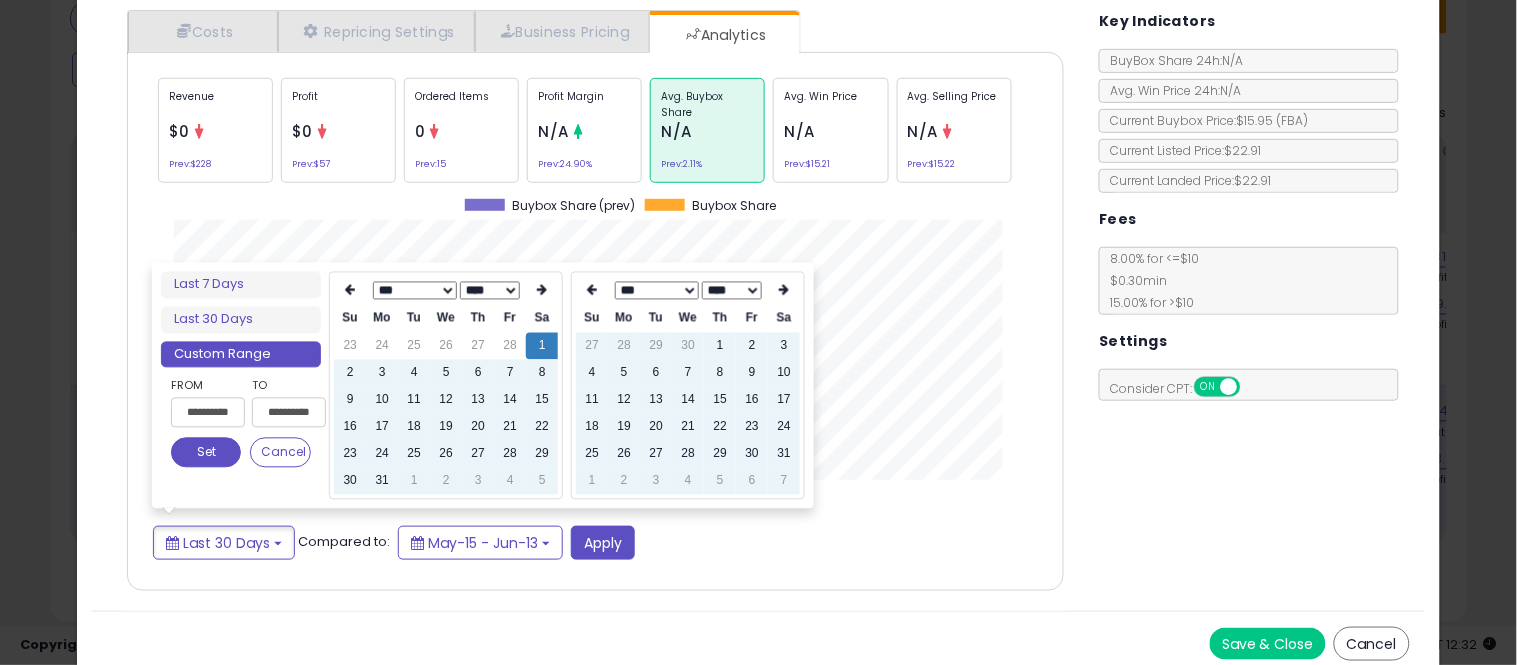 click at bounding box center [592, 291] 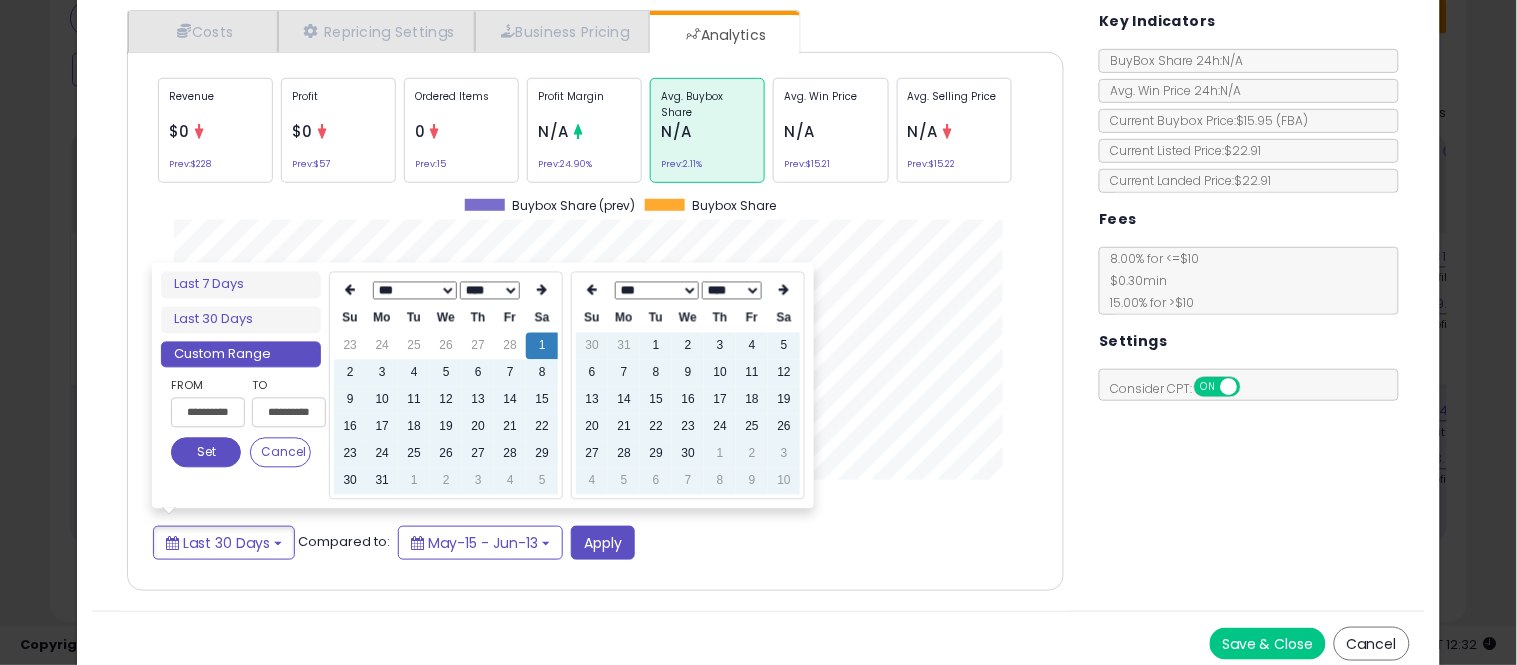 click at bounding box center [592, 291] 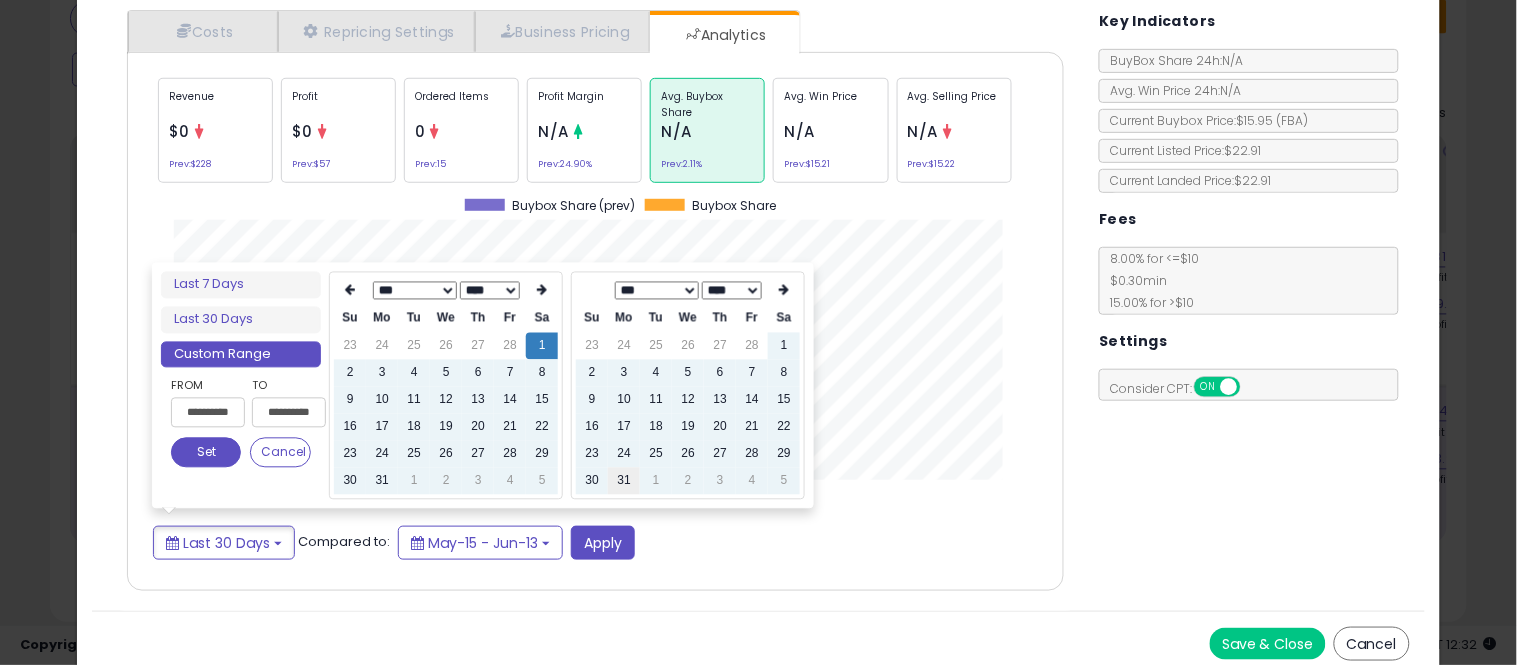 type on "**********" 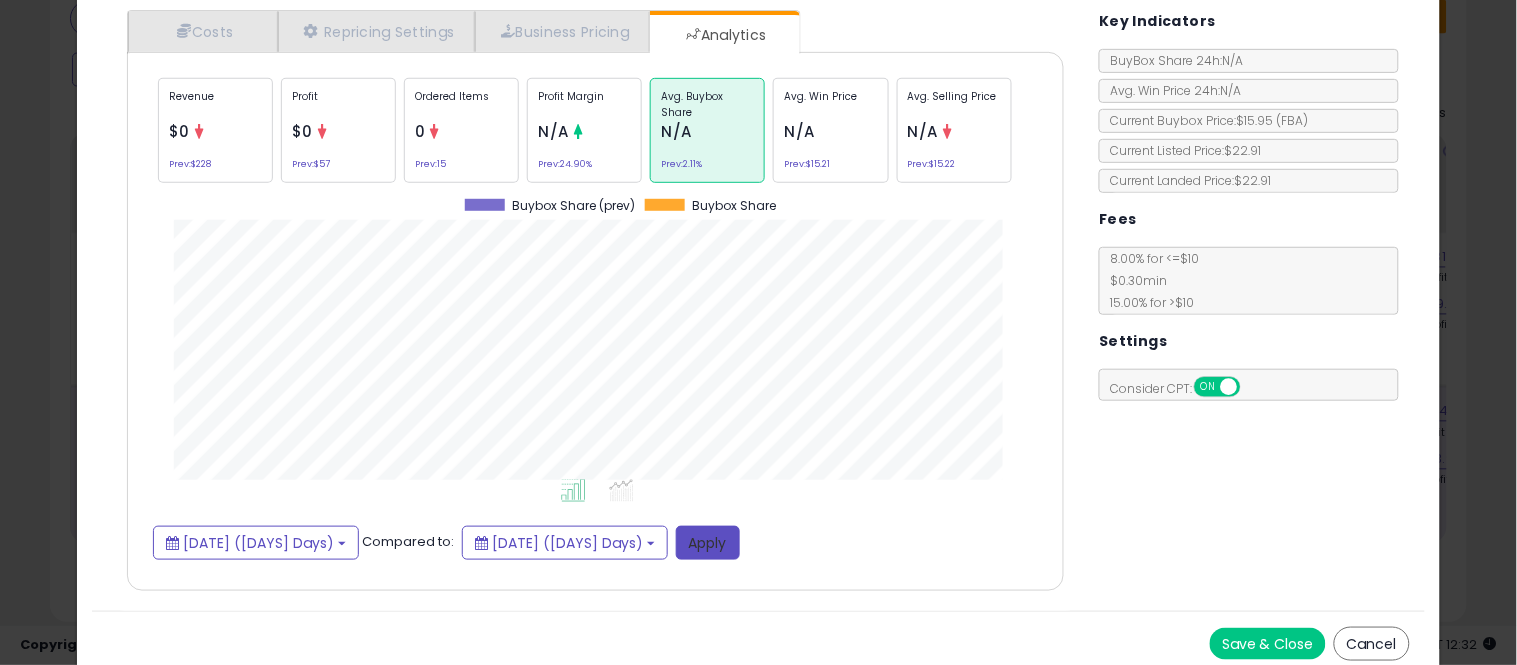 click on "[DATE] - [DATE] ([DAYS] Days)
Compared to:
[DATE] ([DAYS] Days)
Apply" 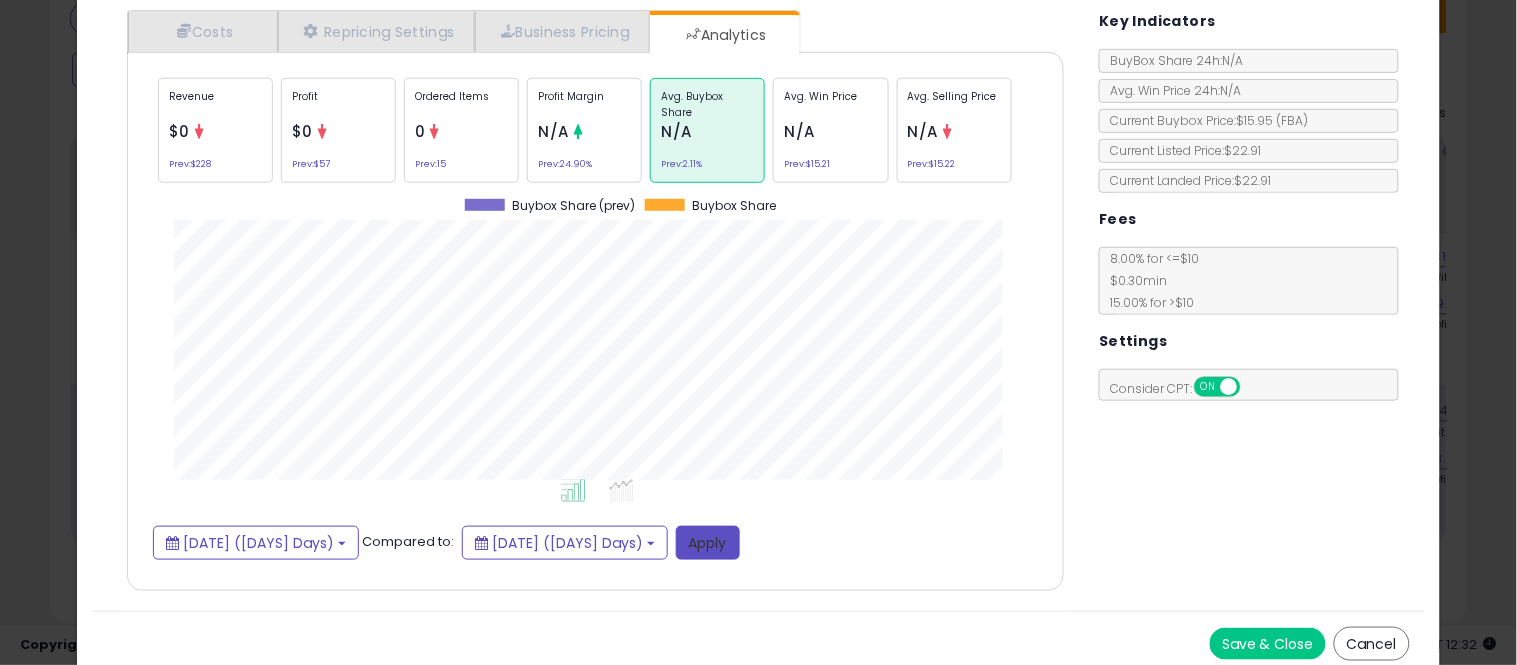 click on "Apply" at bounding box center (708, 543) 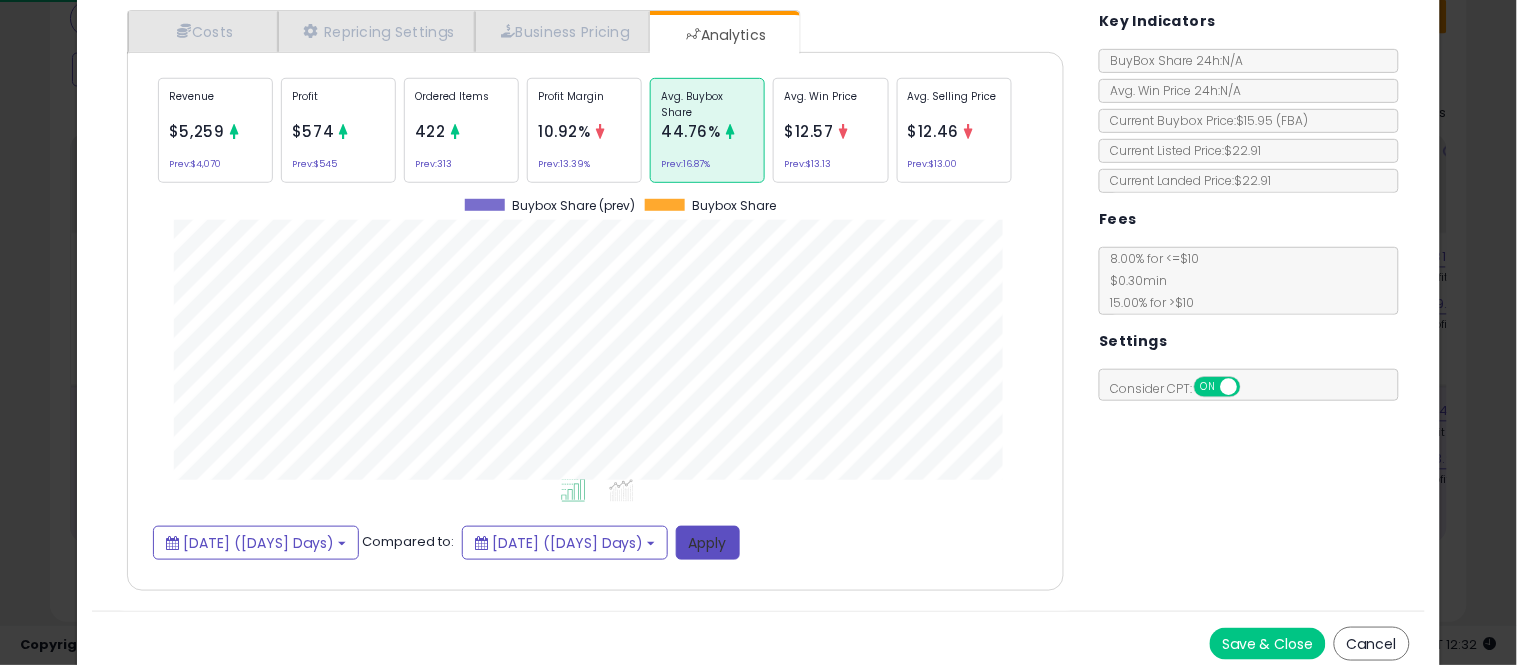 scroll, scrollTop: 999384, scrollLeft: 999033, axis: both 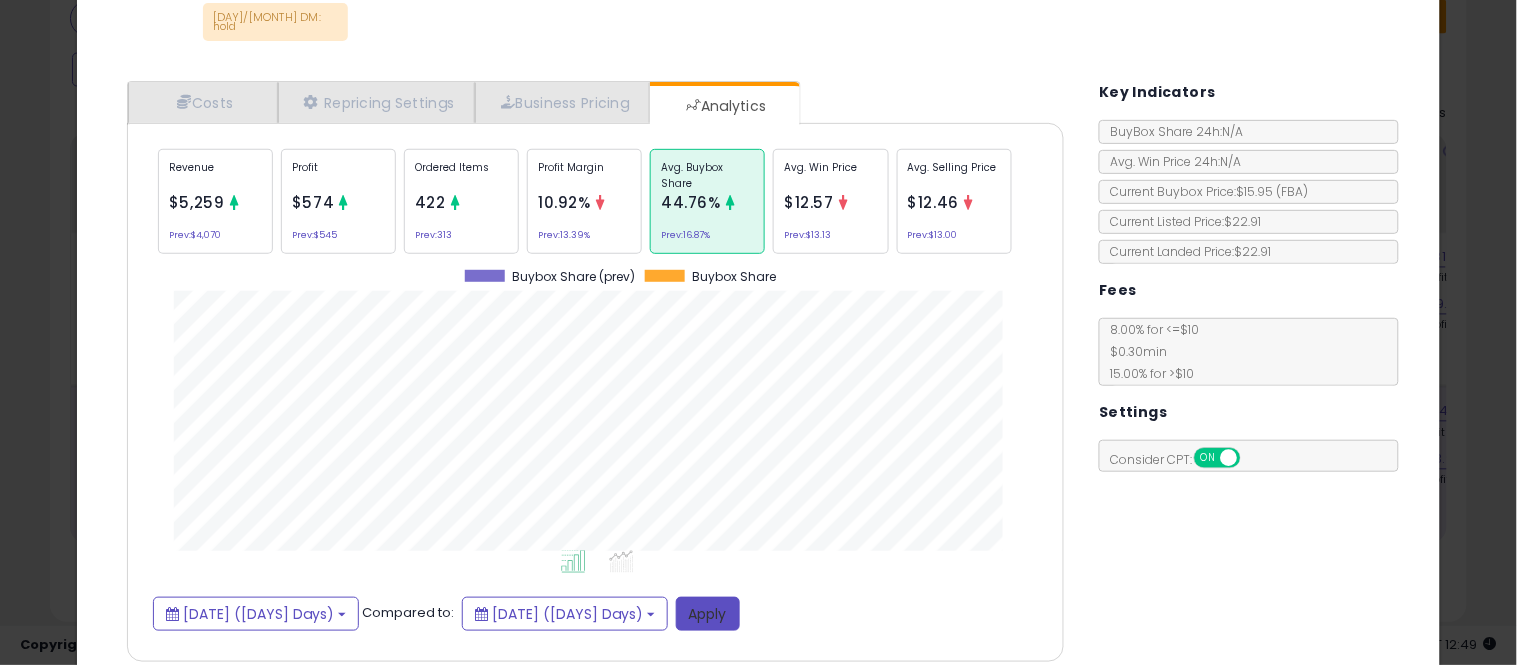 type 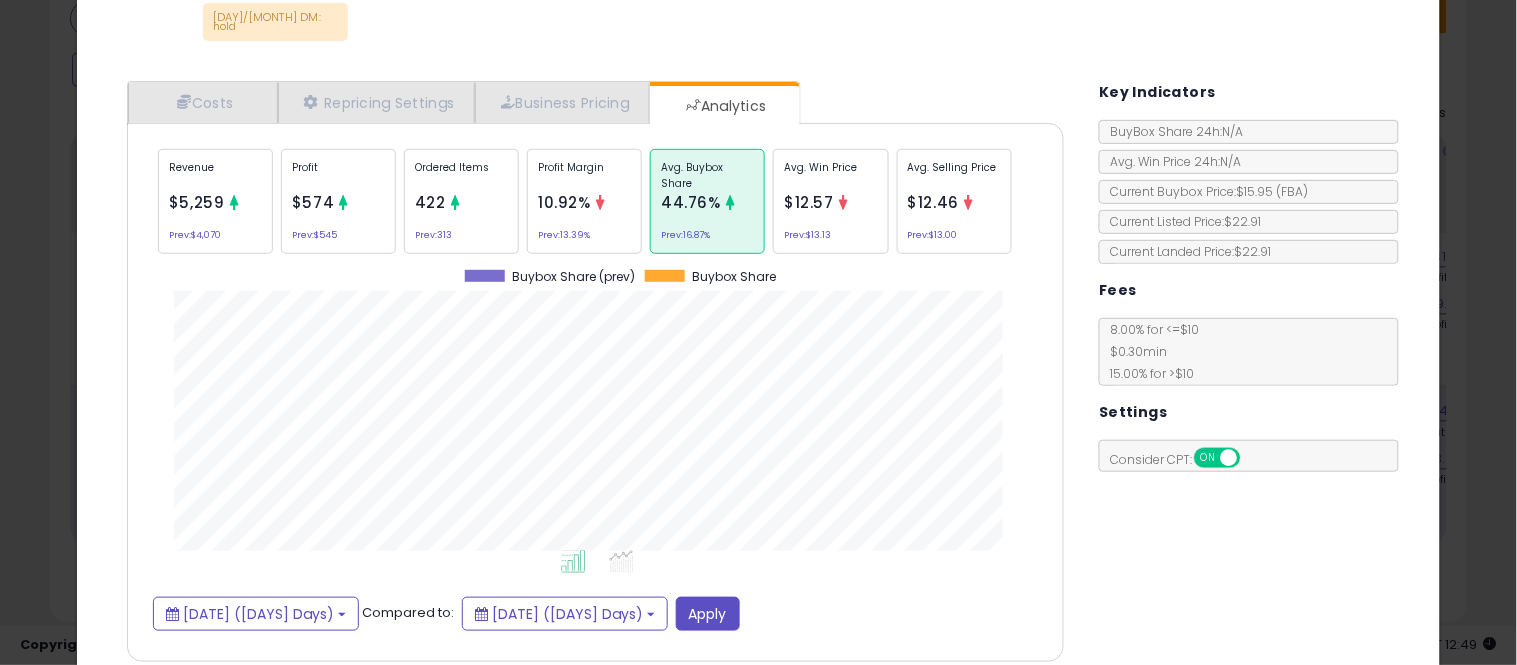 click on "× Close
[PRODUCT], [ATTRIBUTE], [COUNT]
ASIN:  [ASIN]
|
SKU:  [SKU]
FBA
JG.1 ×
[DAY]/[MONTH] DM: hold
Repricing:
ON   OFF" 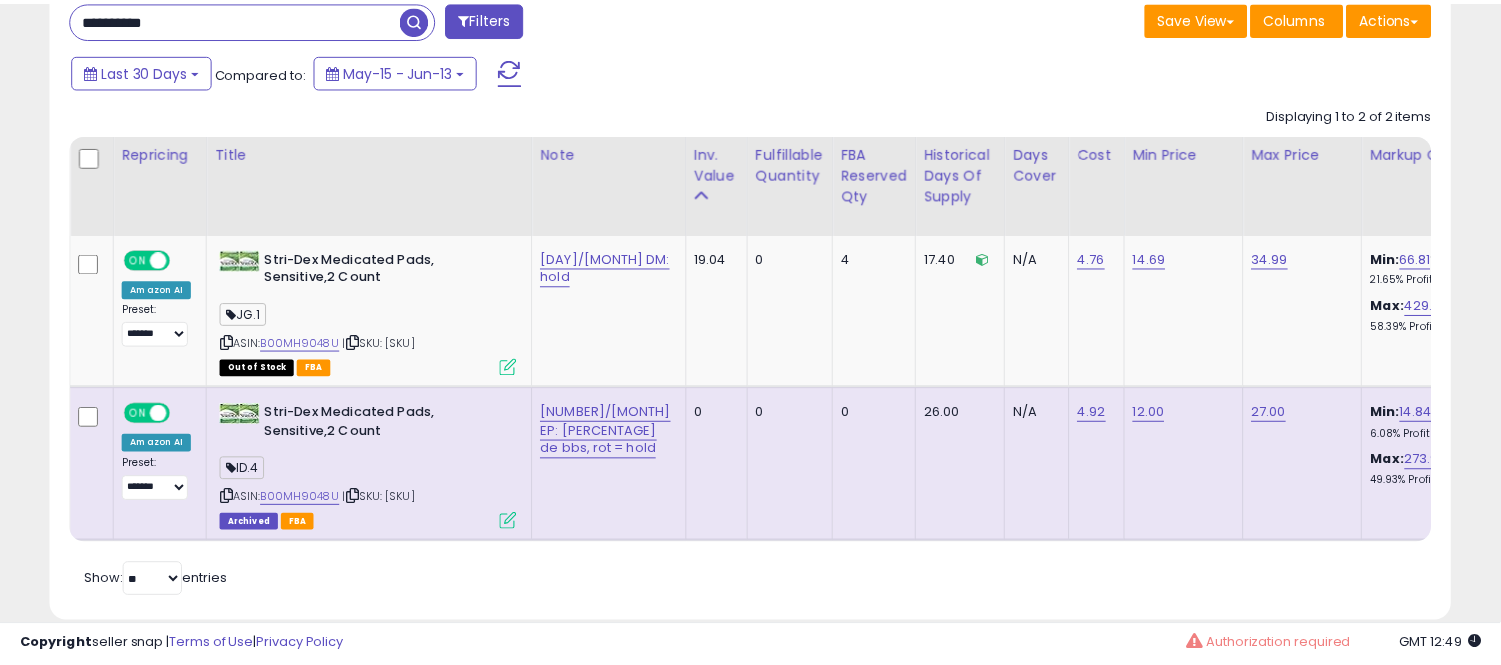scroll, scrollTop: 410, scrollLeft: 812, axis: both 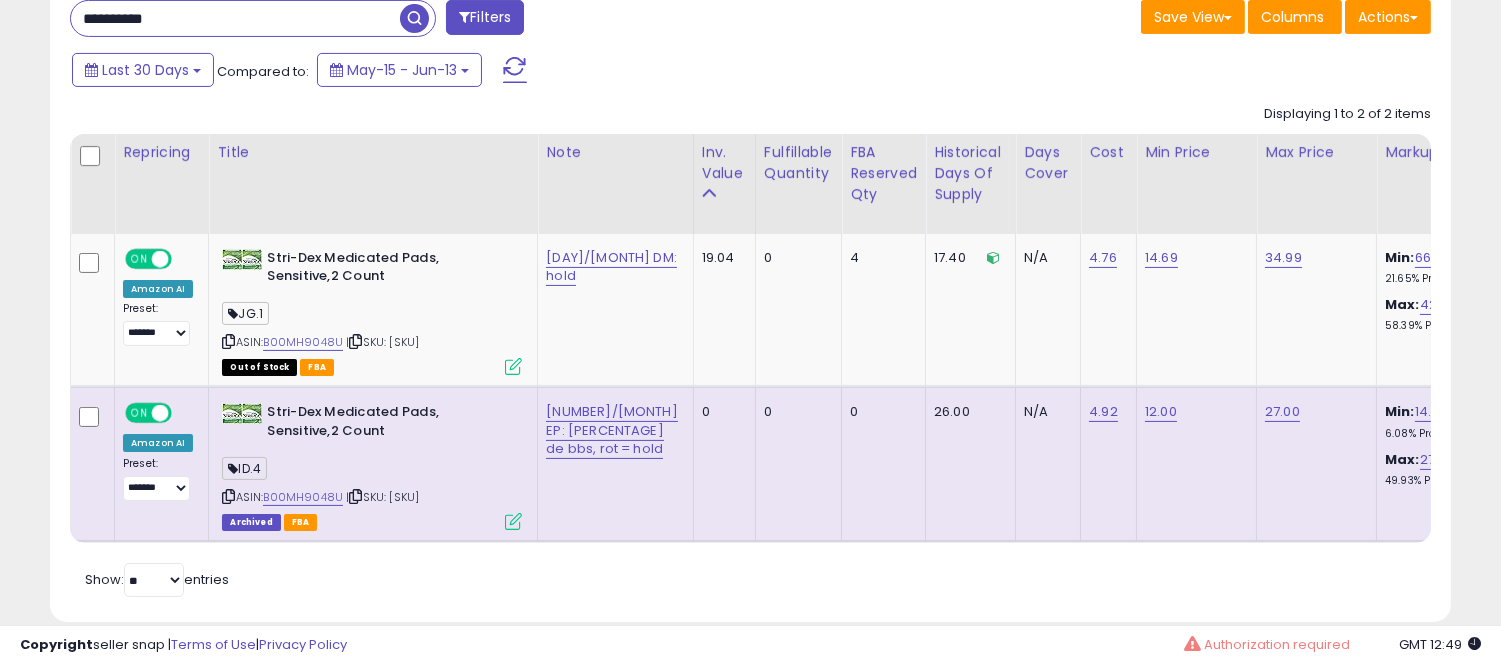 click on "**********" at bounding box center [235, 18] 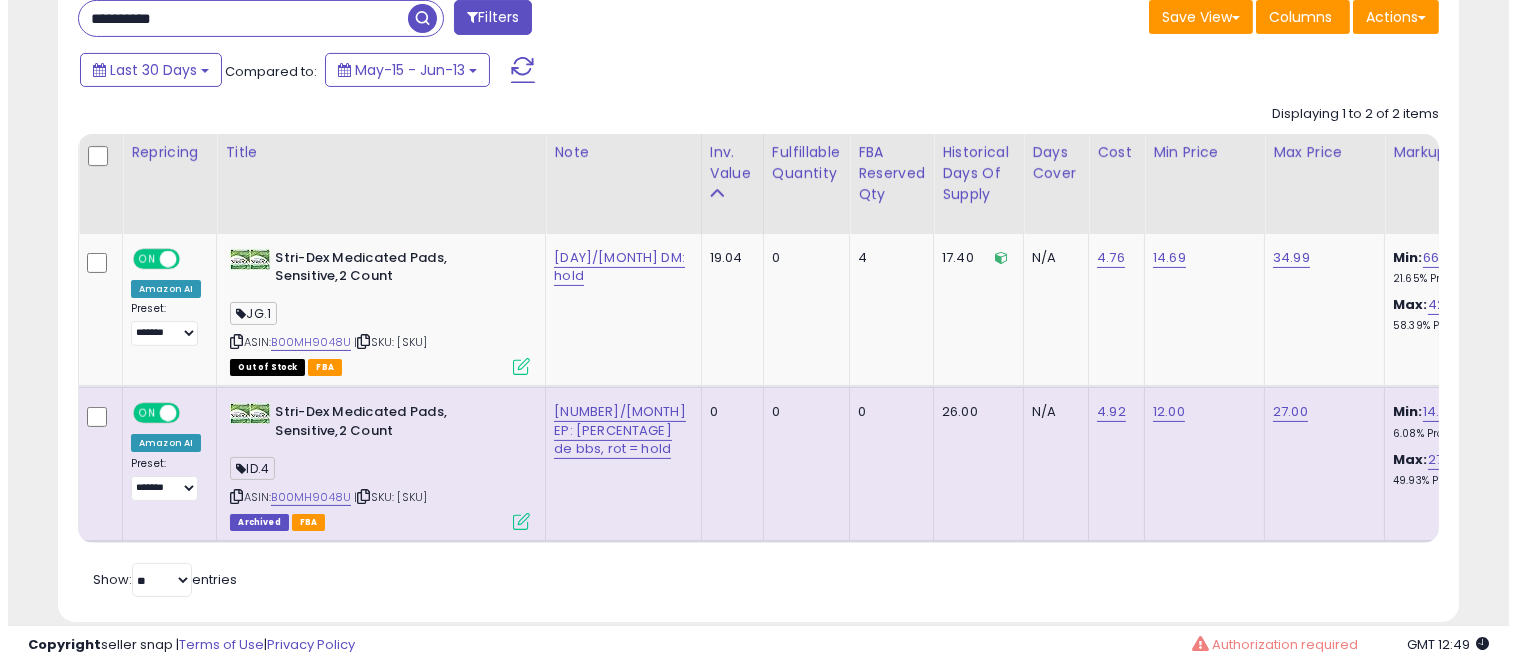 scroll, scrollTop: 607, scrollLeft: 0, axis: vertical 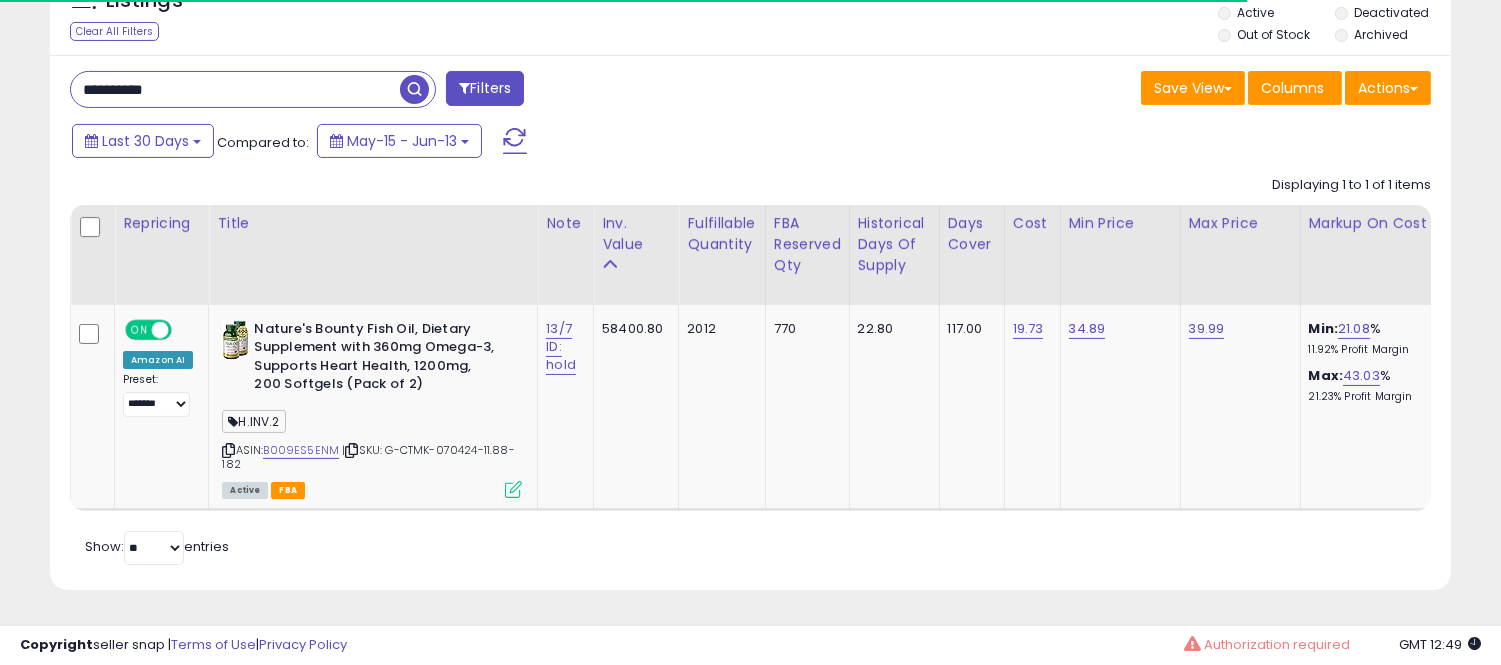 click on "**********" at bounding box center (235, 89) 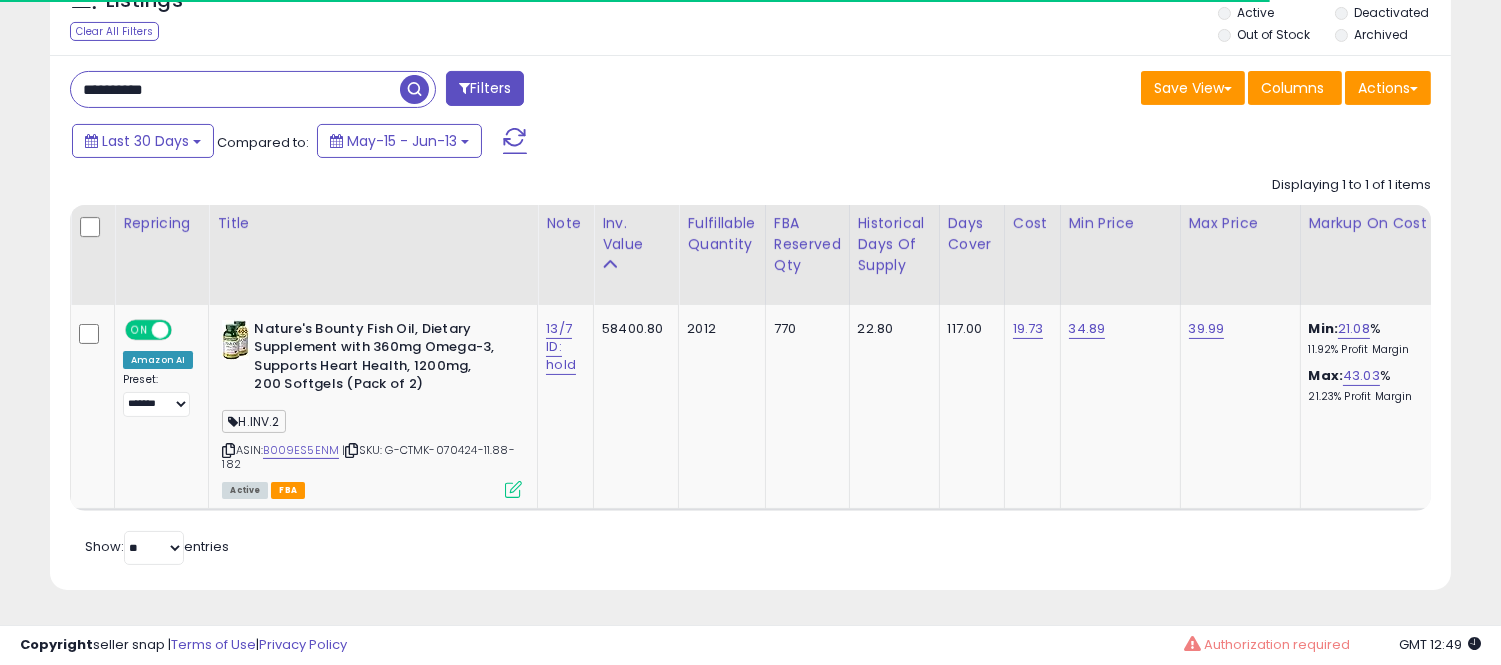 click on "**********" at bounding box center (235, 89) 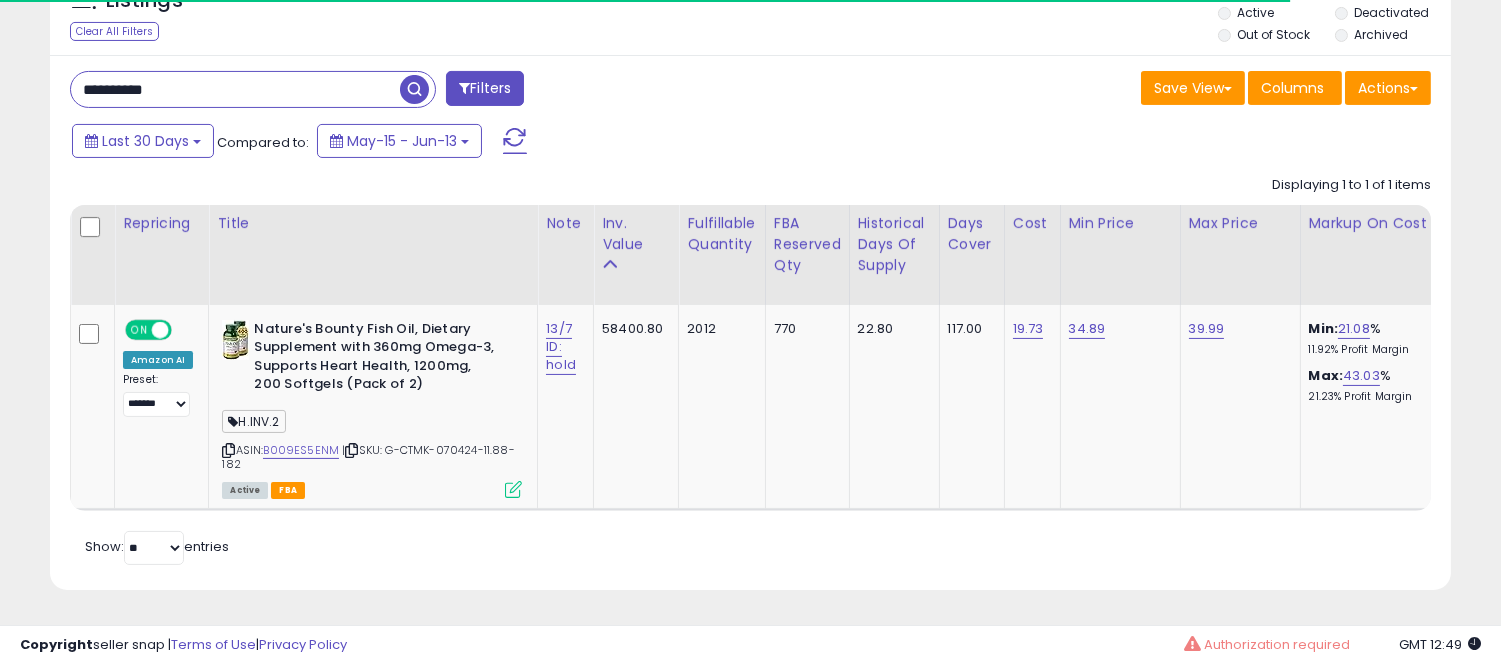 type on "**********" 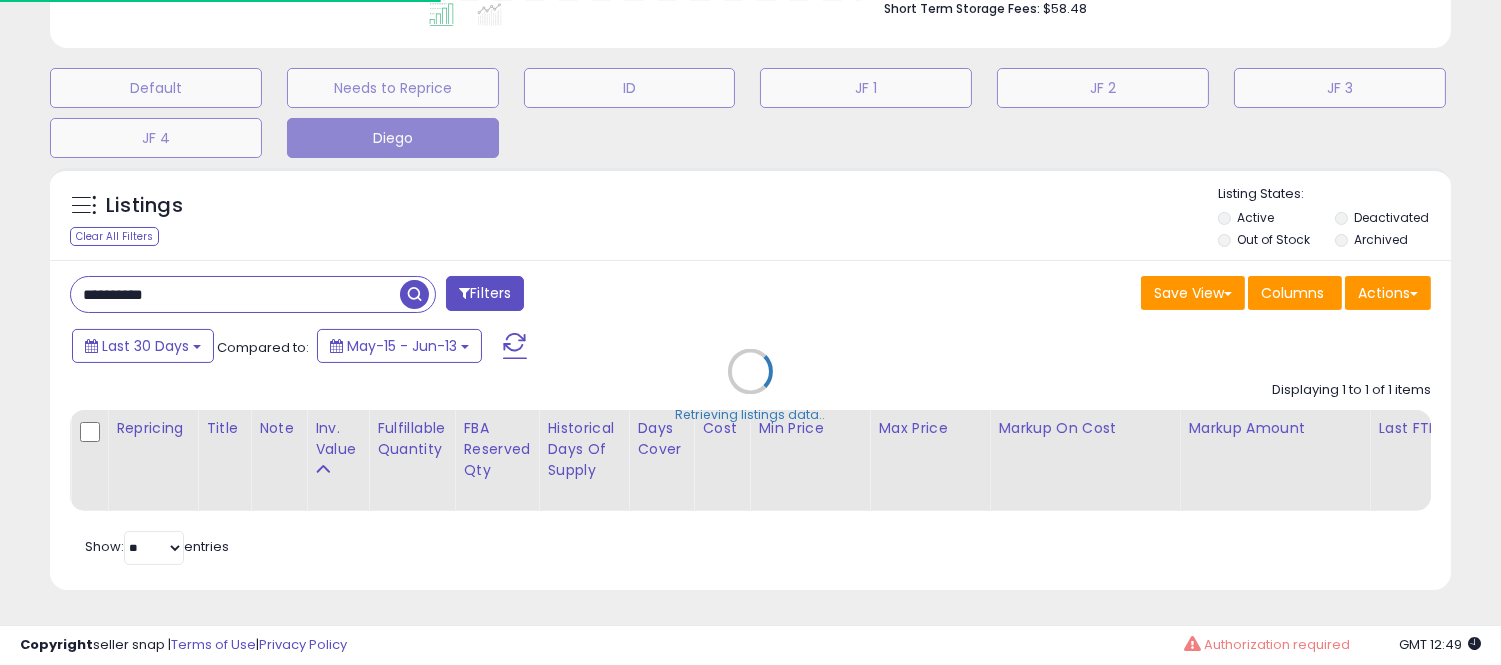 scroll, scrollTop: 999590, scrollLeft: 999178, axis: both 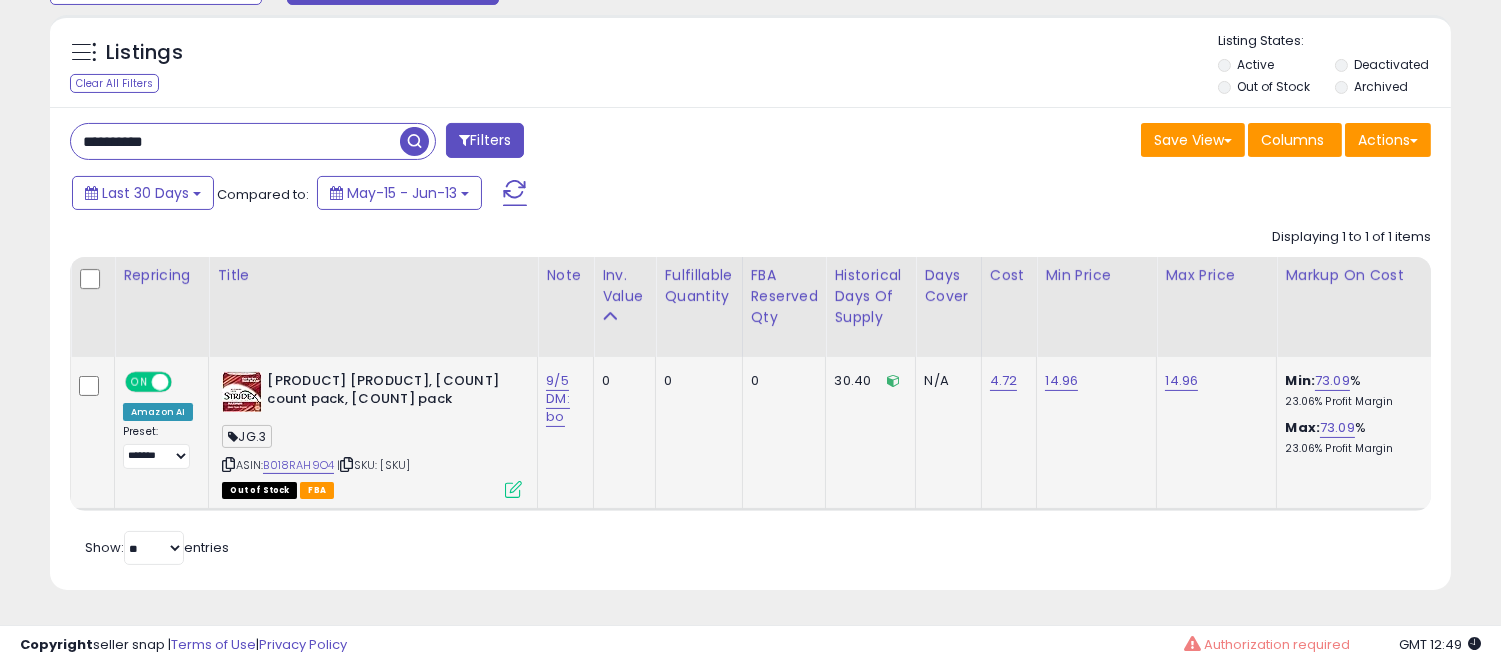 click at bounding box center [513, 489] 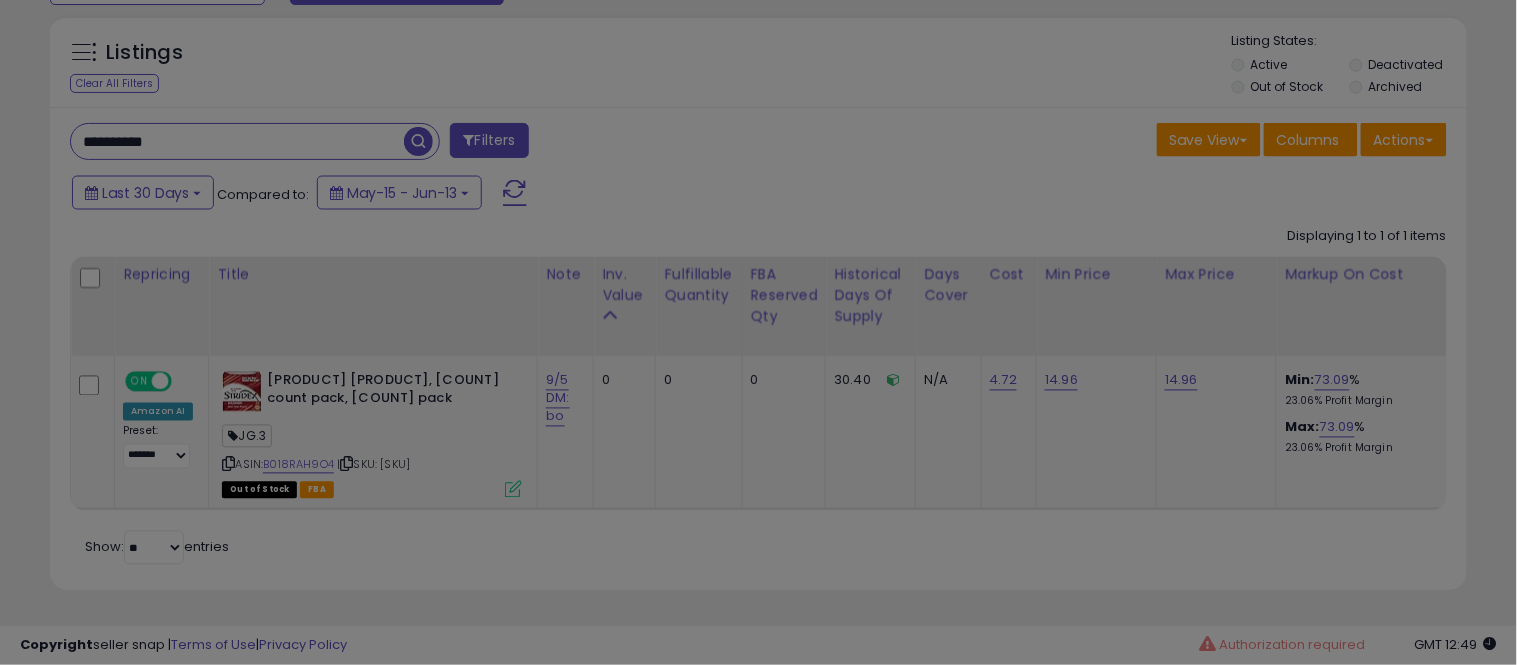 scroll, scrollTop: 999590, scrollLeft: 999178, axis: both 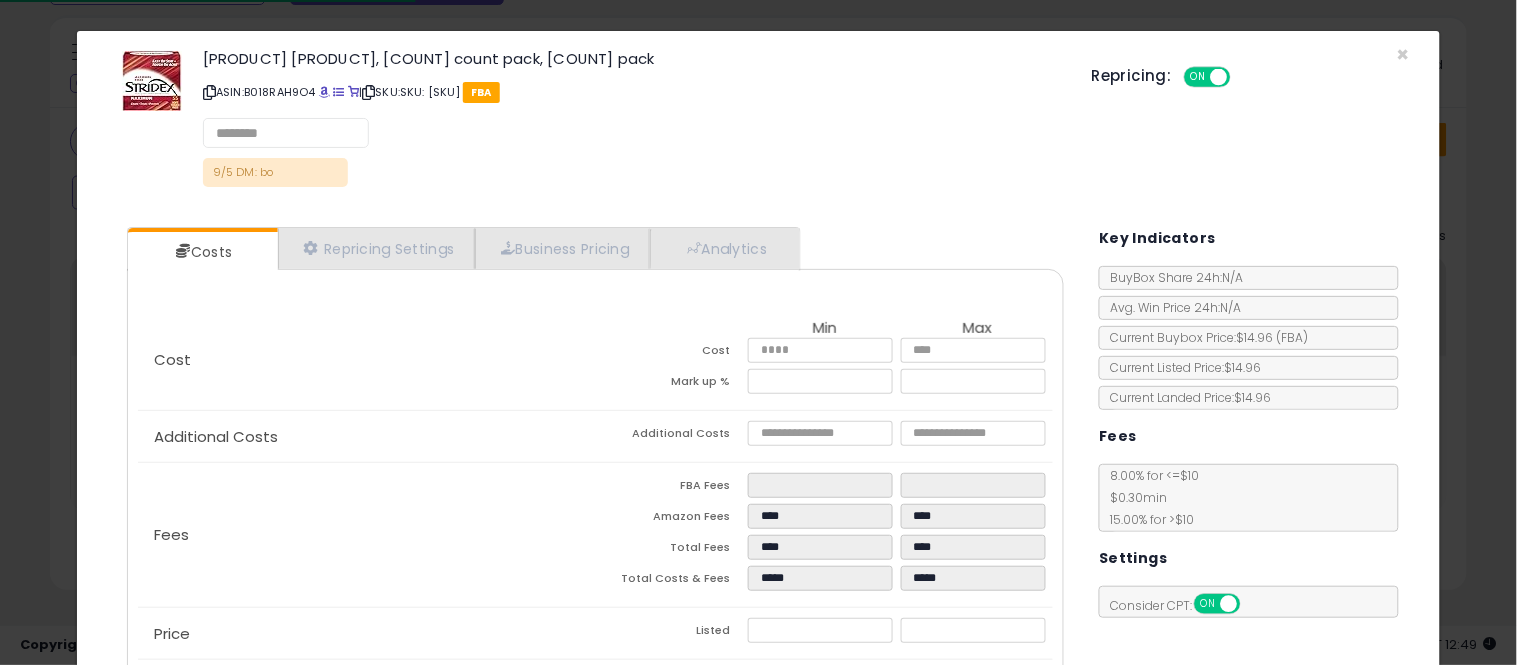 click on "Costs
Repricing Settings
Business Pricing
Analytics
Cost" at bounding box center [595, 497] 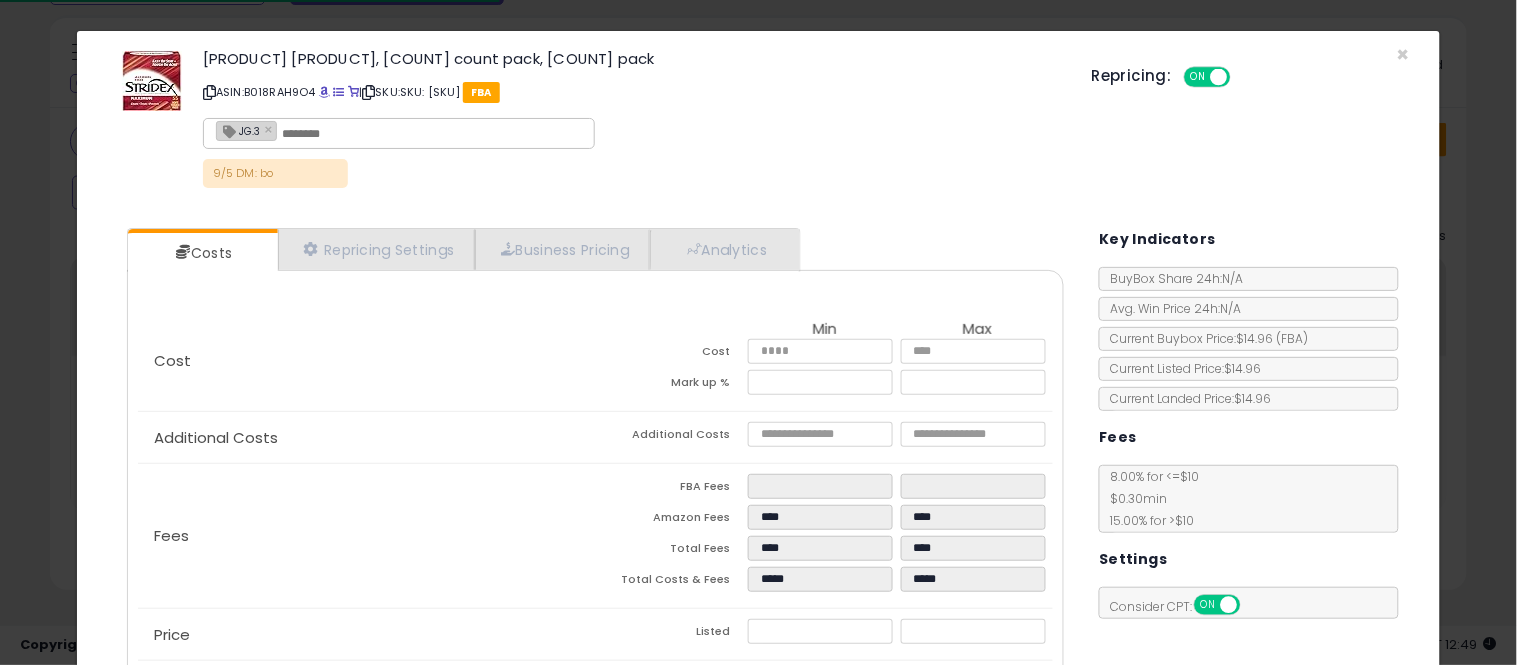 click on "Cost
Min
Max
Cost
****
****
Mark up %
*****
*****
Additional Costs
Additional Costs" at bounding box center (595, 517) 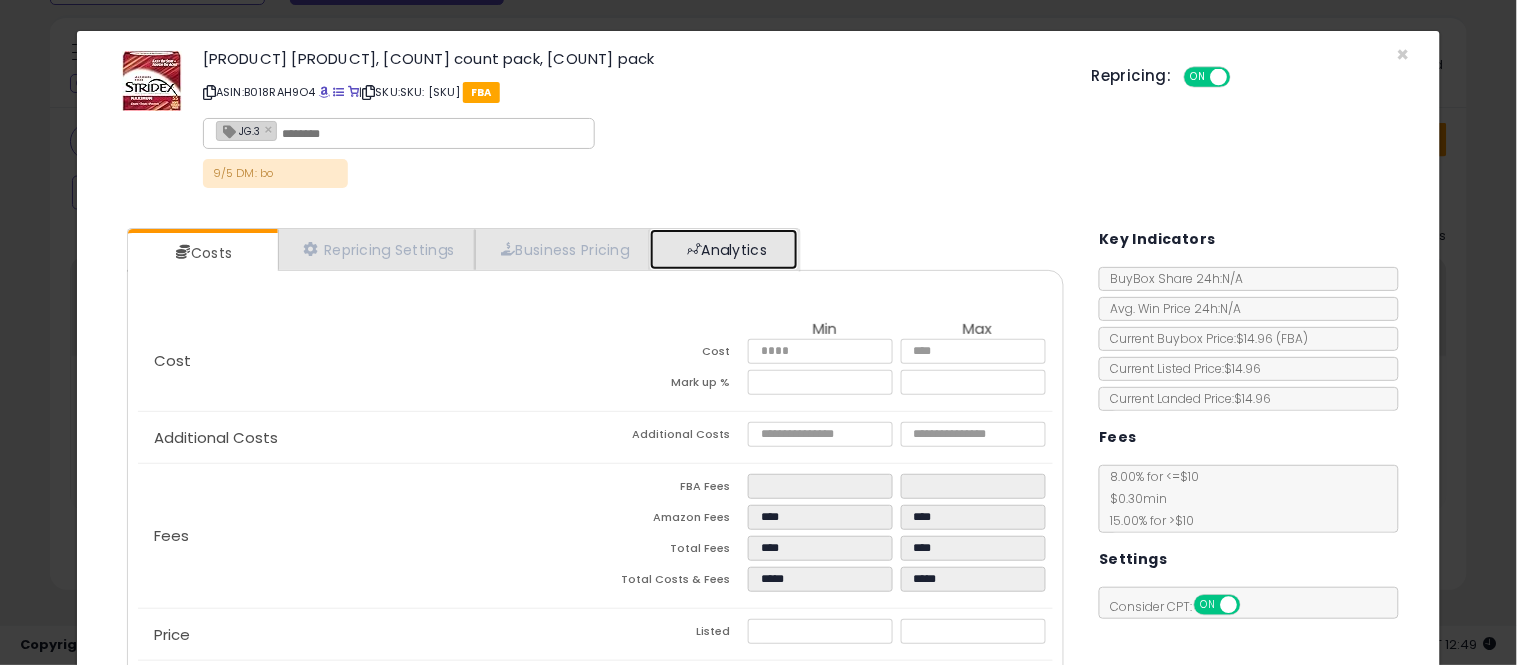 click on "Analytics" at bounding box center (724, 249) 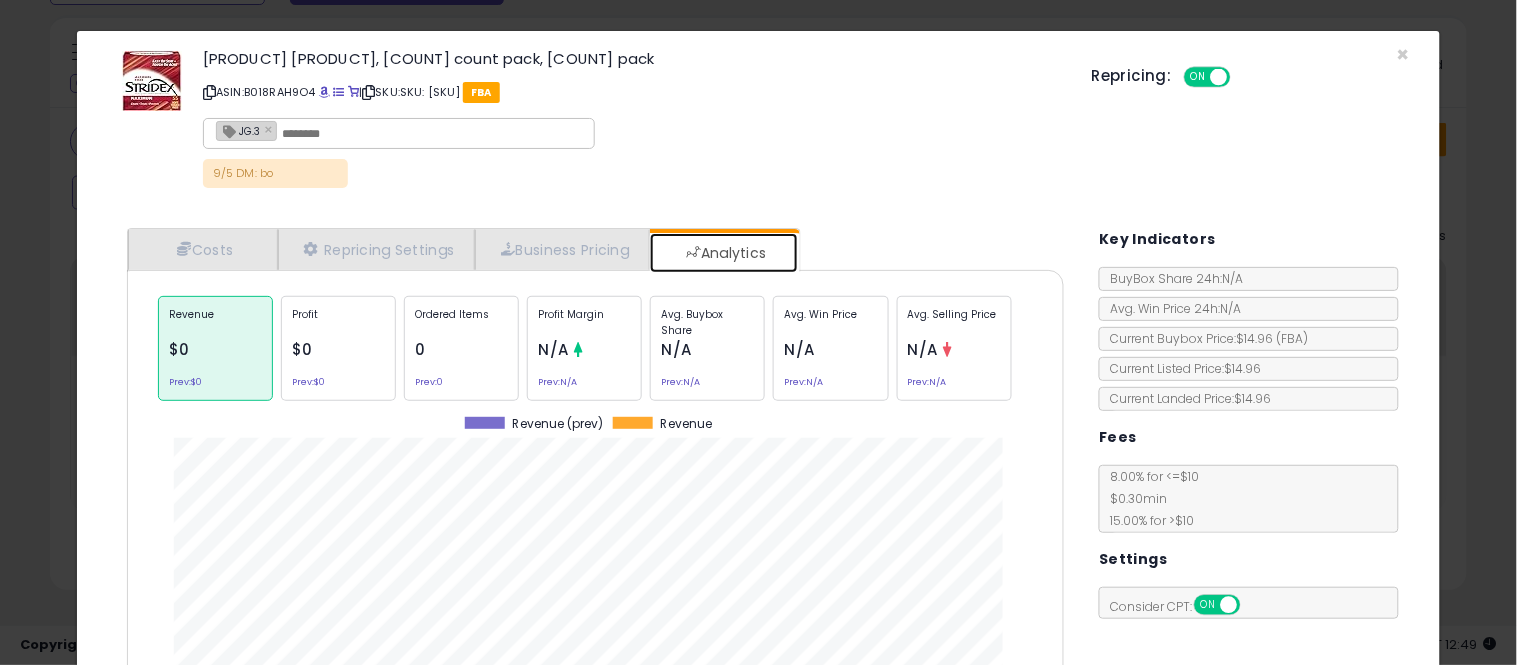 scroll, scrollTop: 999384, scrollLeft: 999033, axis: both 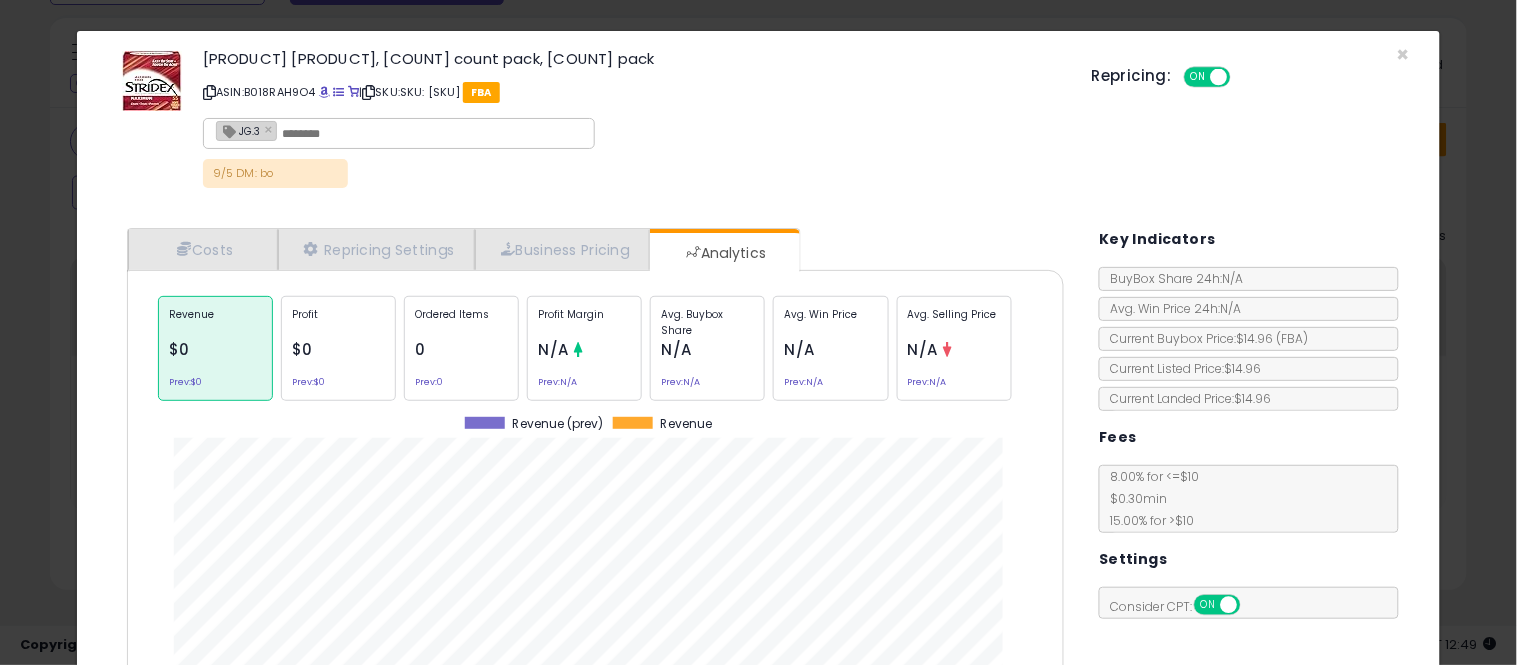 click on "Avg. Buybox Share" at bounding box center [707, 322] 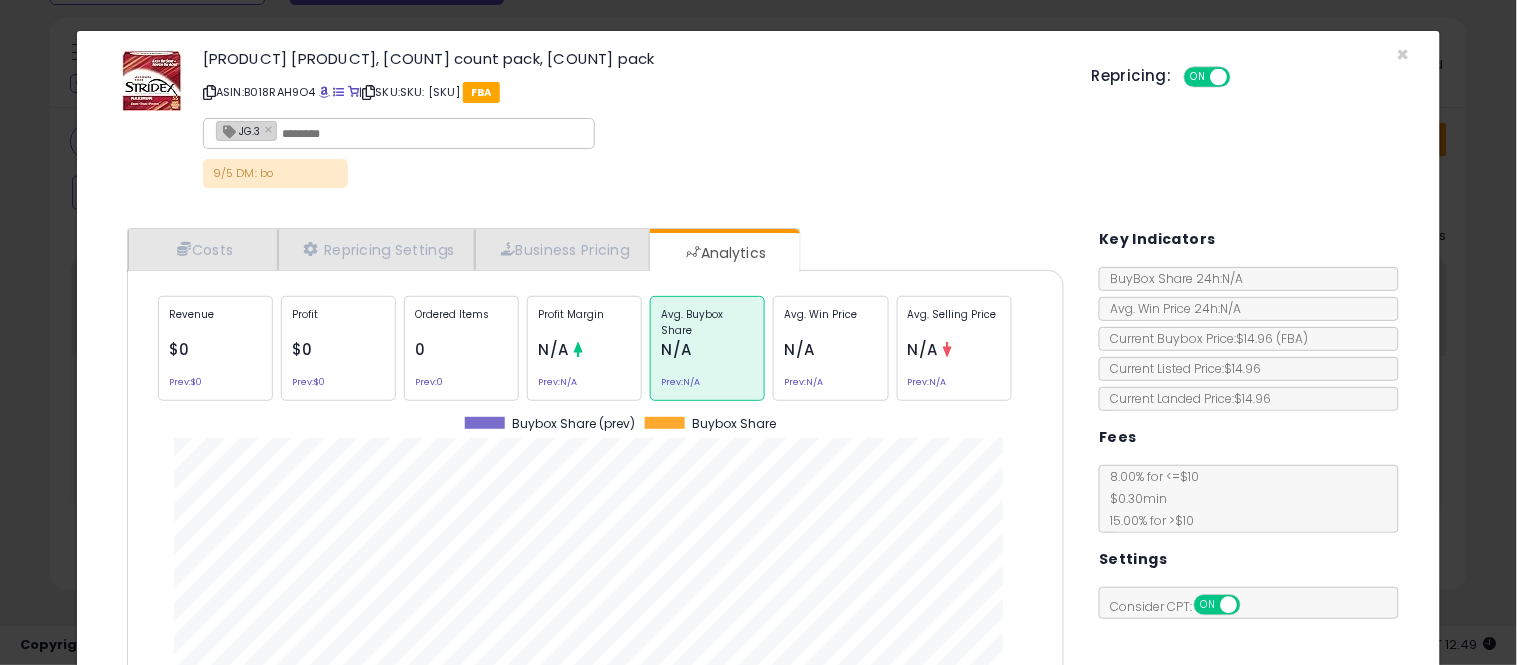 scroll, scrollTop: 999384, scrollLeft: 999033, axis: both 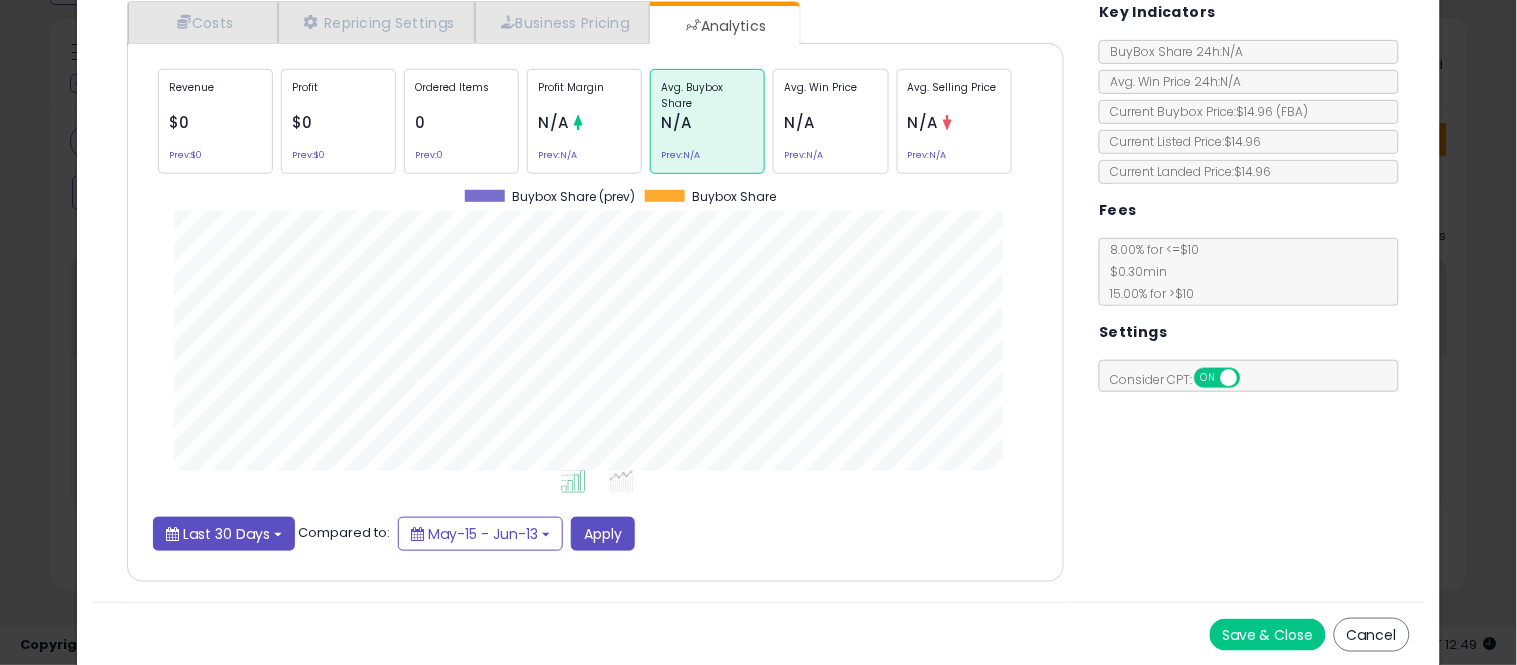 click on "Last 30 Days" at bounding box center (226, 534) 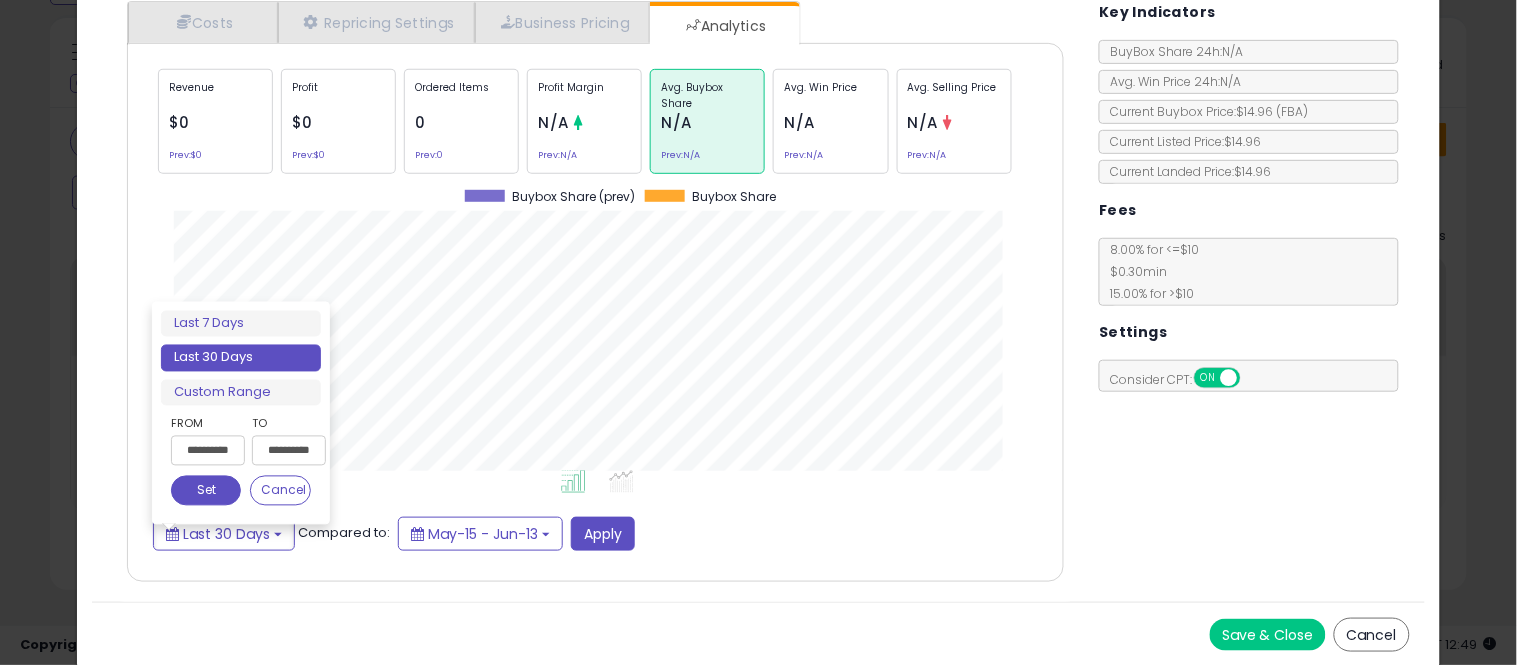 click on "**********" at bounding box center [208, 451] 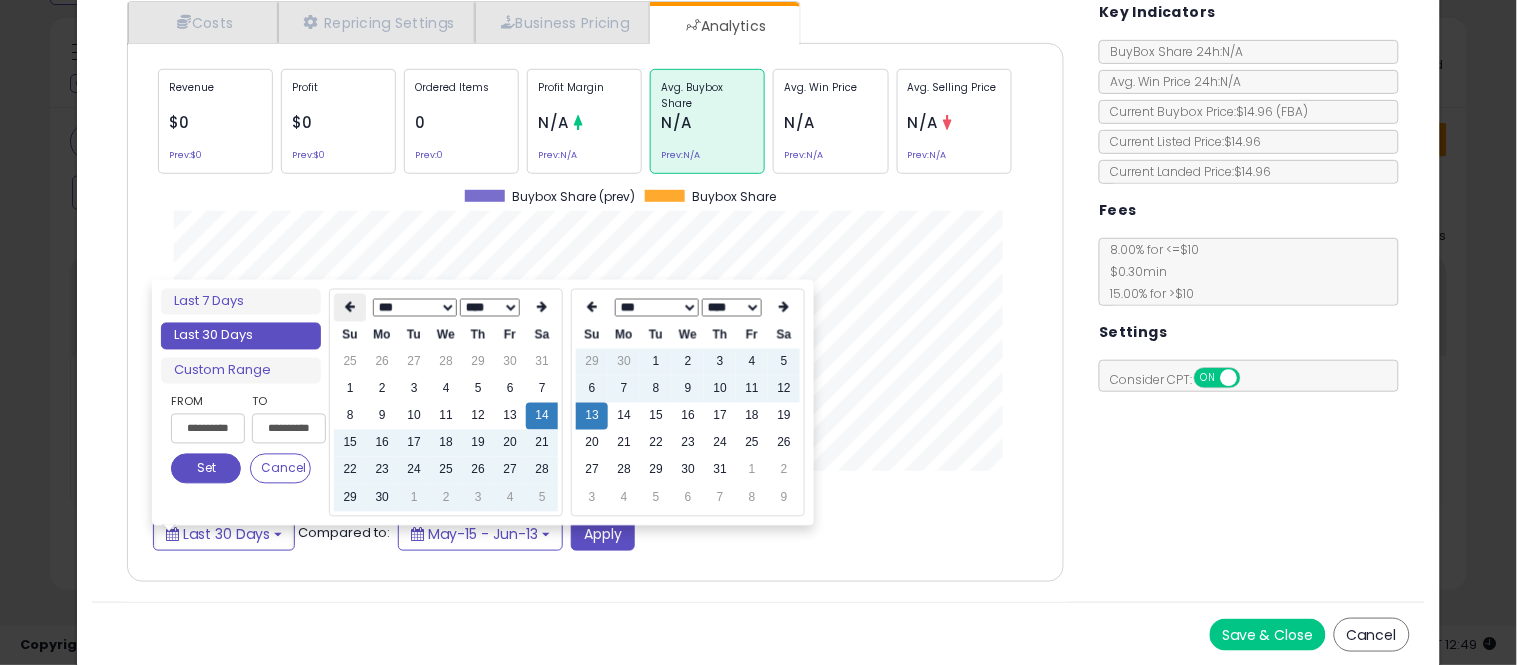 click at bounding box center (350, 308) 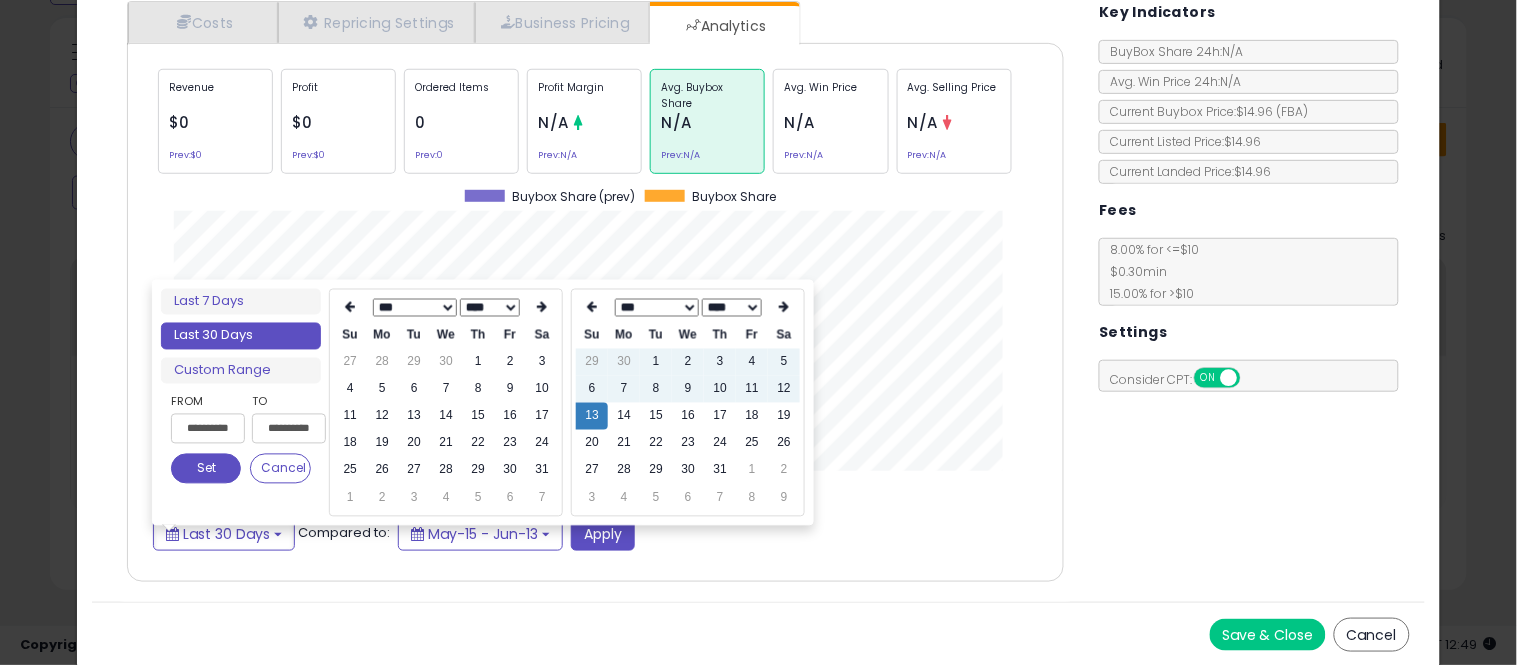 click at bounding box center (350, 308) 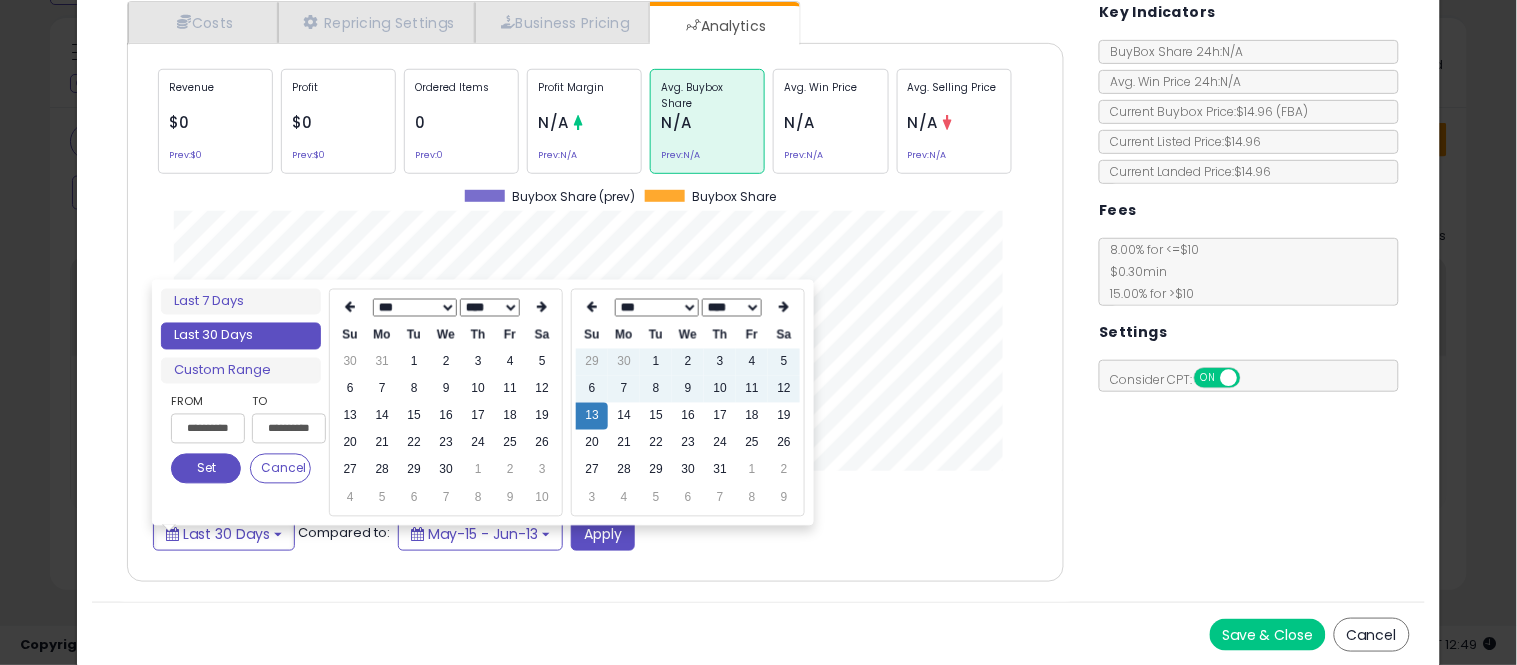 click at bounding box center (350, 308) 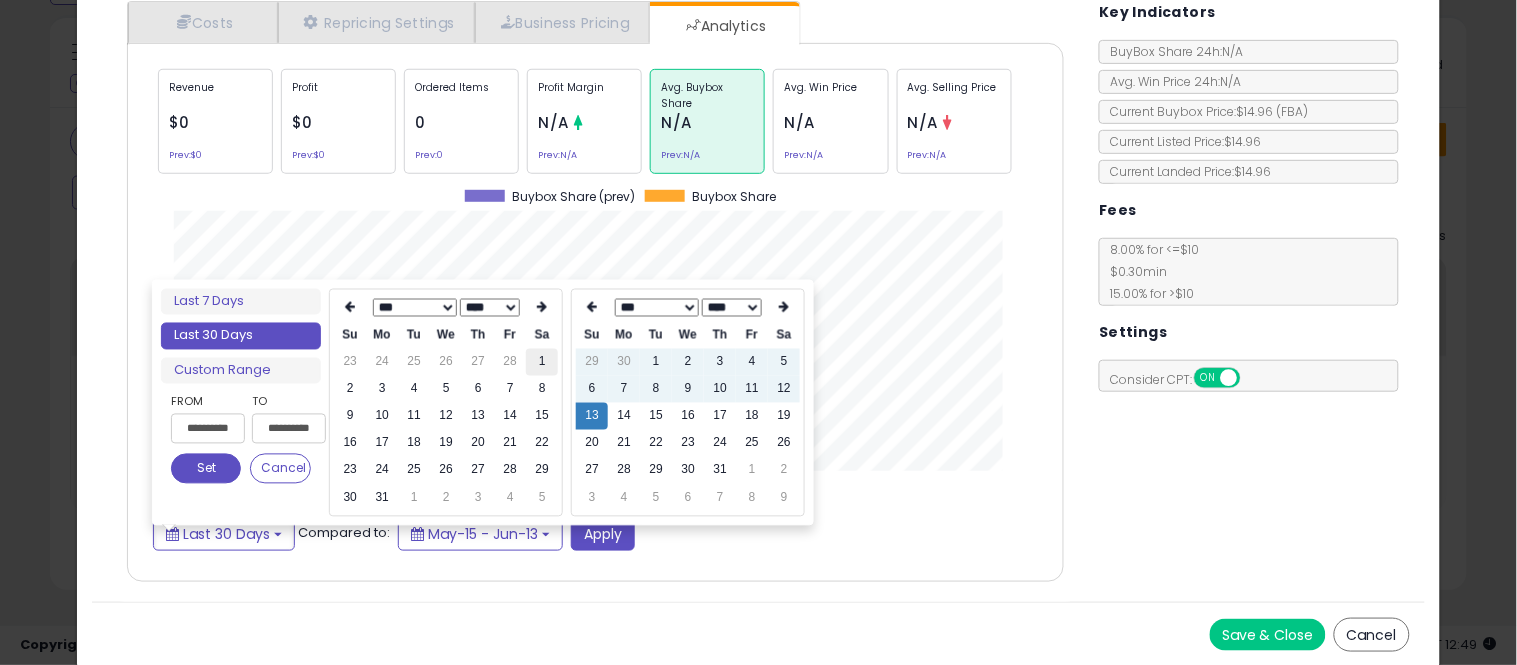 type on "**********" 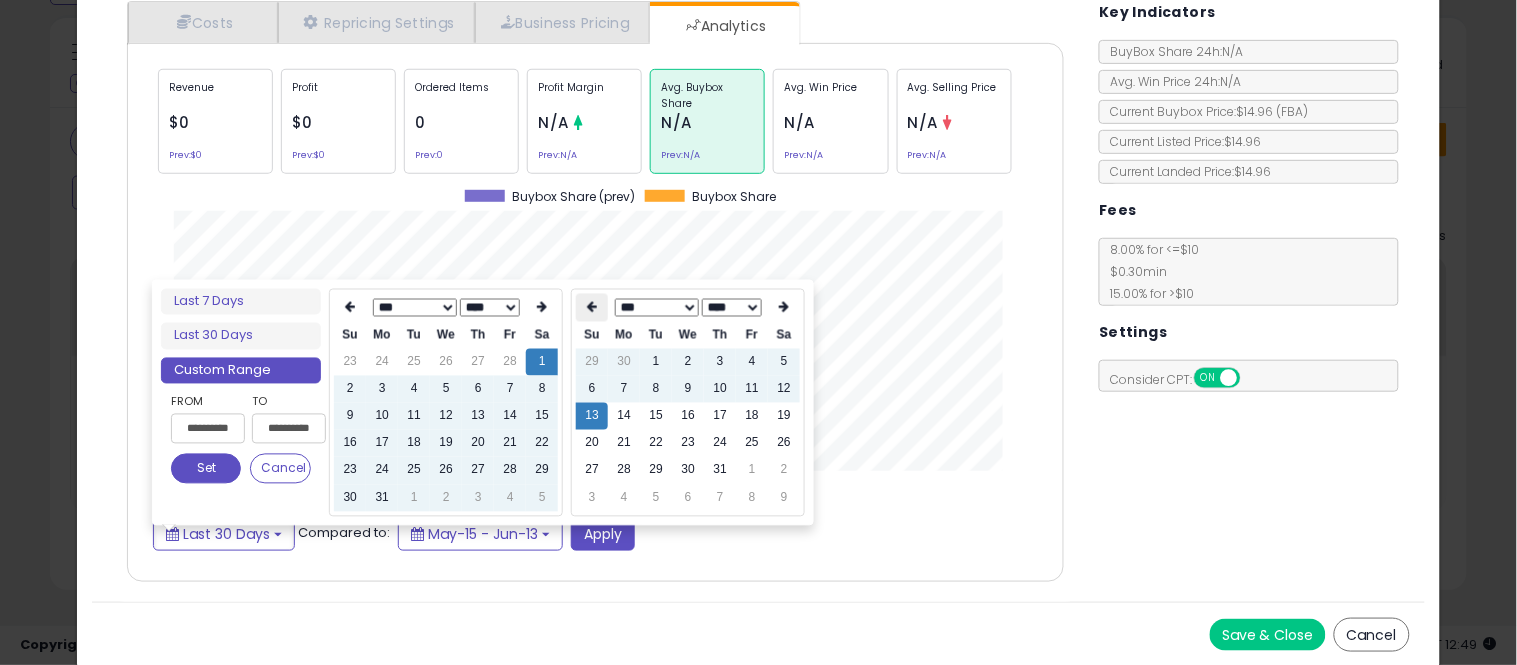 click at bounding box center [592, 308] 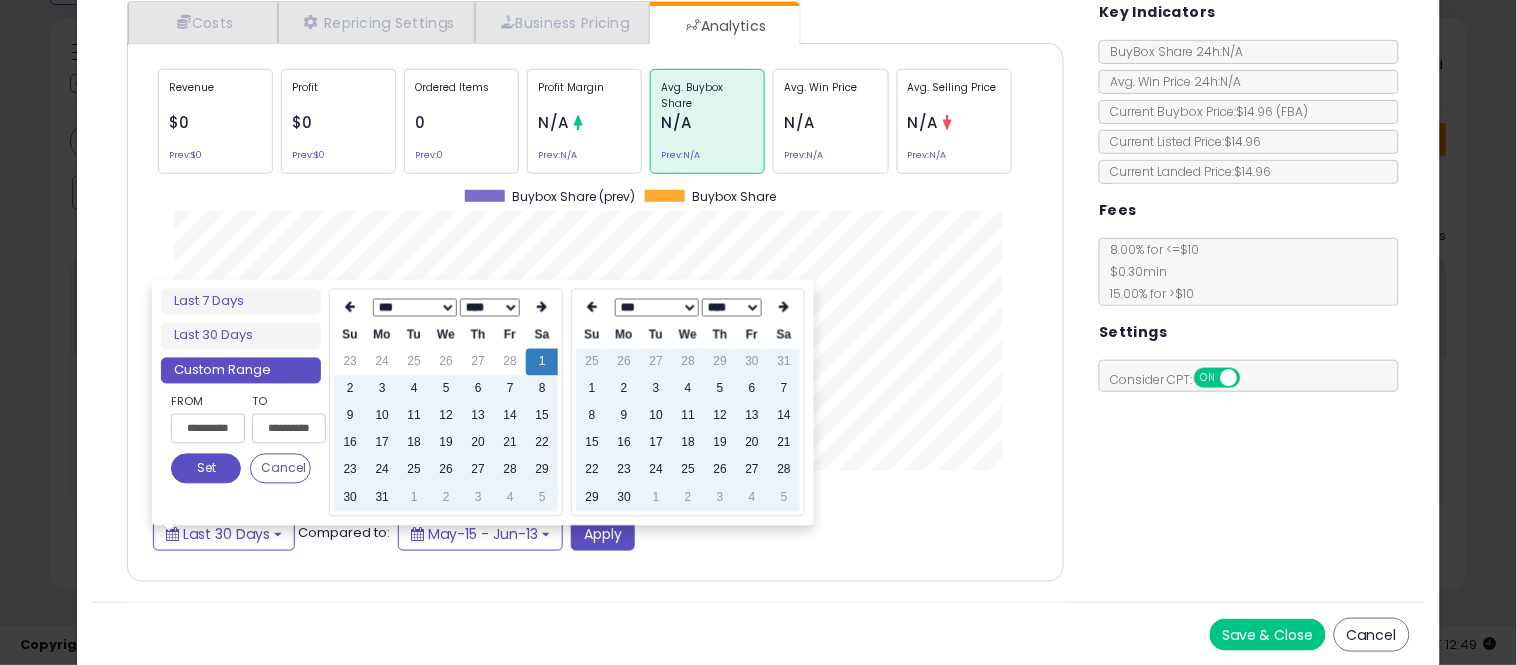 click at bounding box center (592, 308) 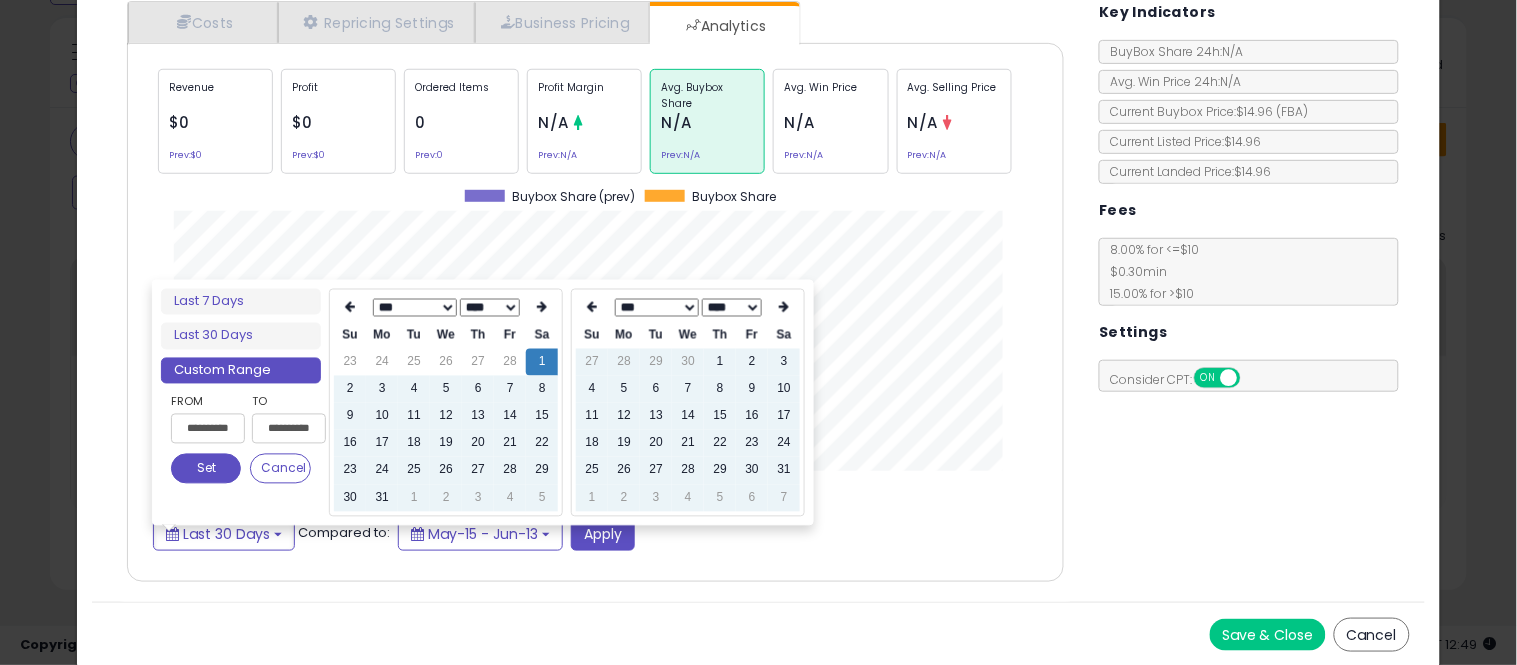 click at bounding box center [592, 308] 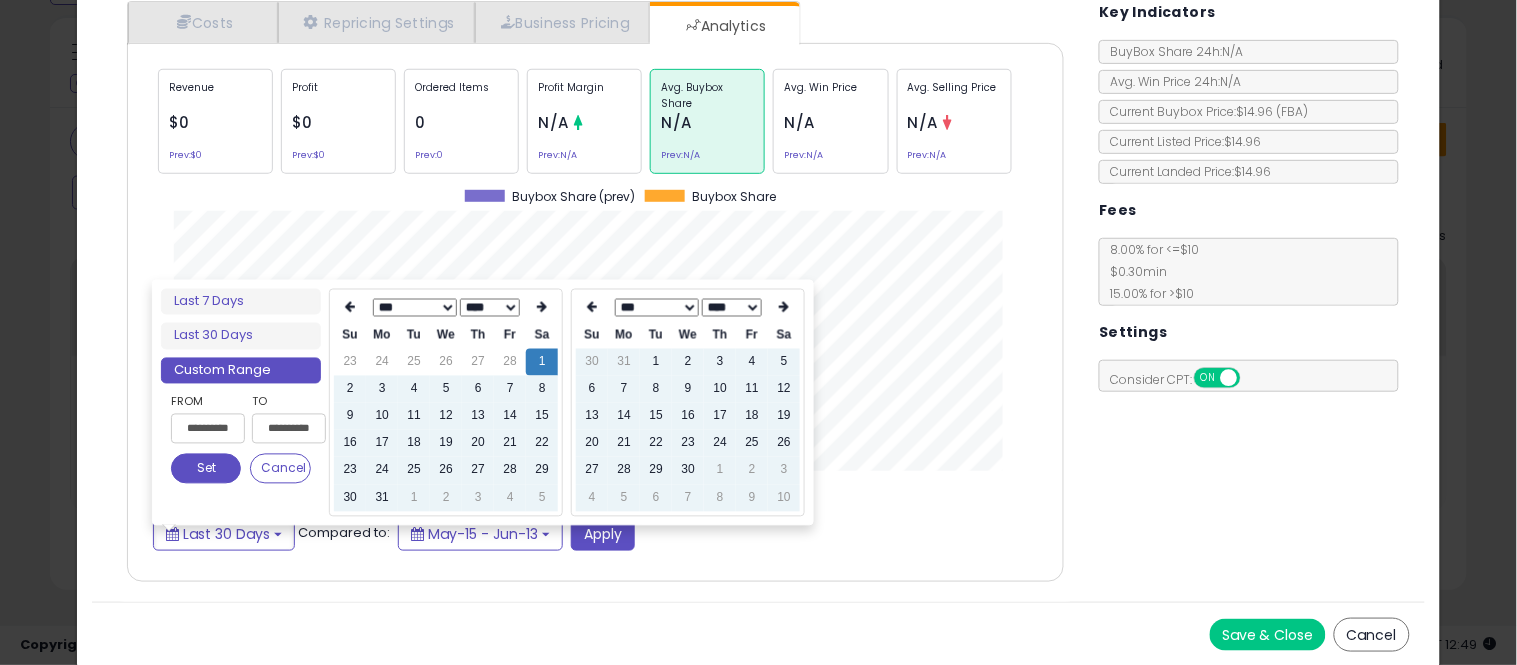 click at bounding box center [592, 308] 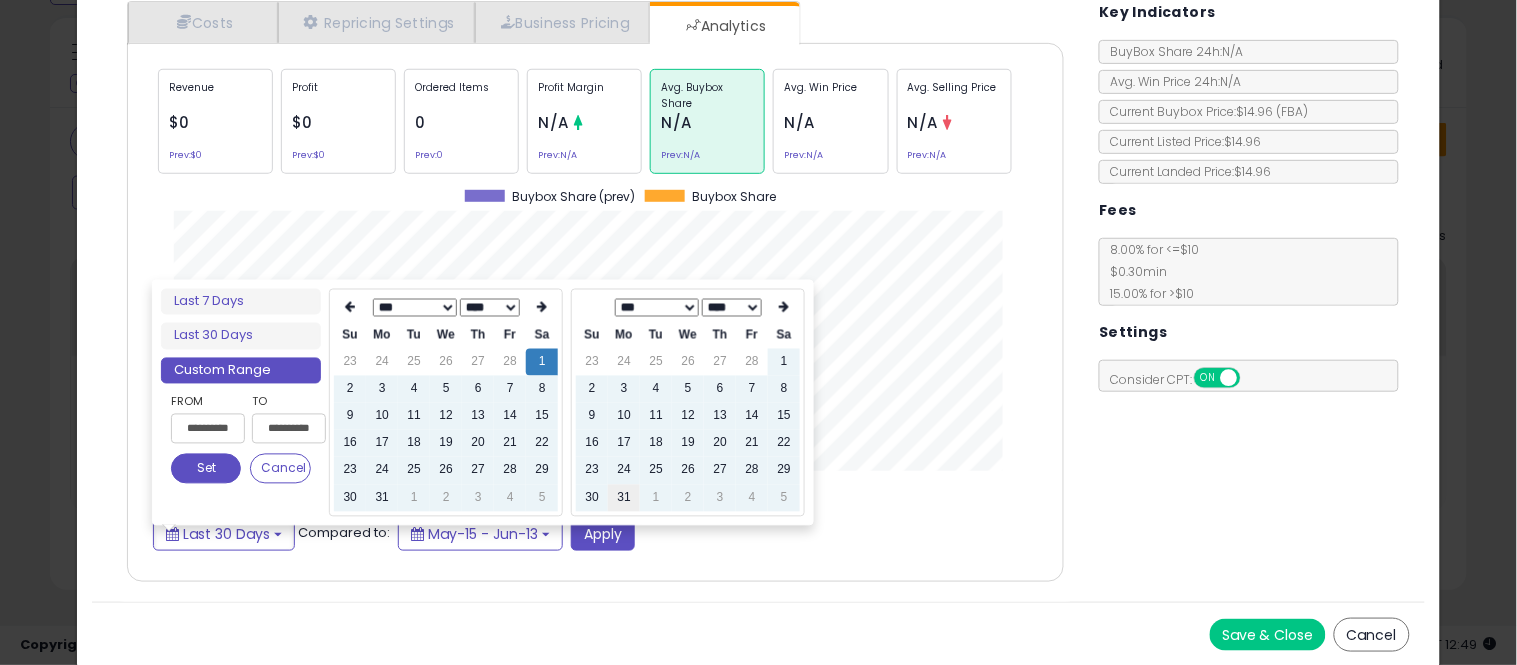type on "**********" 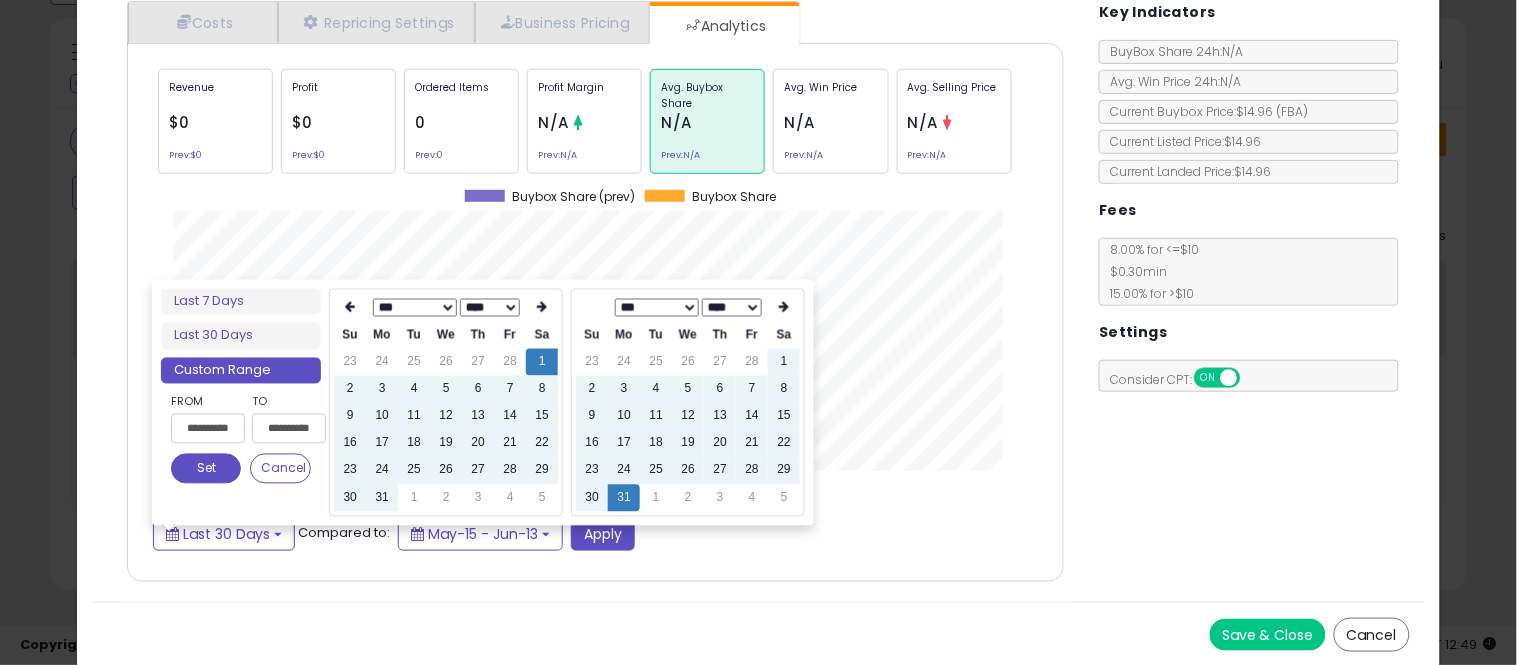 type on "**********" 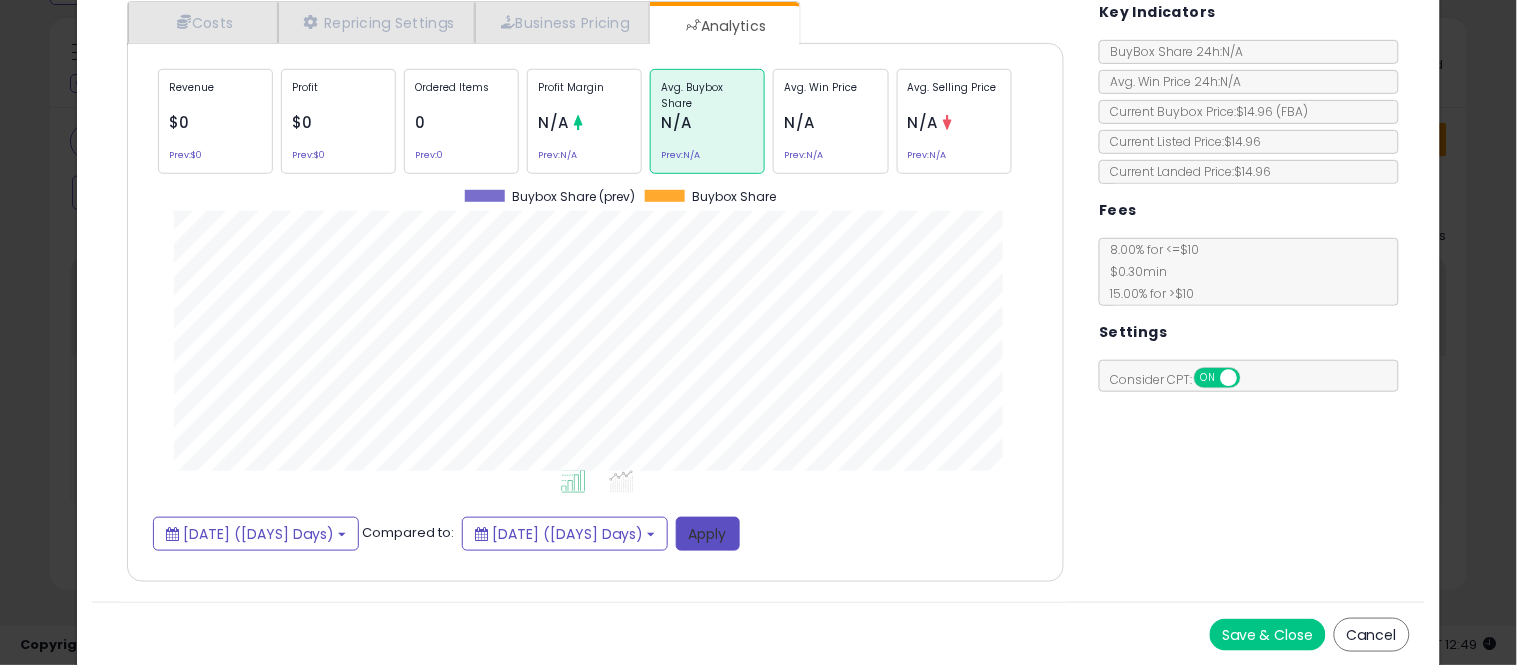 click on "Apply" at bounding box center [708, 534] 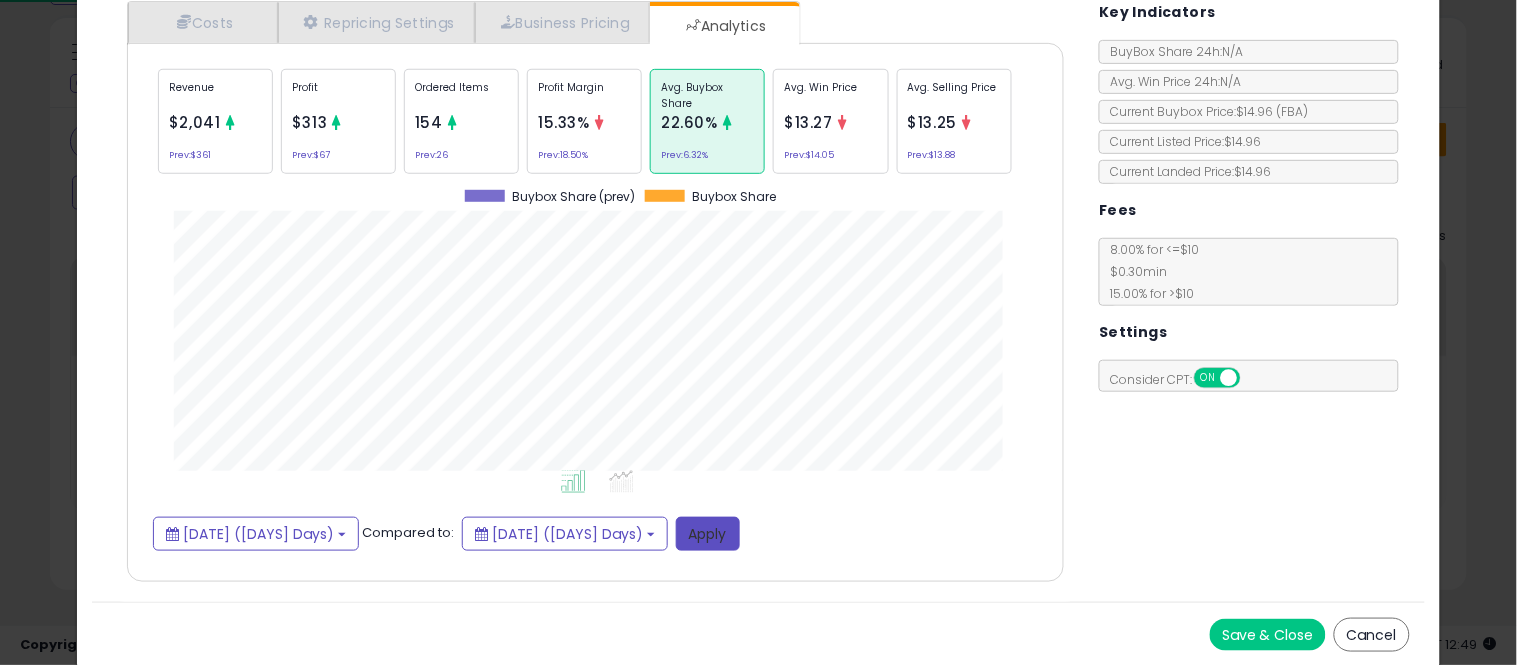 scroll, scrollTop: 999384, scrollLeft: 999033, axis: both 